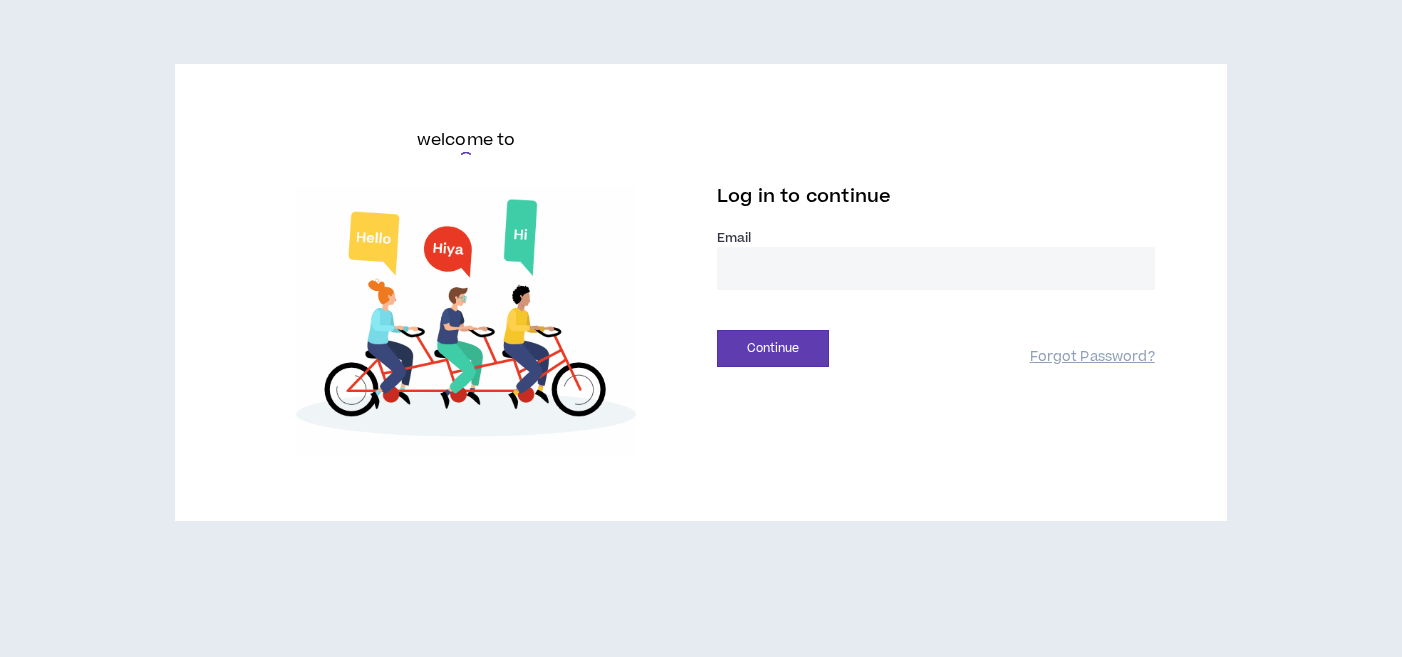 scroll, scrollTop: 0, scrollLeft: 0, axis: both 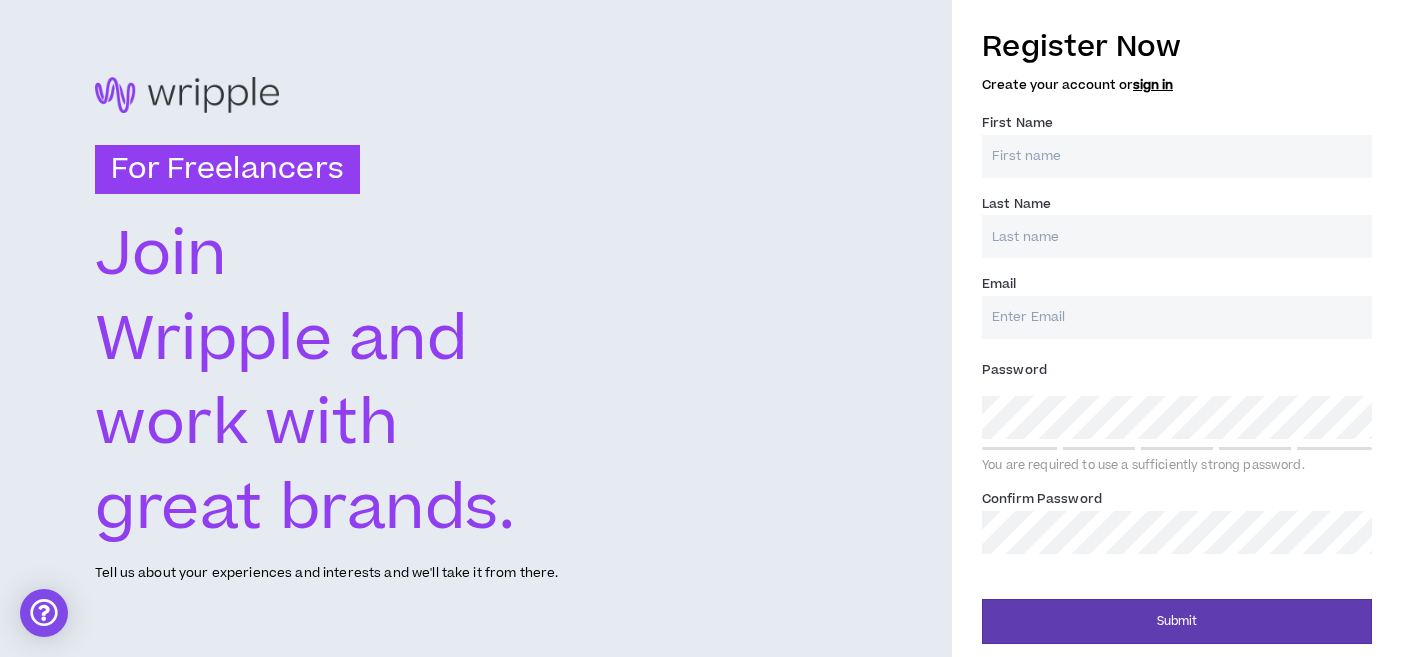 click on "First Name  *" at bounding box center (1177, 156) 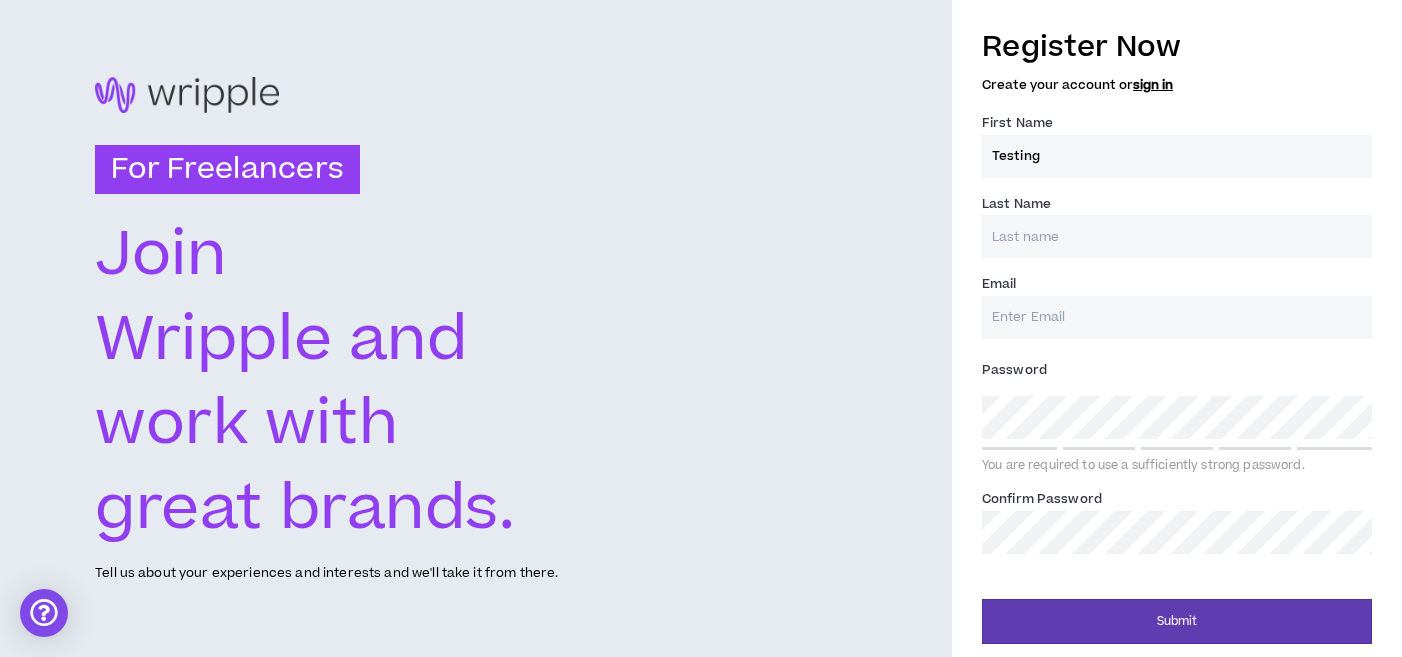 type on "Testing" 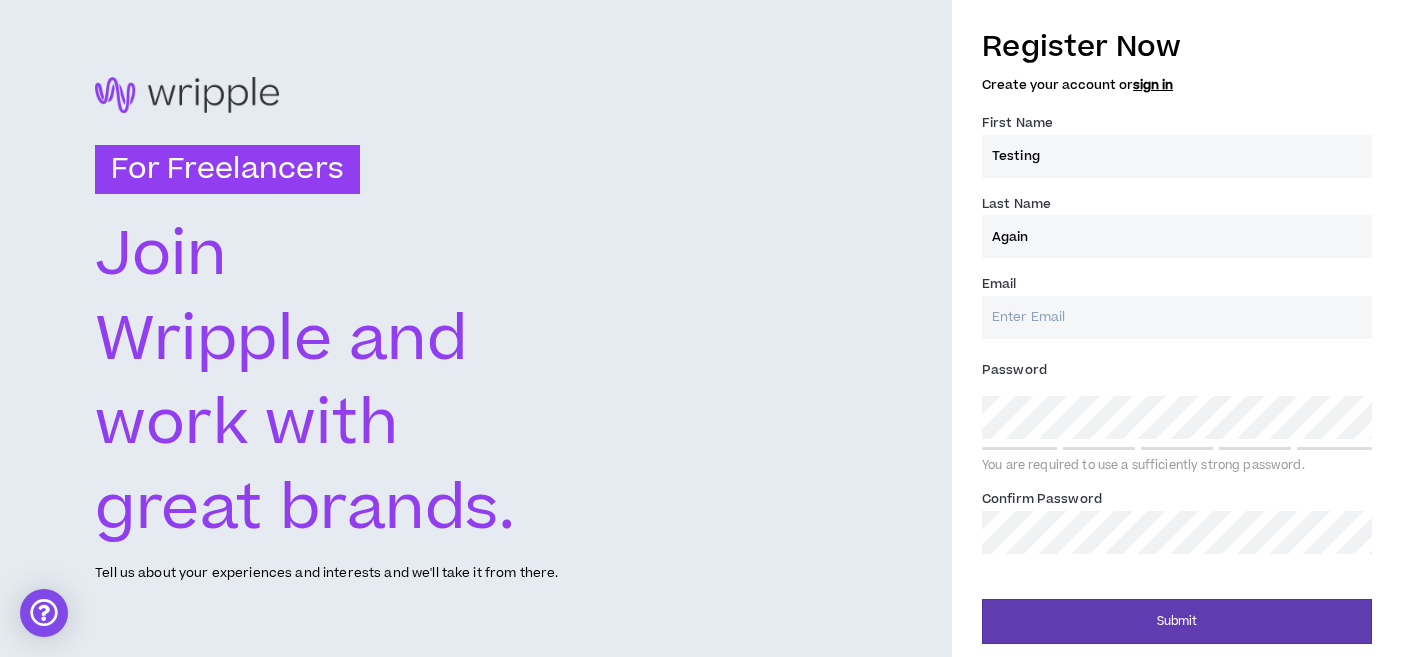 type on "Again" 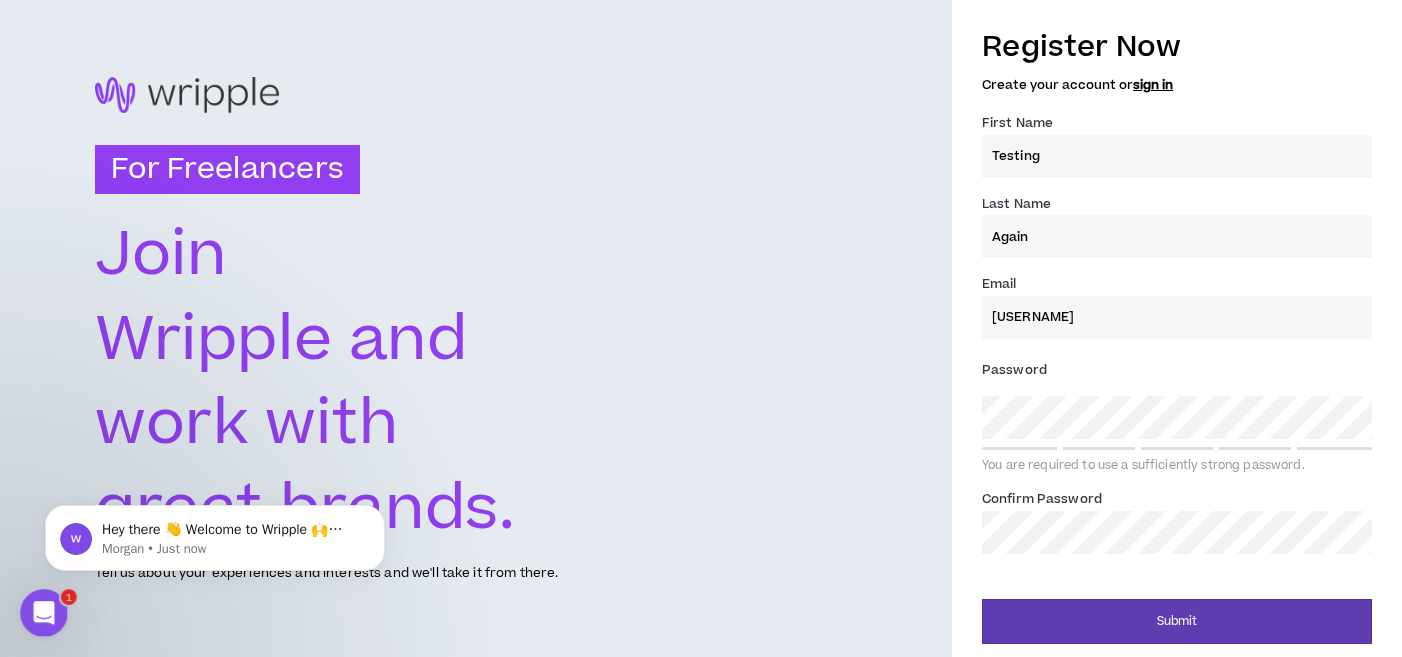 scroll, scrollTop: 0, scrollLeft: 0, axis: both 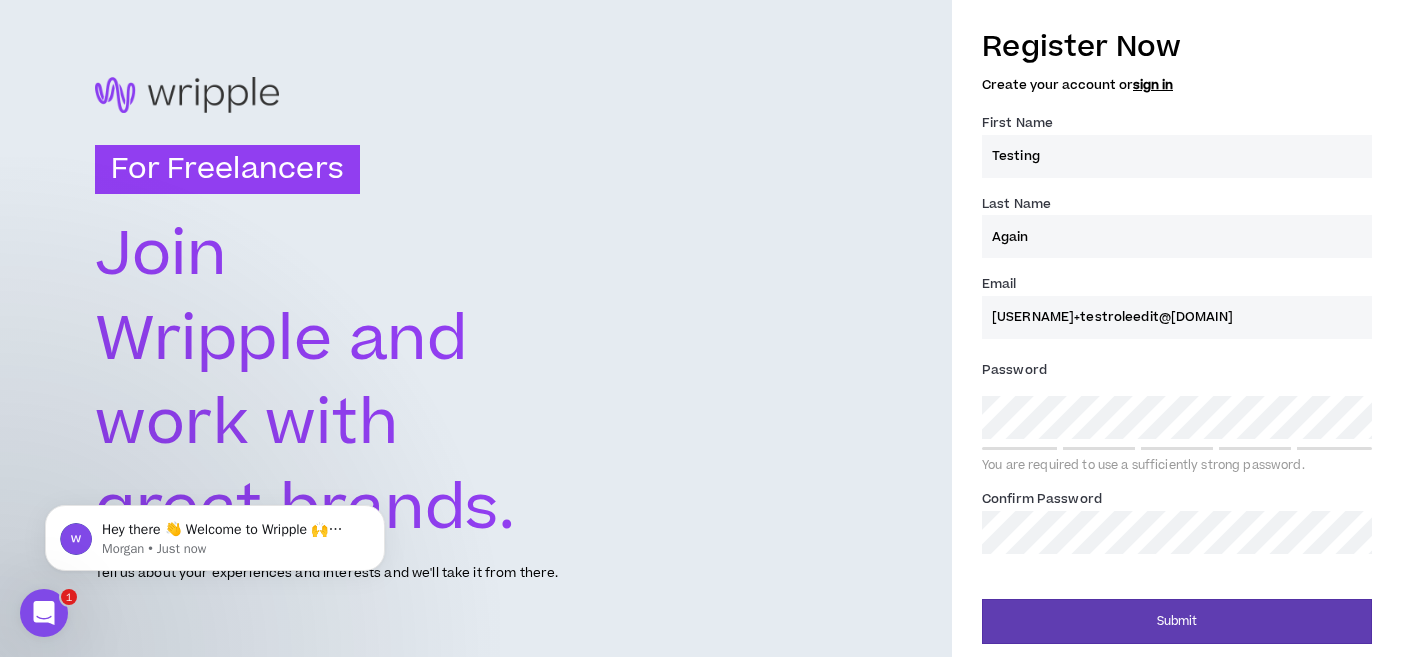 type on "[USERNAME]+testroleedit@[DOMAIN]" 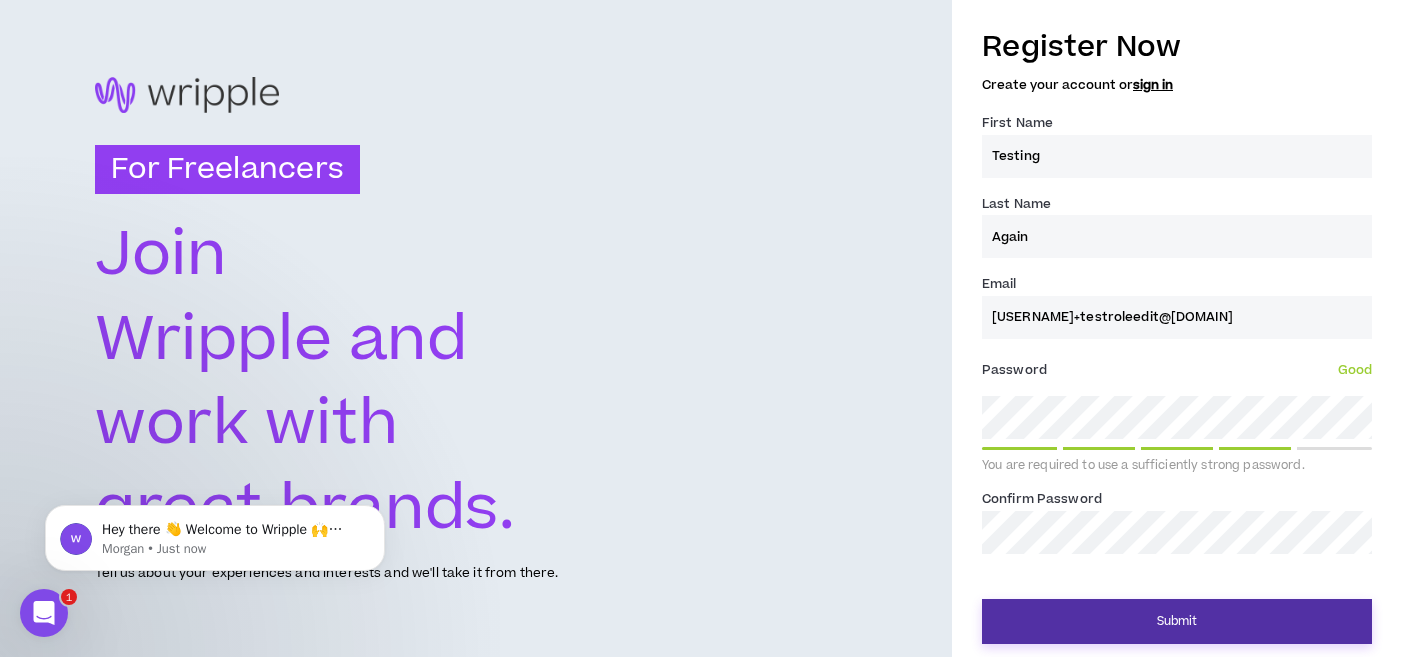 click on "Submit" at bounding box center [1177, 621] 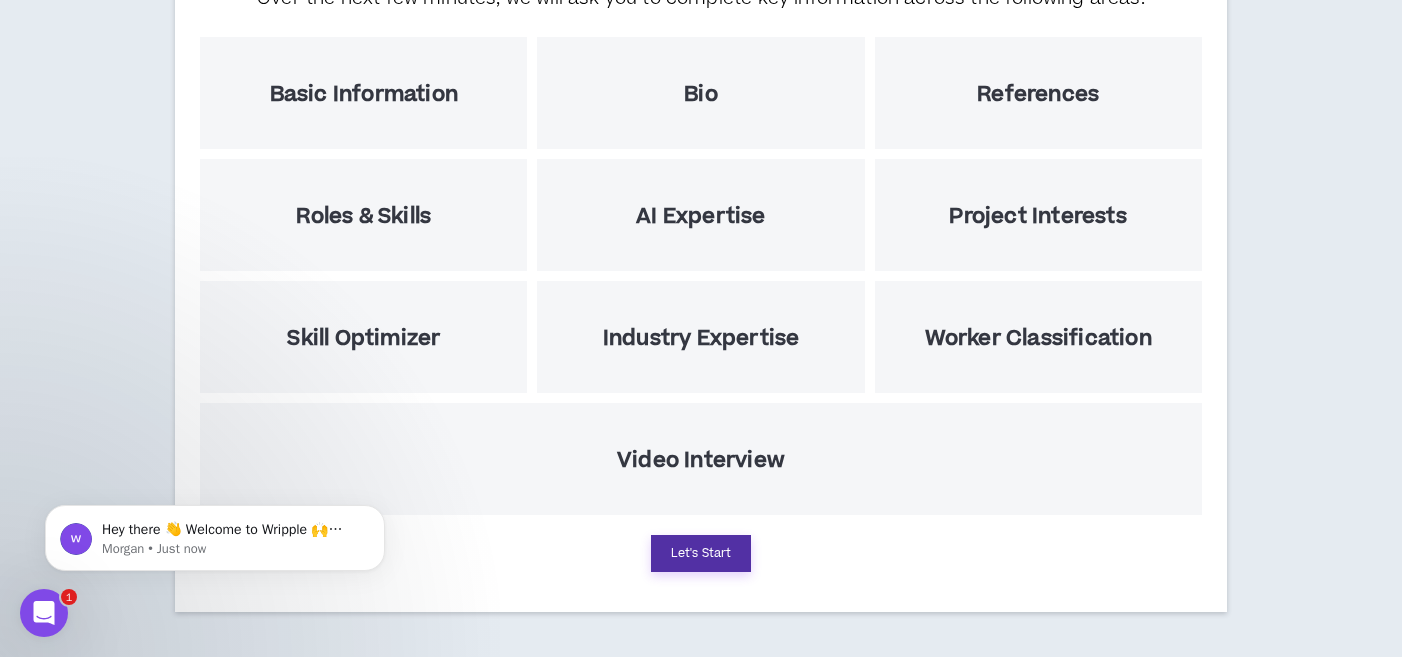 click on "Let's Start" at bounding box center [701, 553] 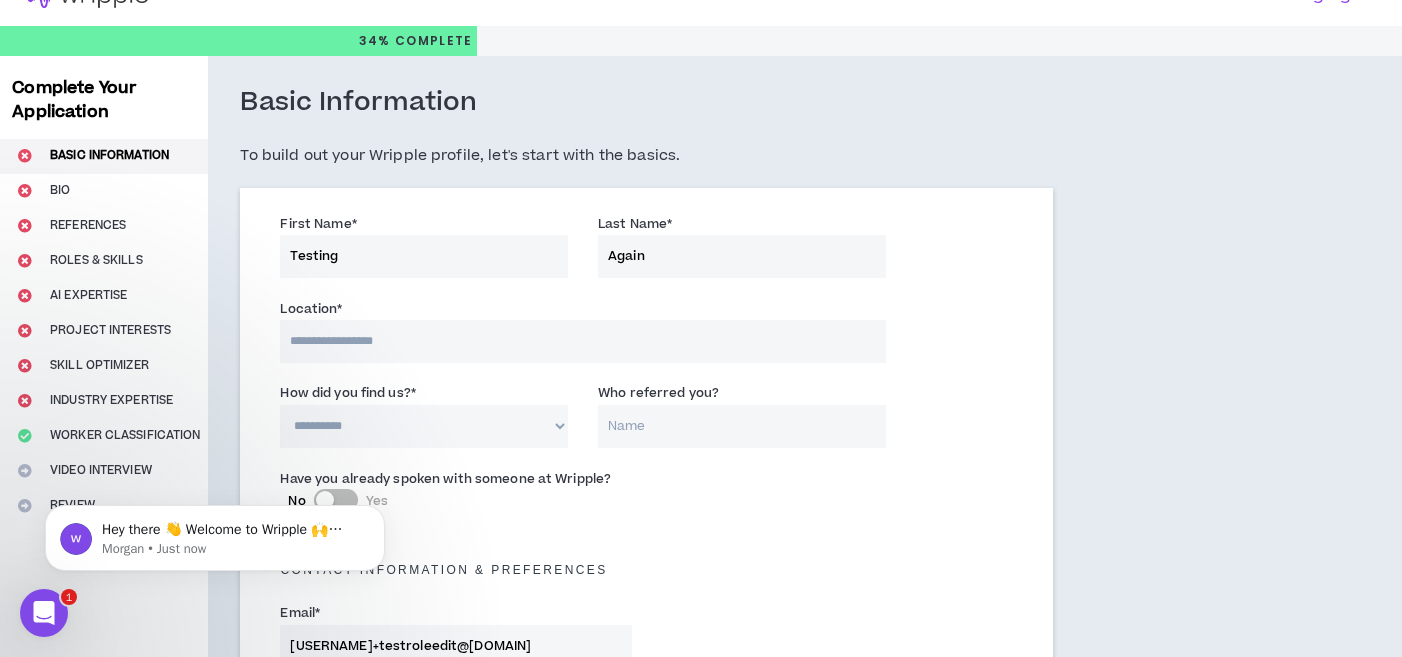 scroll, scrollTop: 0, scrollLeft: 0, axis: both 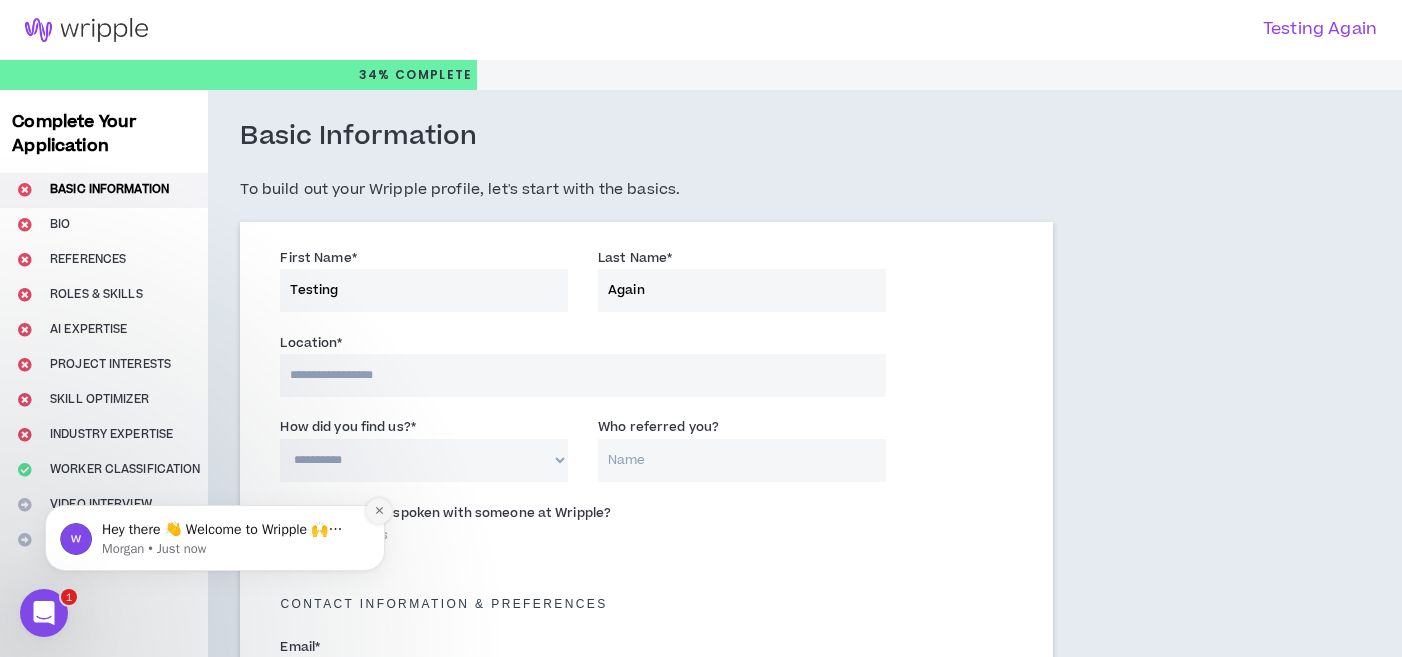 click 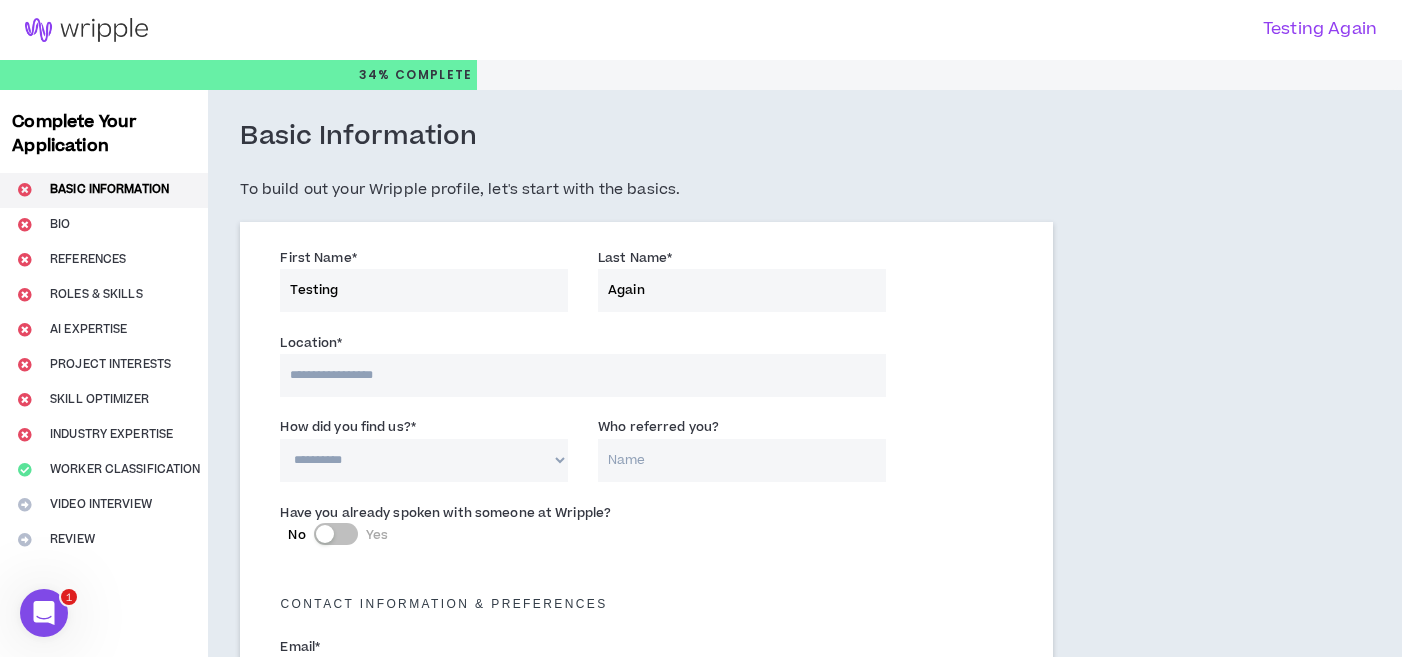 click at bounding box center (582, 375) 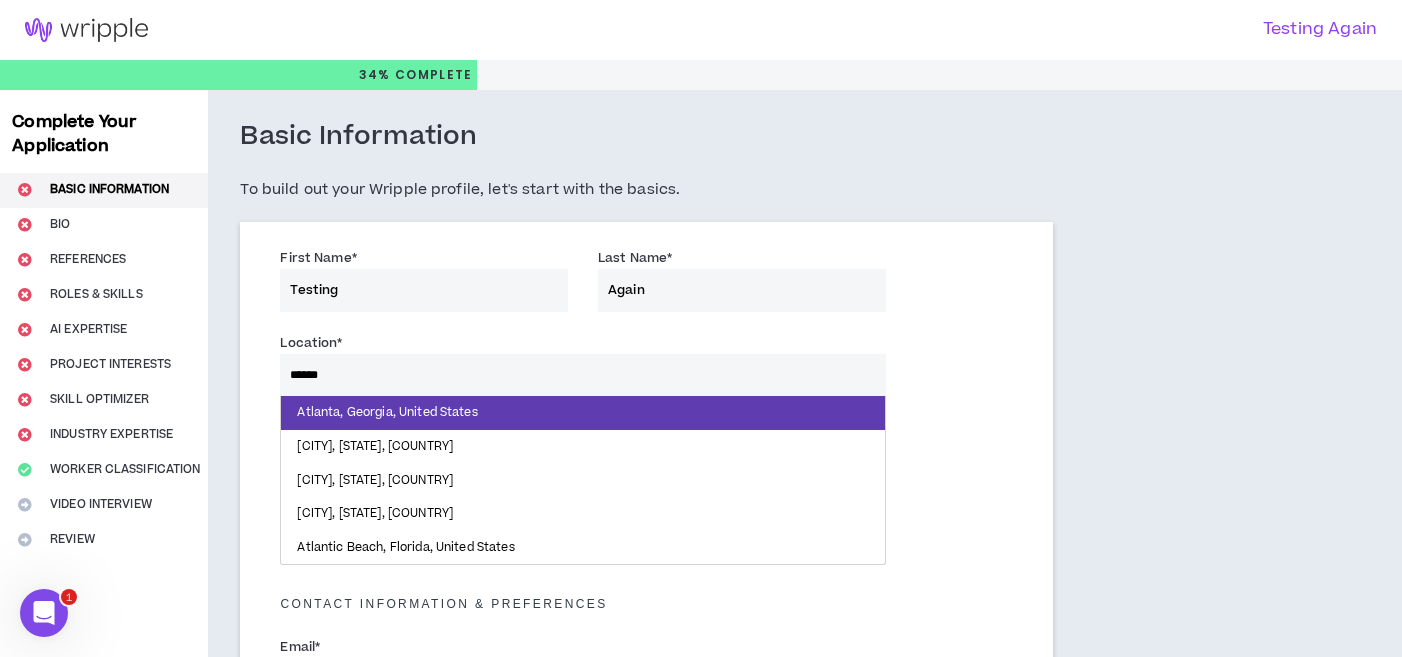 type on "*******" 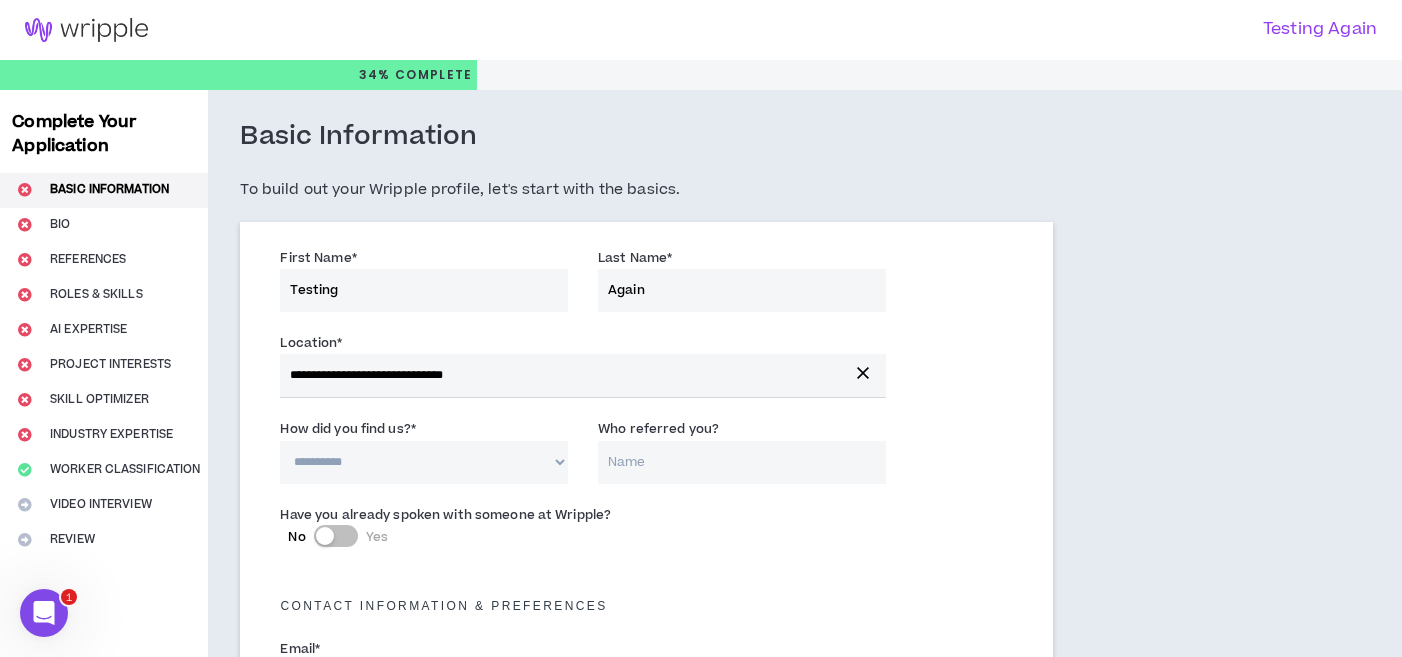 click on "**********" at bounding box center [424, 462] 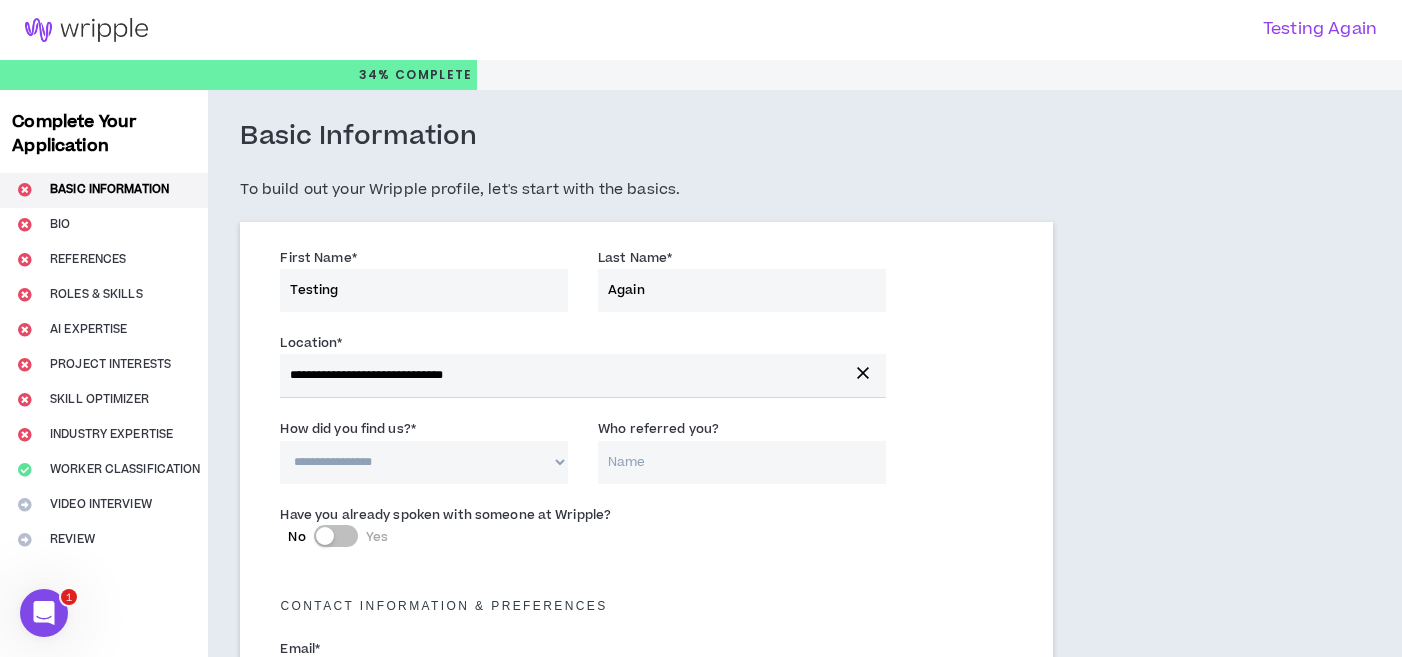 click on "Who referred you?" at bounding box center (742, 462) 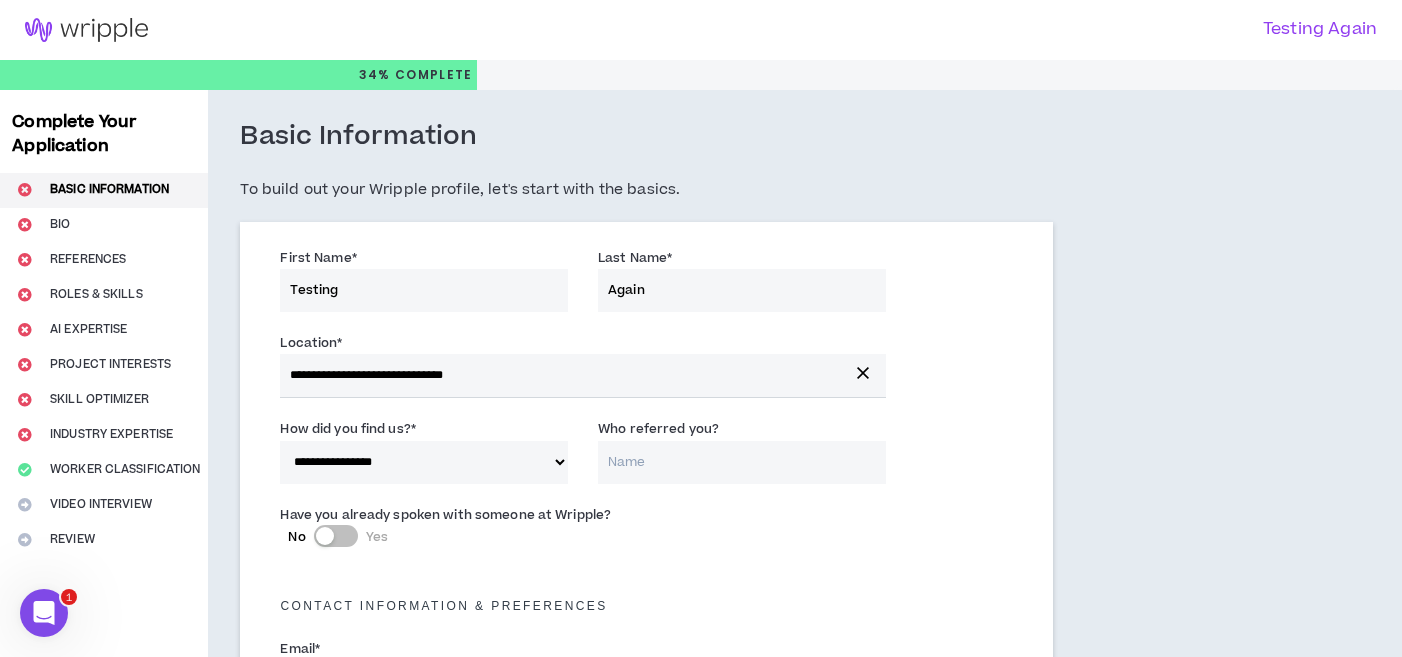 click on "**********" at bounding box center [646, 999] 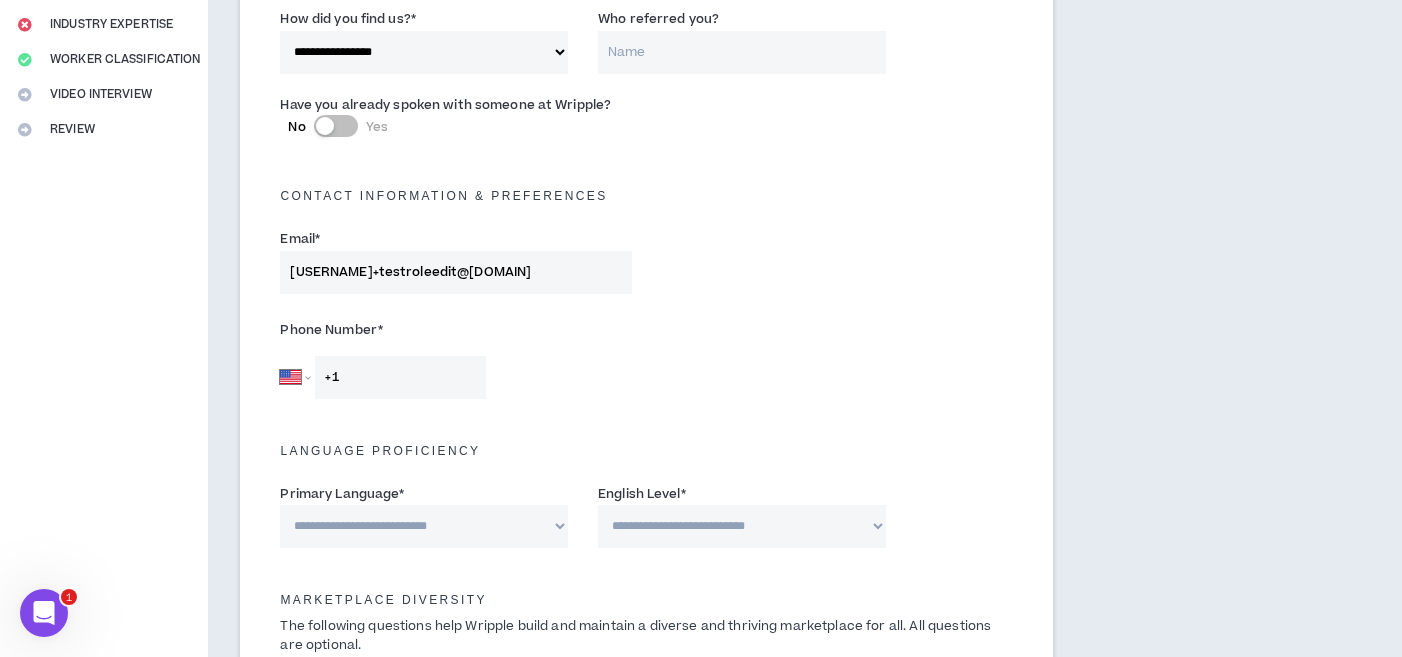 scroll, scrollTop: 419, scrollLeft: 0, axis: vertical 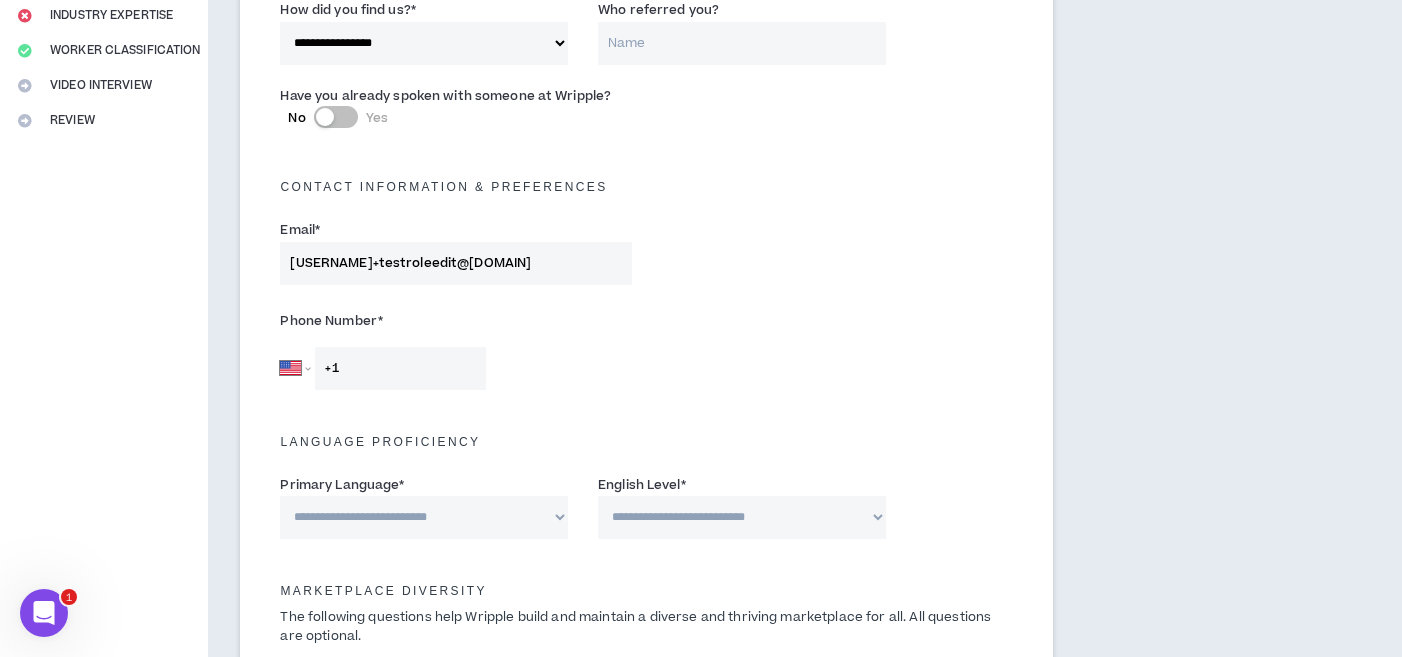 click on "+1" at bounding box center (400, 368) 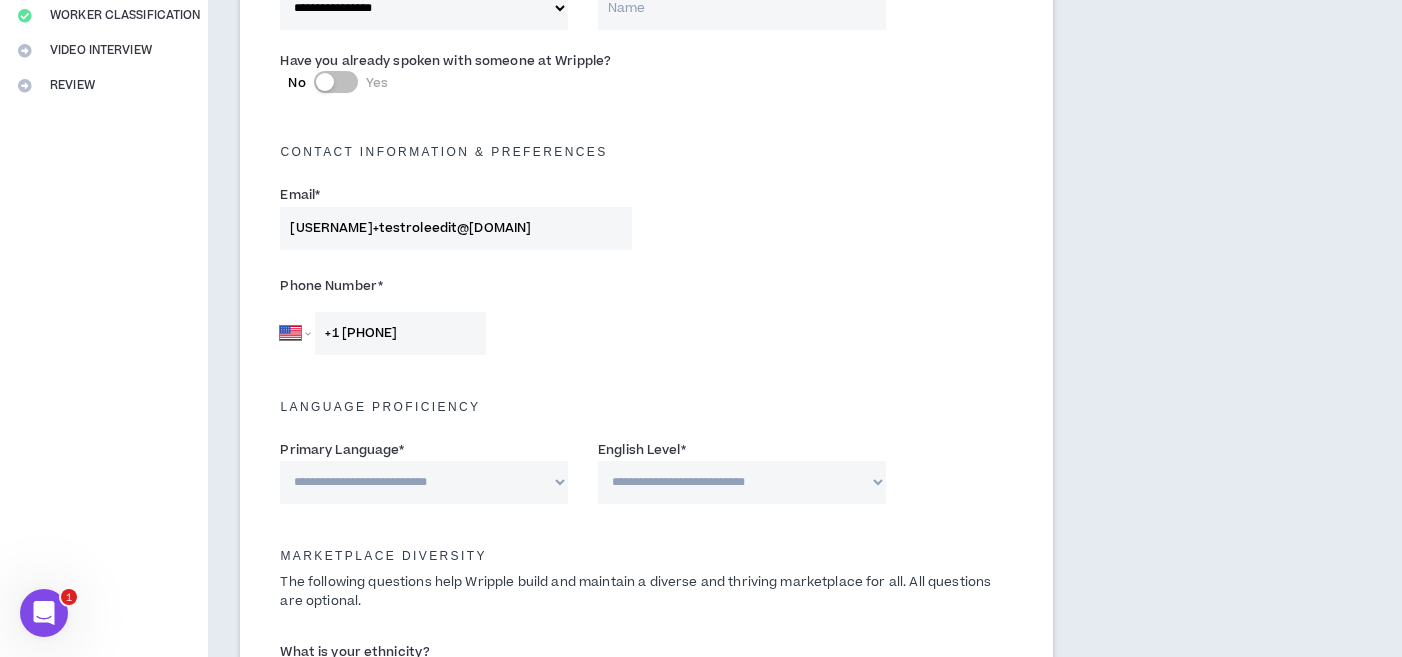 scroll, scrollTop: 507, scrollLeft: 0, axis: vertical 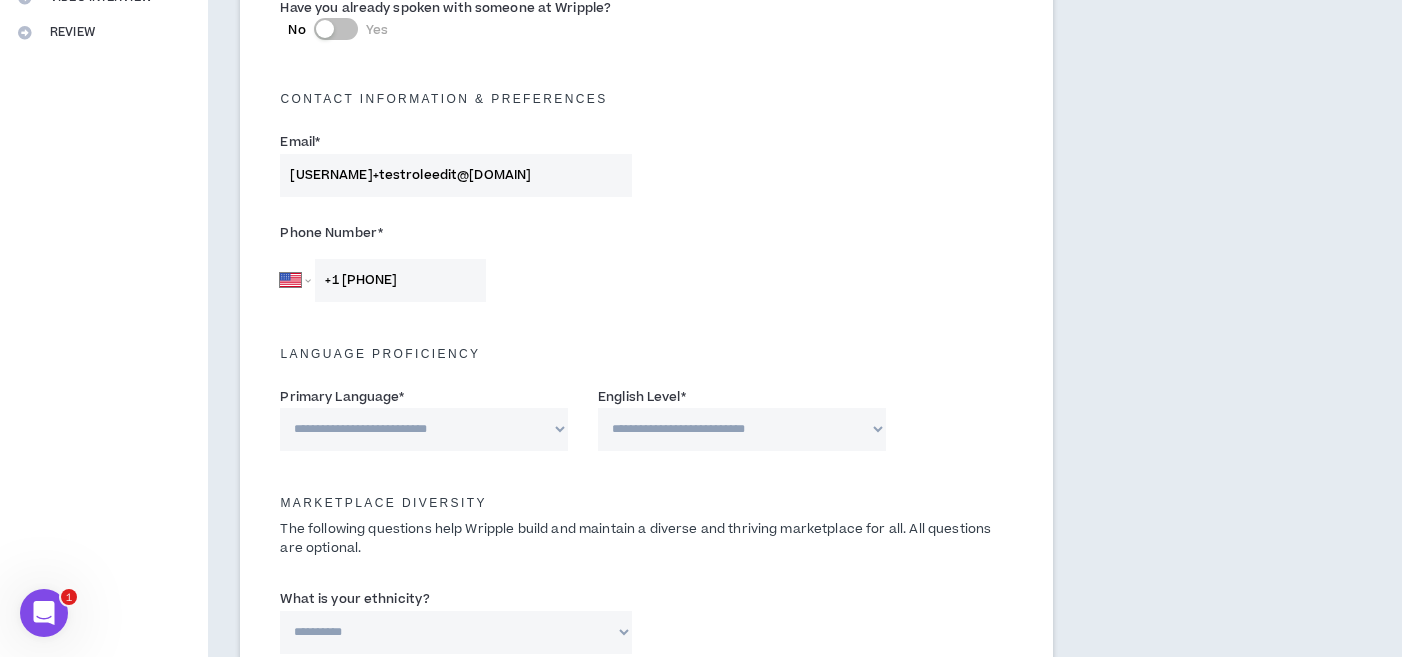 click on "**********" at bounding box center [424, 429] 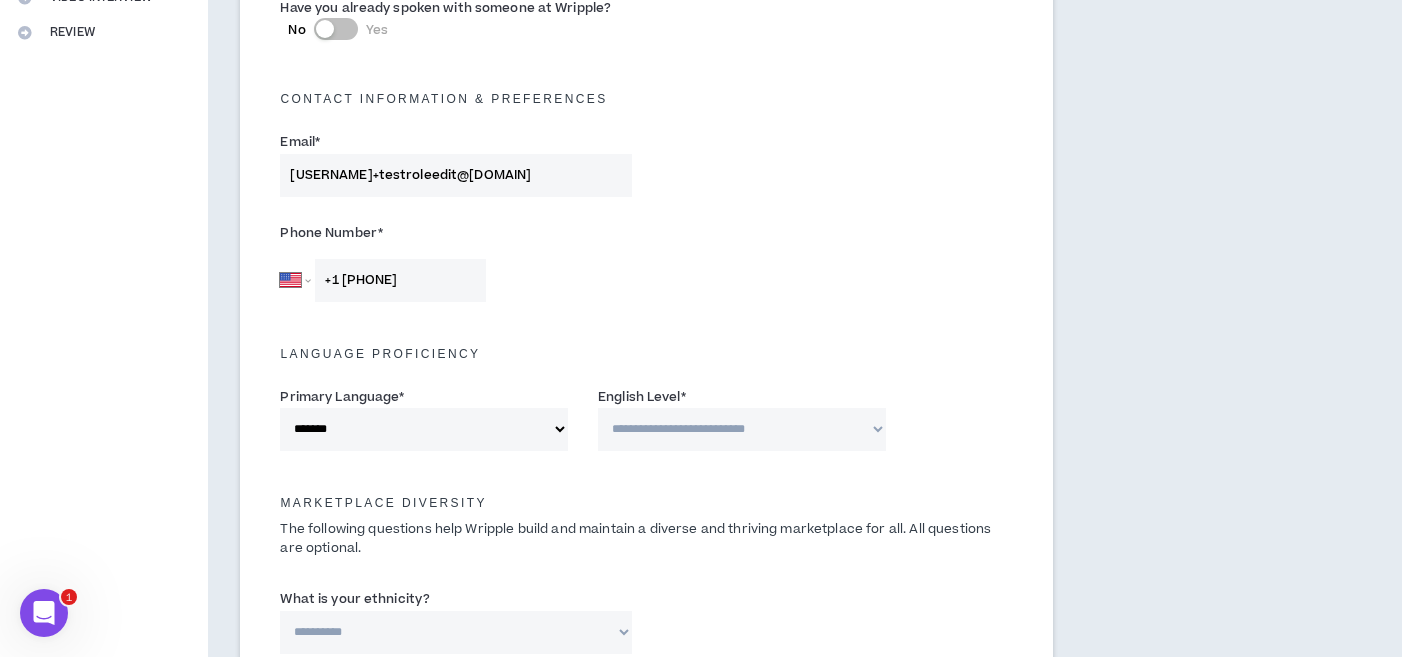 click on "**********" at bounding box center (742, 429) 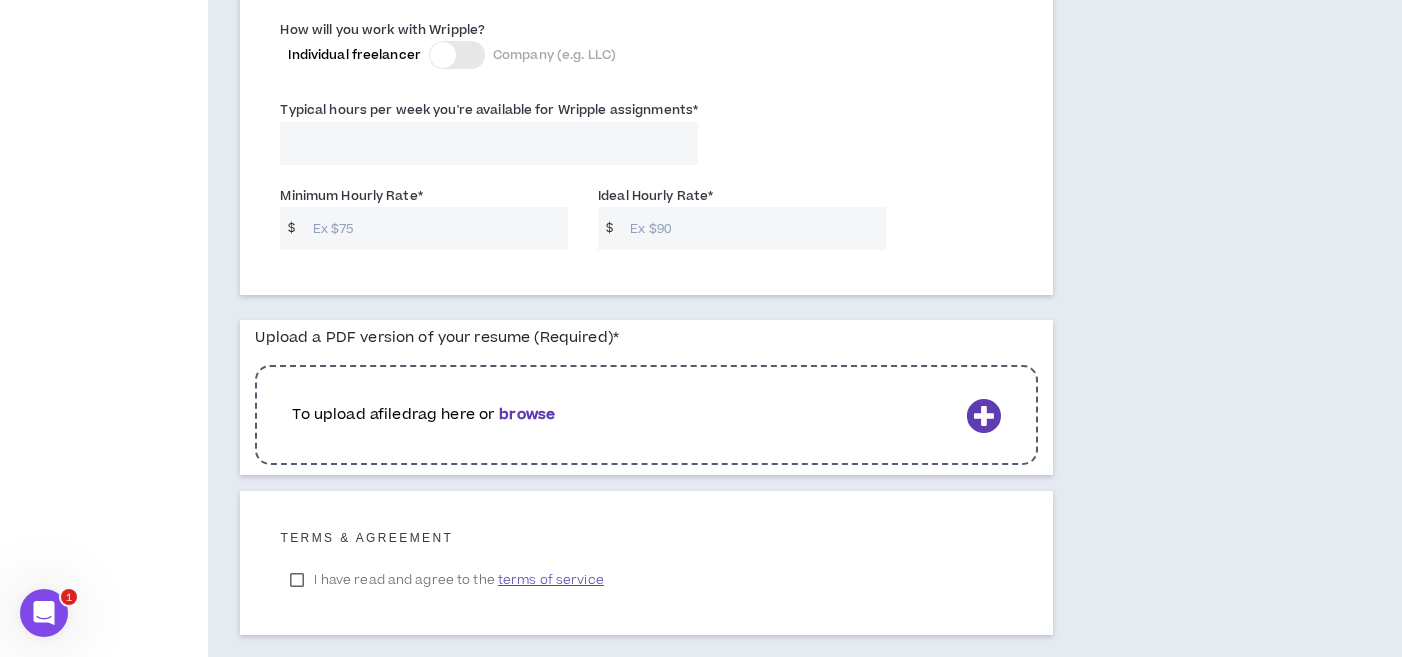 scroll, scrollTop: 1487, scrollLeft: 0, axis: vertical 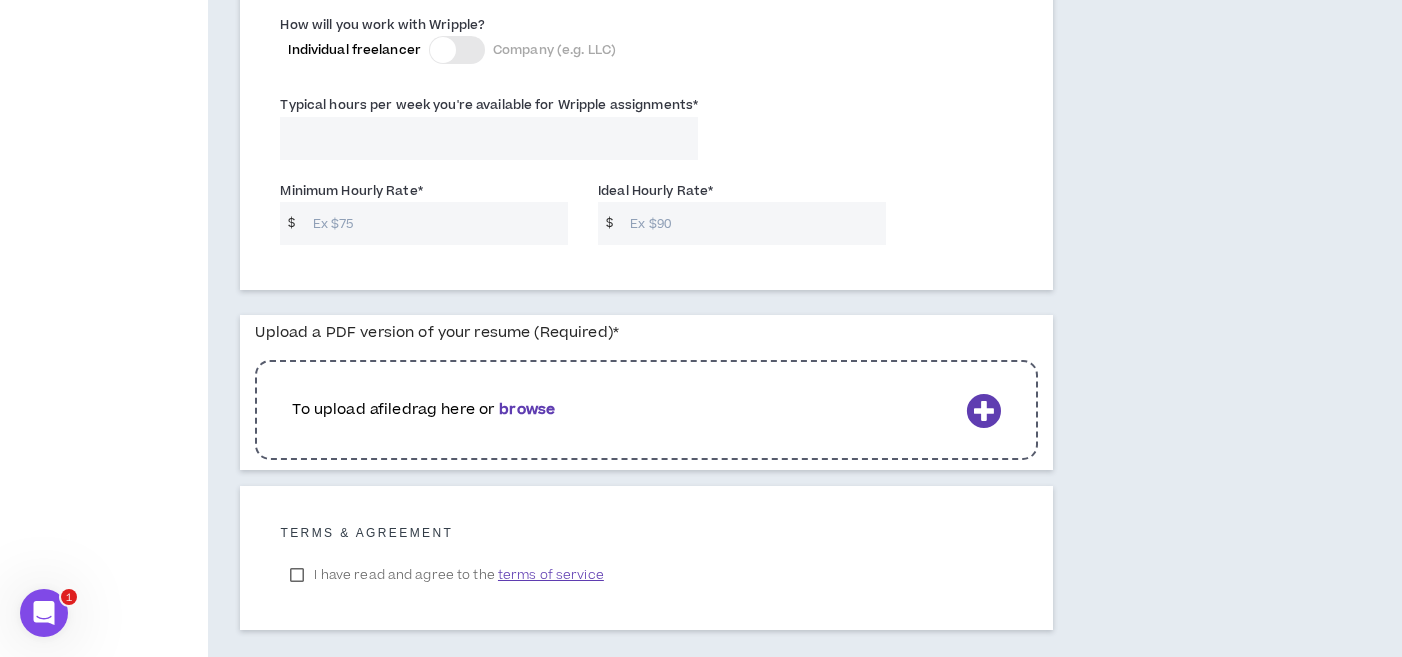click on "Minimum Hourly Rate  *" at bounding box center (435, 223) 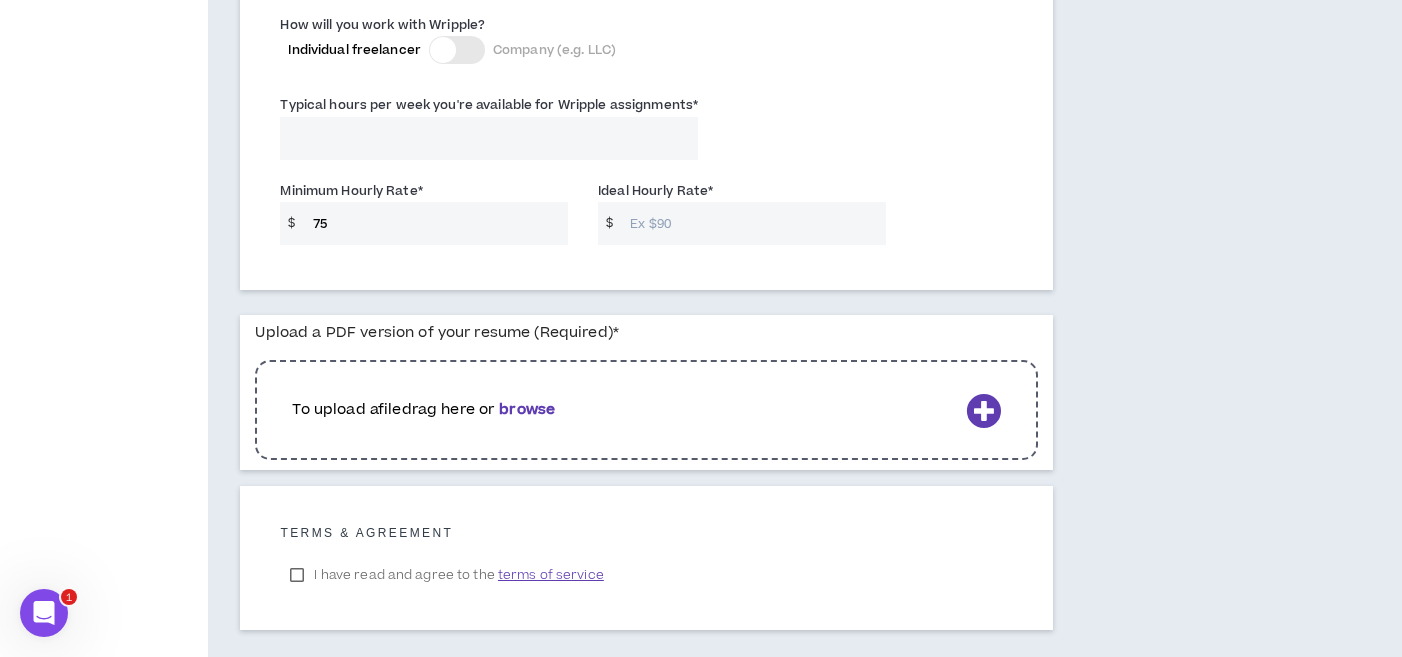 type on "75" 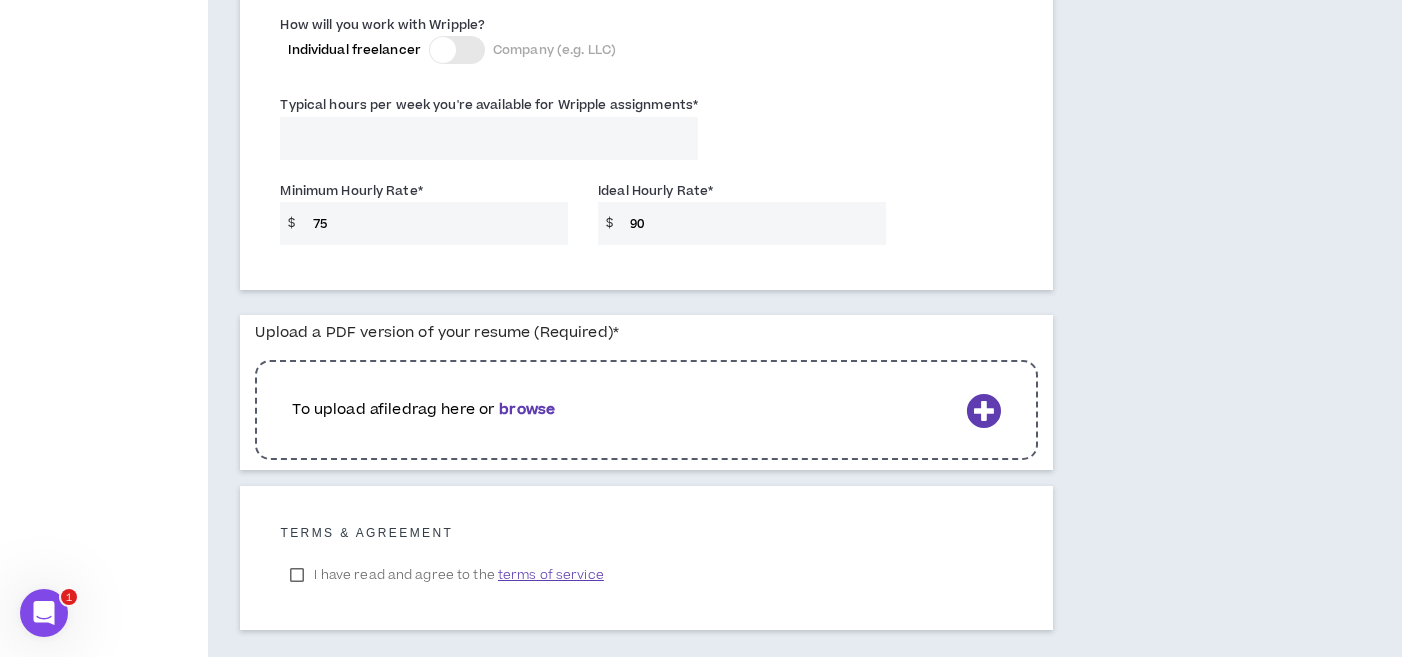 type on "90" 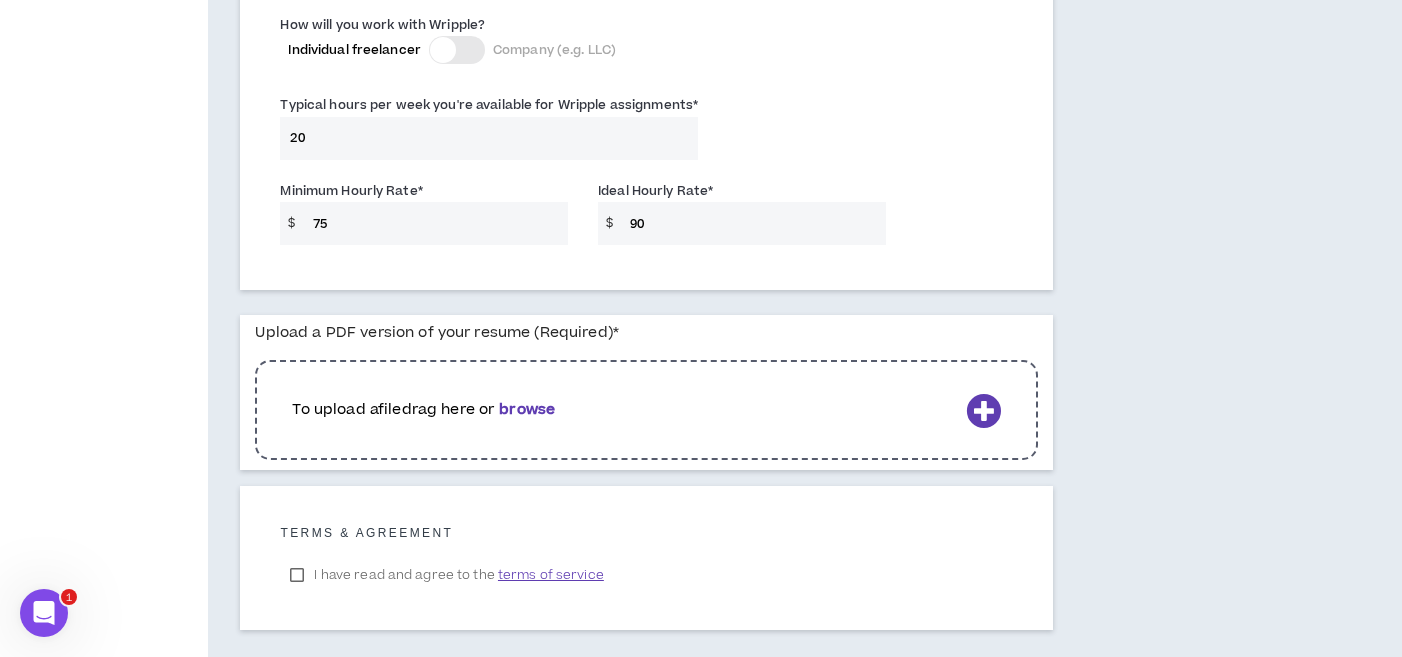 type on "20" 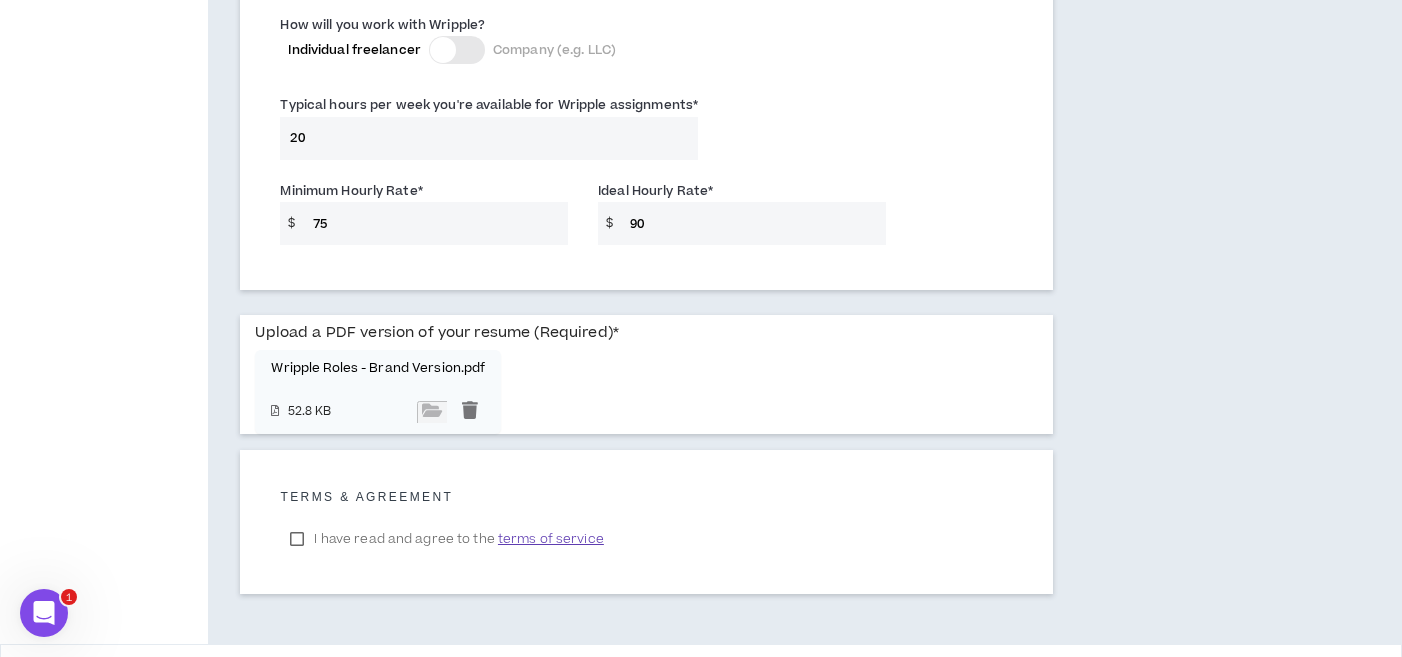 click on "I have read and agree to the    terms of service" at bounding box center (446, 539) 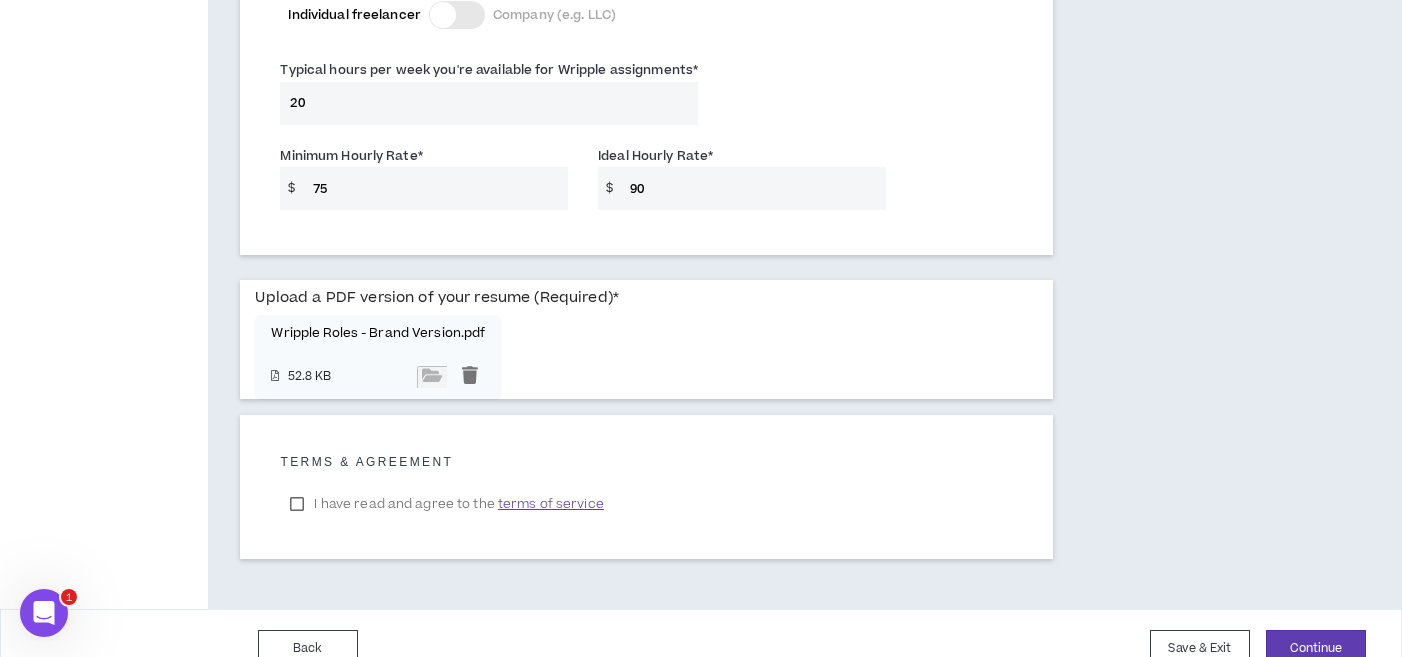 scroll, scrollTop: 1553, scrollLeft: 0, axis: vertical 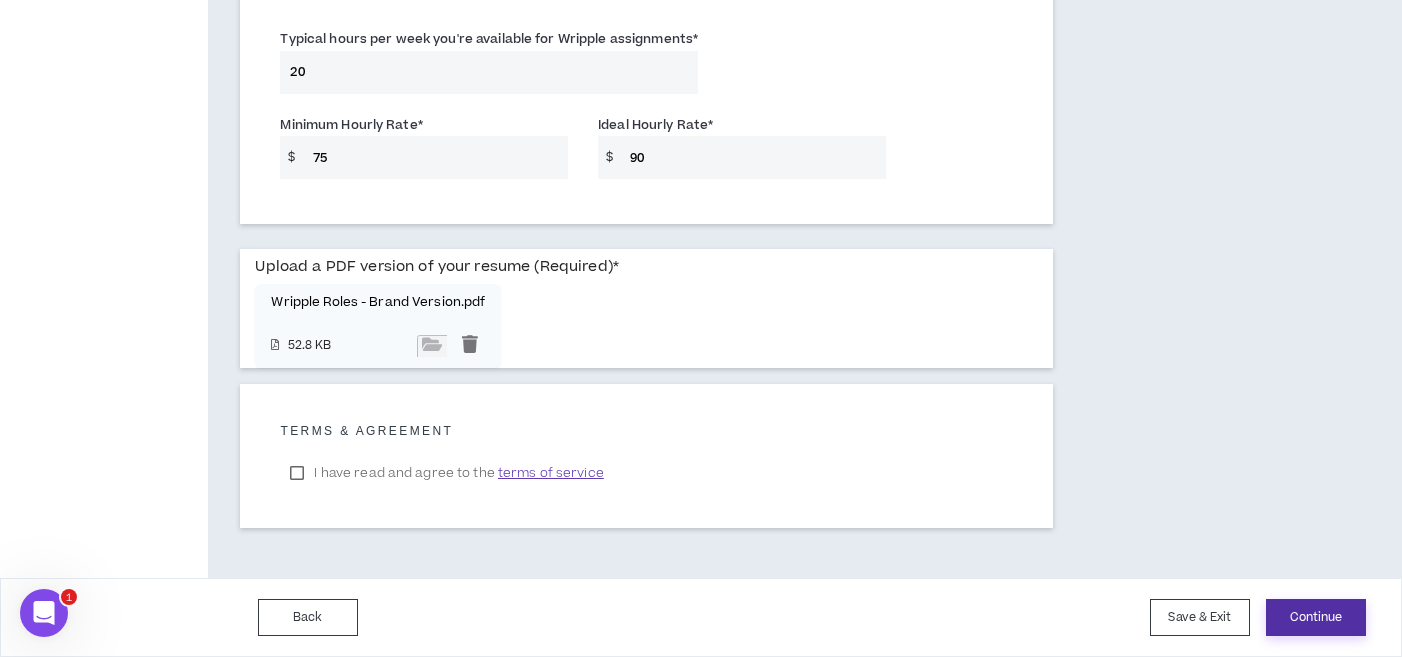 click on "Continue" at bounding box center (1316, 617) 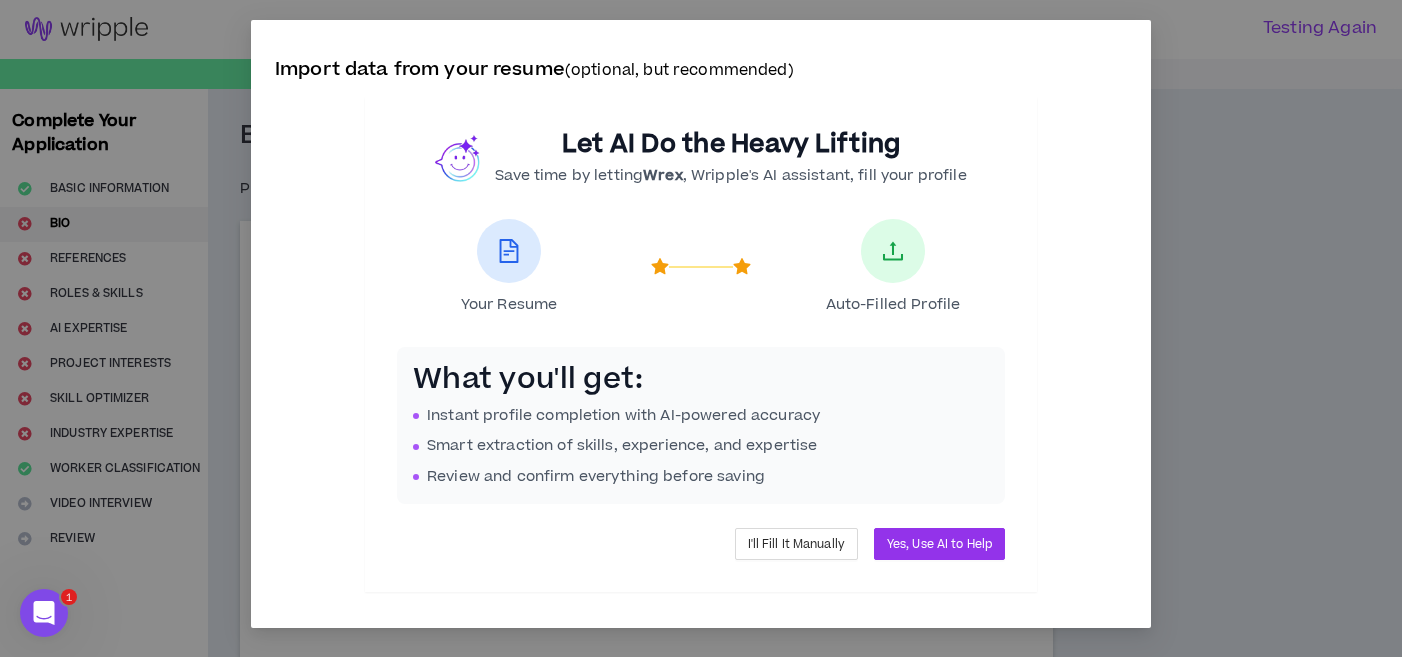 scroll, scrollTop: 0, scrollLeft: 0, axis: both 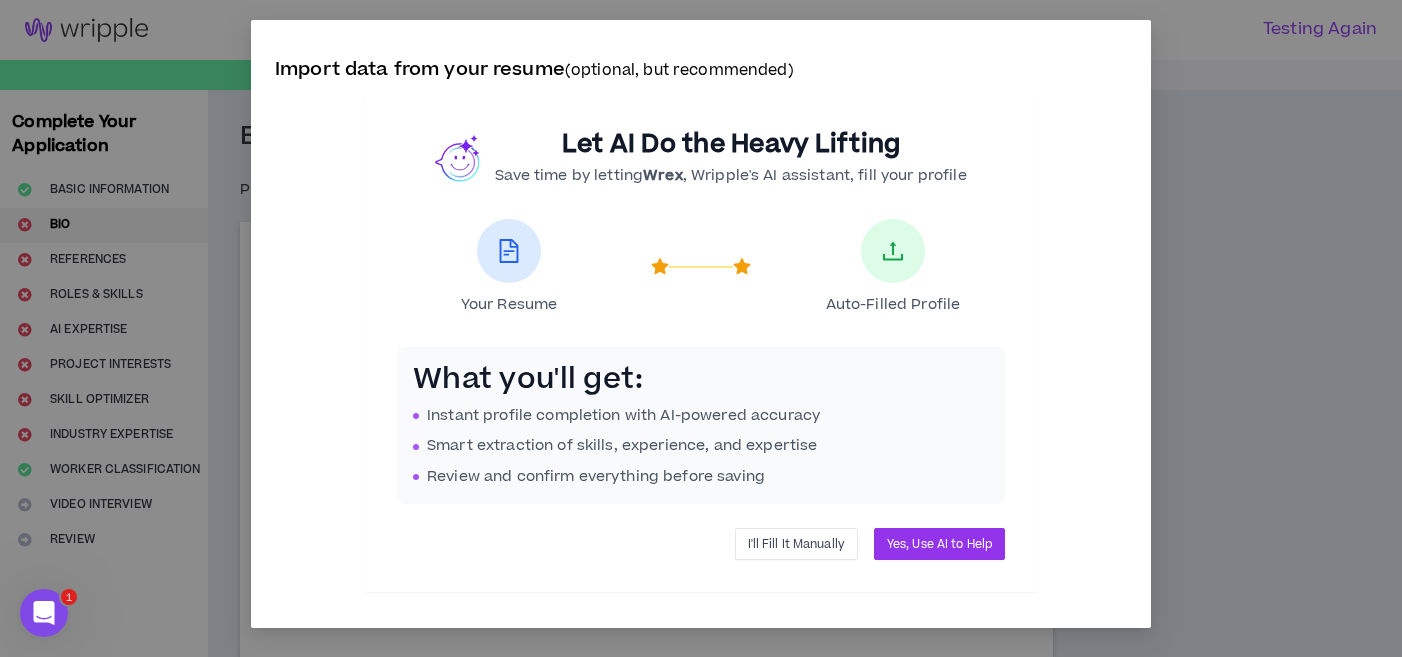 click on "I'll Fill It Manually" at bounding box center (796, 544) 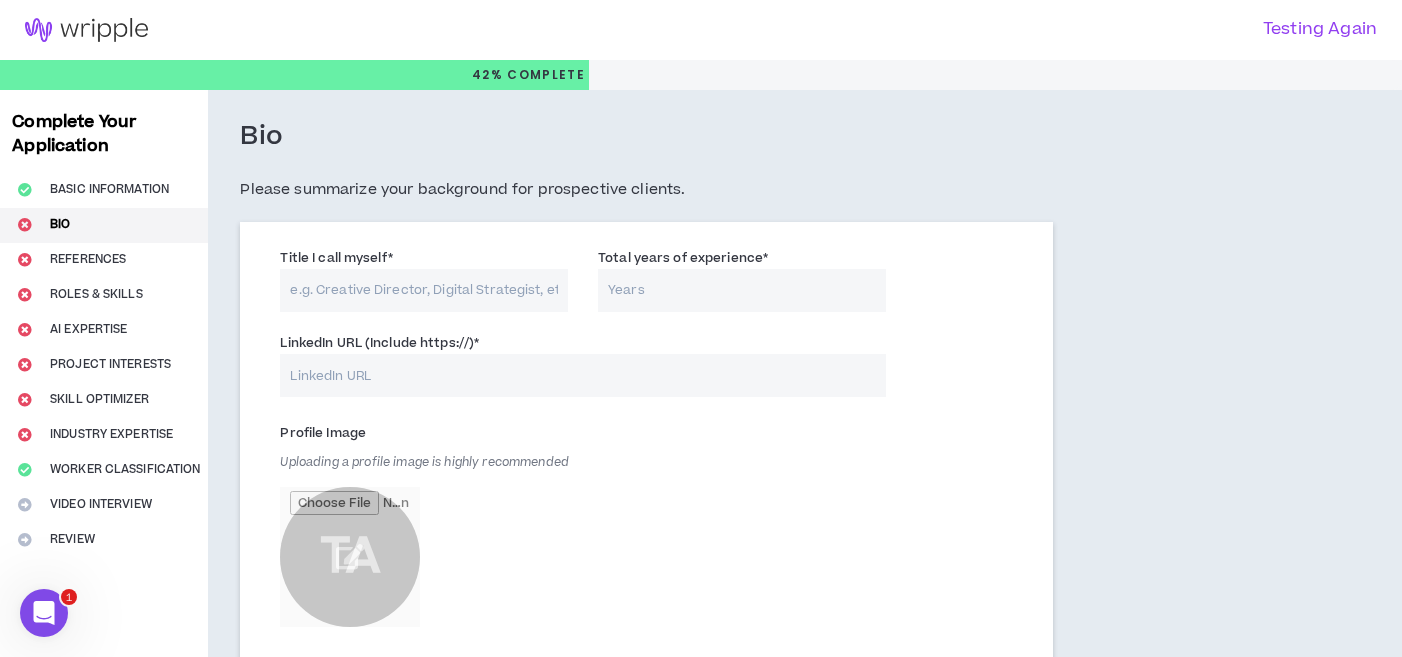 click on "Complete Your Application Basic Information Bio References Roles & Skills AI Expertise Project Interests Skill Optimizer Industry Expertise Worker Classification Video Interview Review" at bounding box center (104, 834) 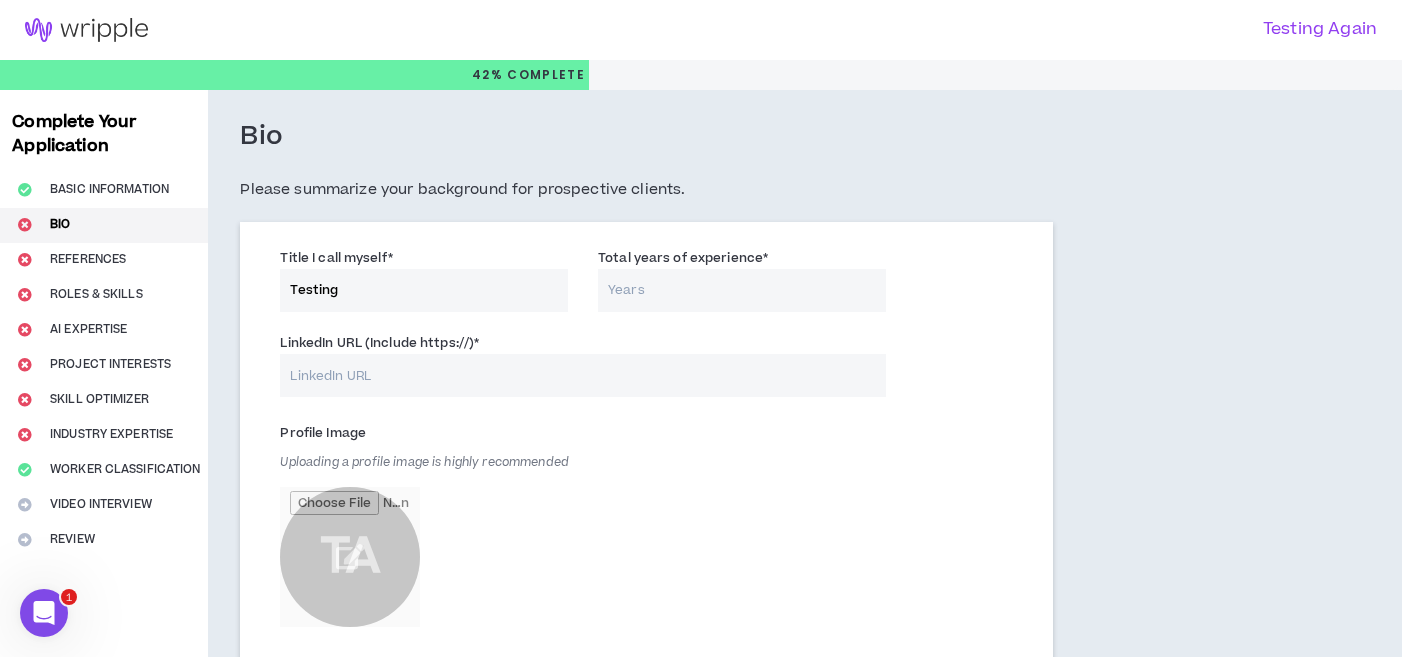 type on "Testing" 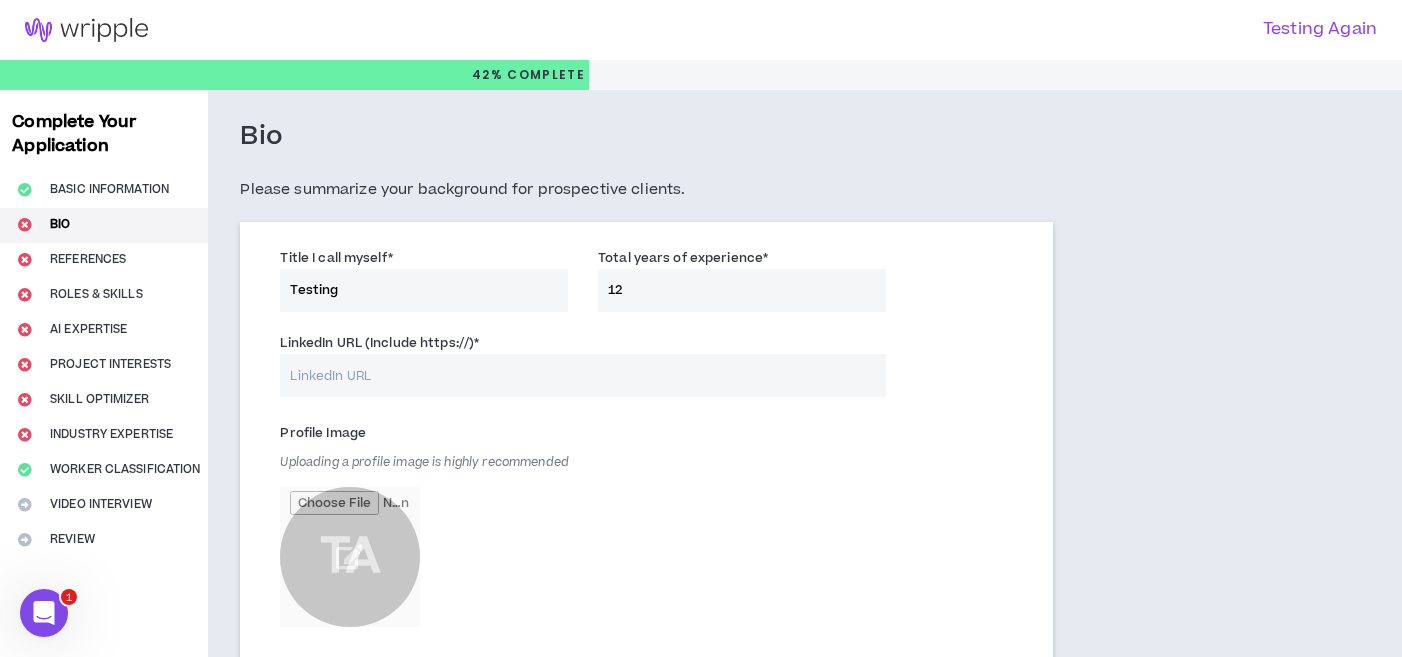 type on "12" 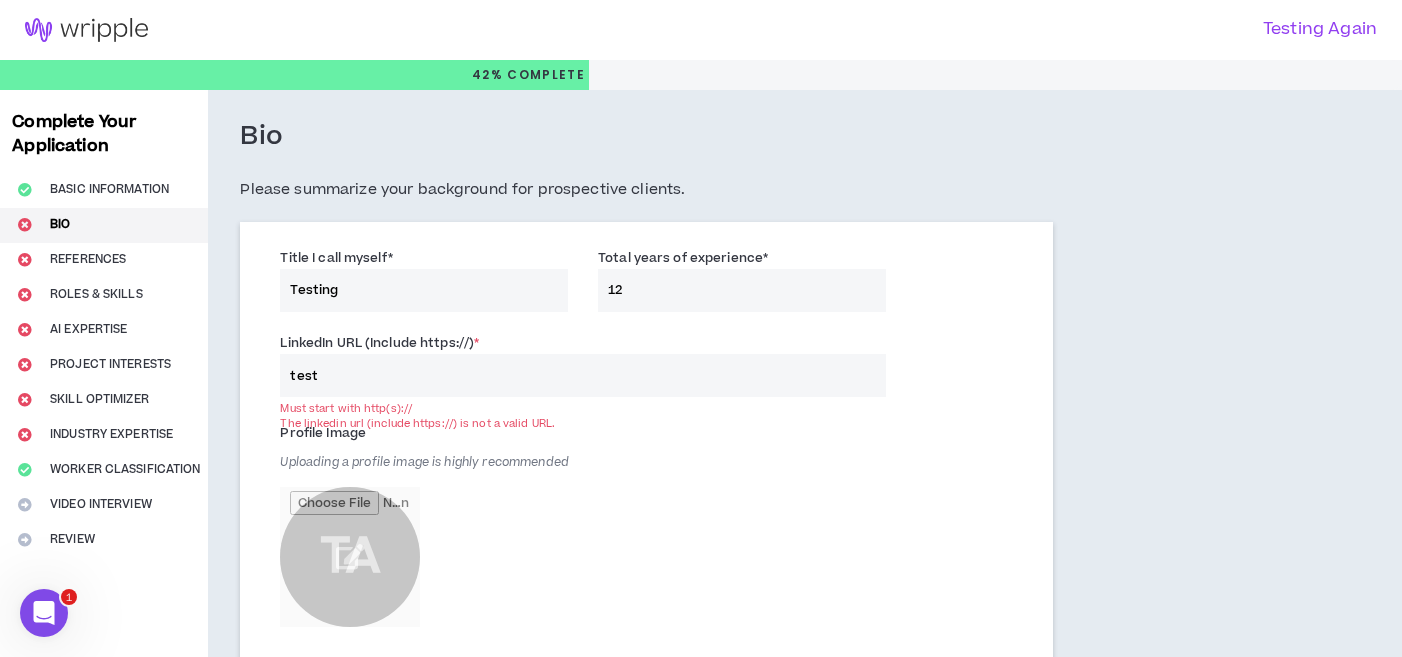 scroll, scrollTop: 2, scrollLeft: 0, axis: vertical 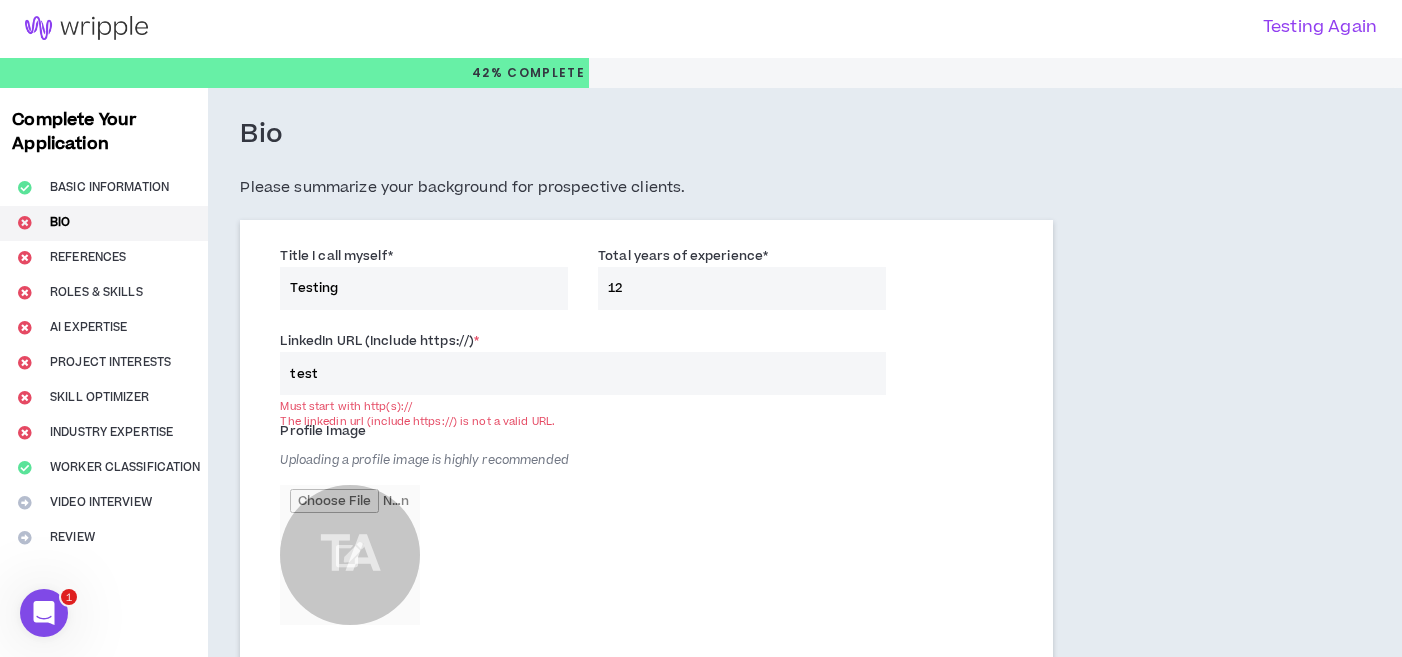 drag, startPoint x: 329, startPoint y: 365, endPoint x: 265, endPoint y: 371, distance: 64.28063 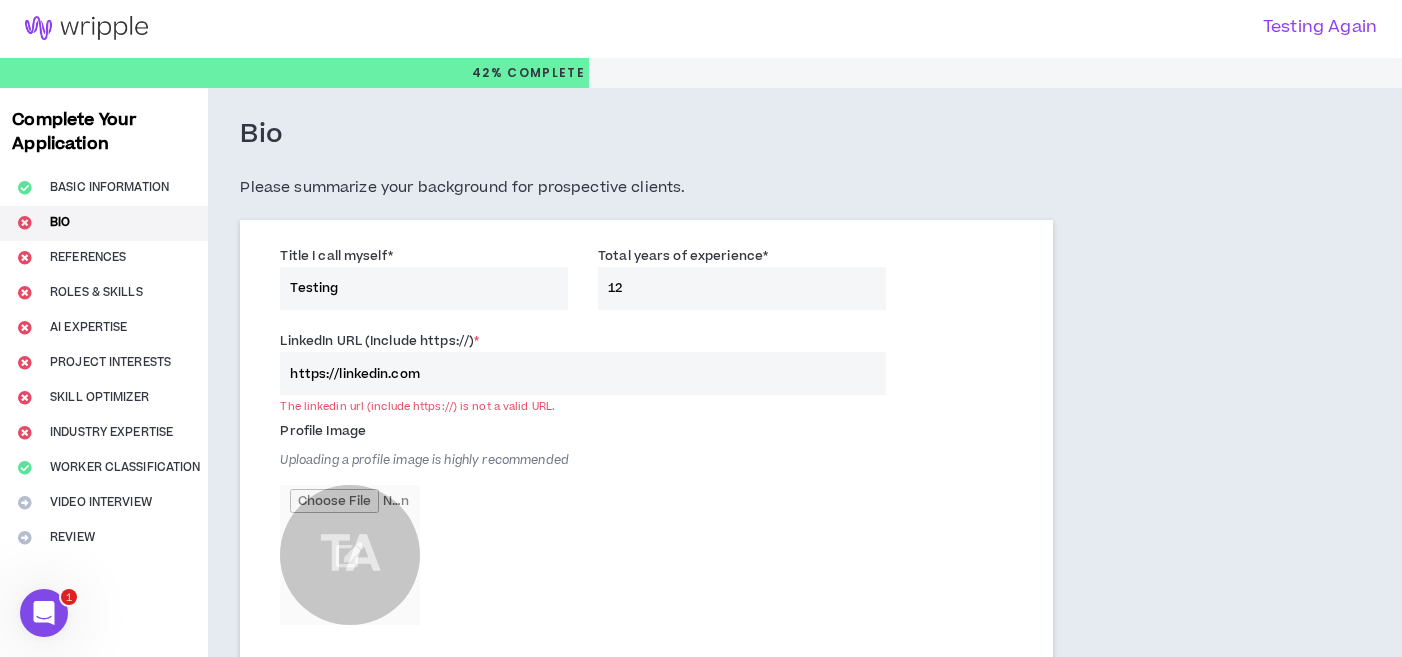 type on "https://linkedin.com" 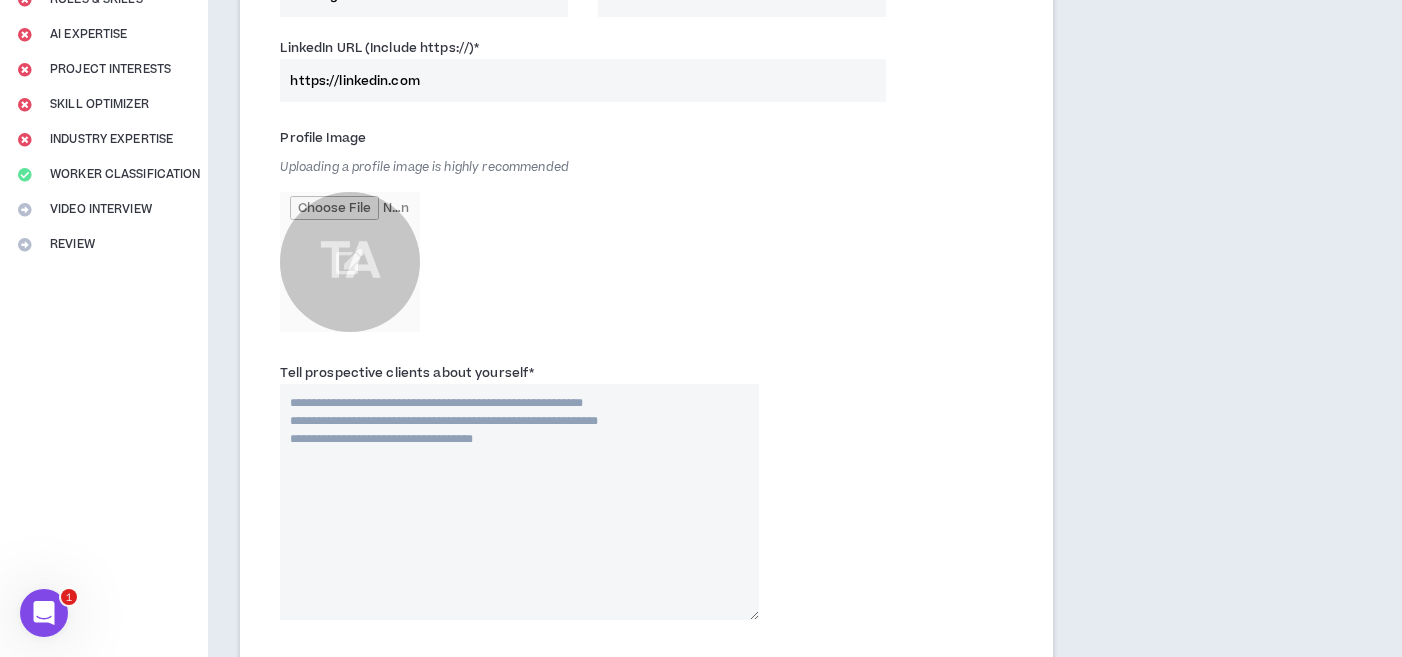 scroll, scrollTop: 328, scrollLeft: 0, axis: vertical 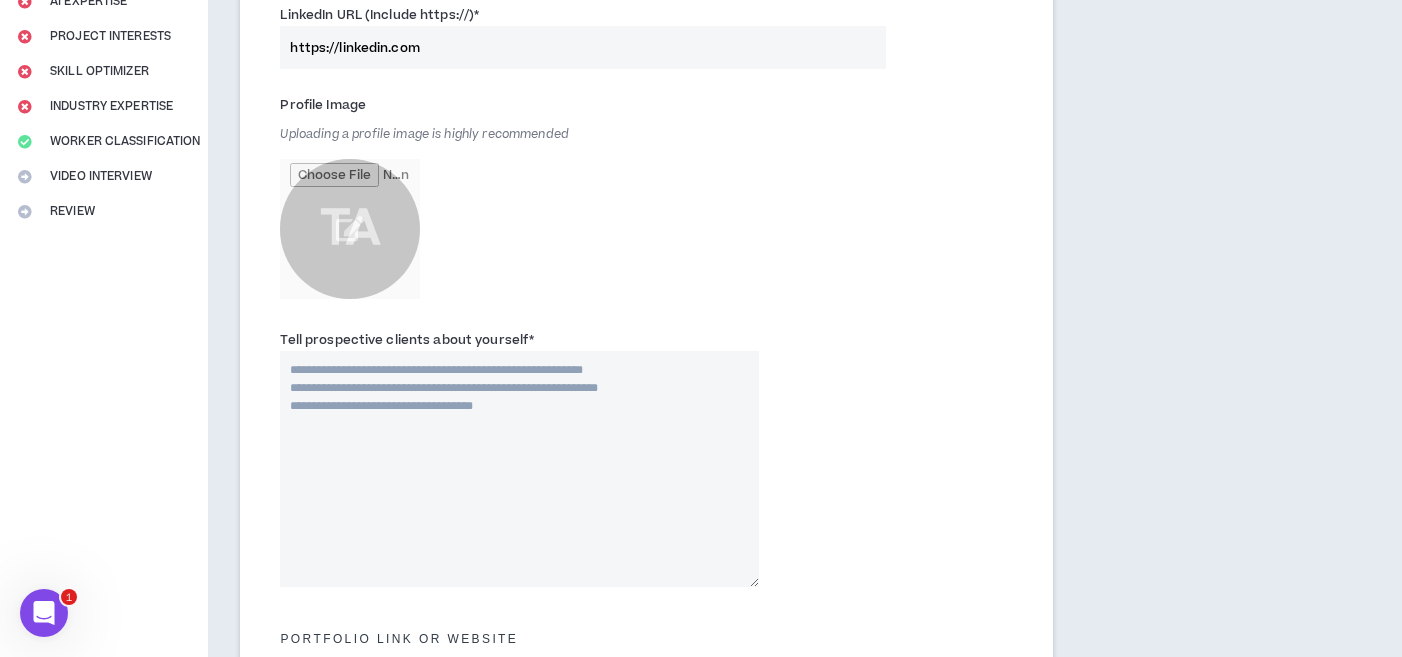 click on "Tell prospective clients about yourself  *" at bounding box center [519, 469] 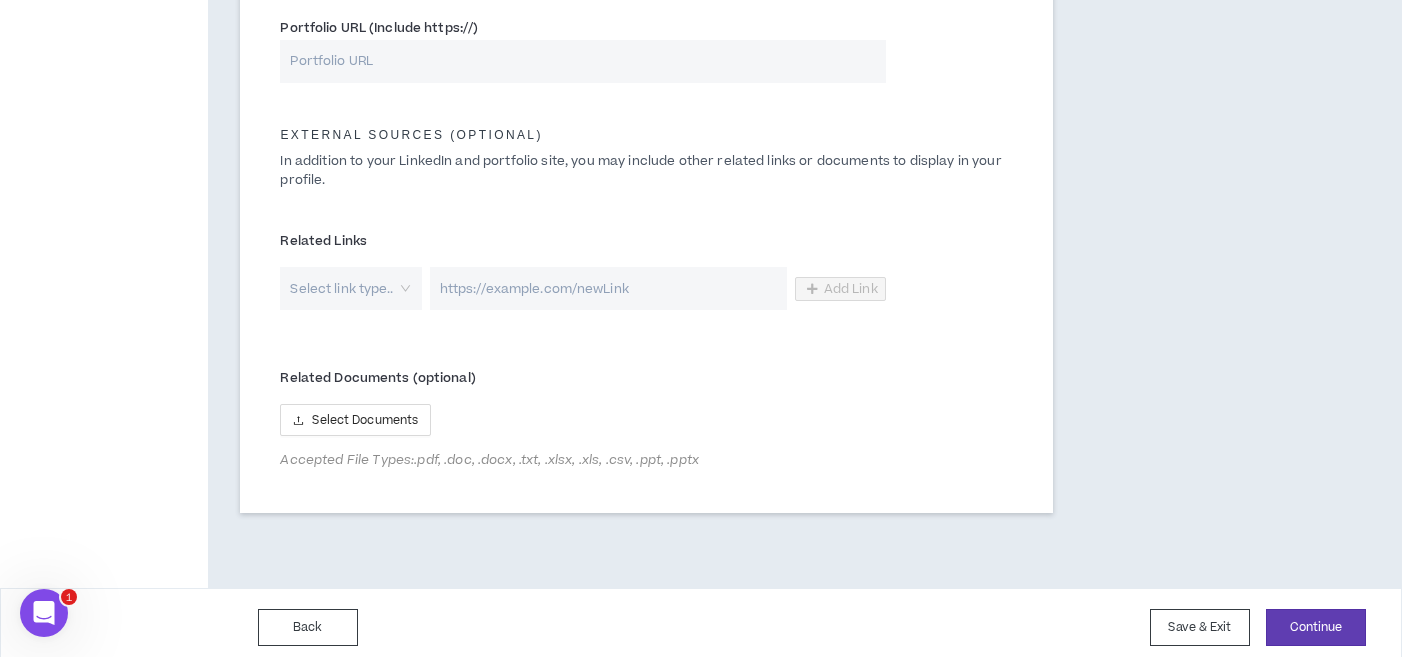 scroll, scrollTop: 1000, scrollLeft: 0, axis: vertical 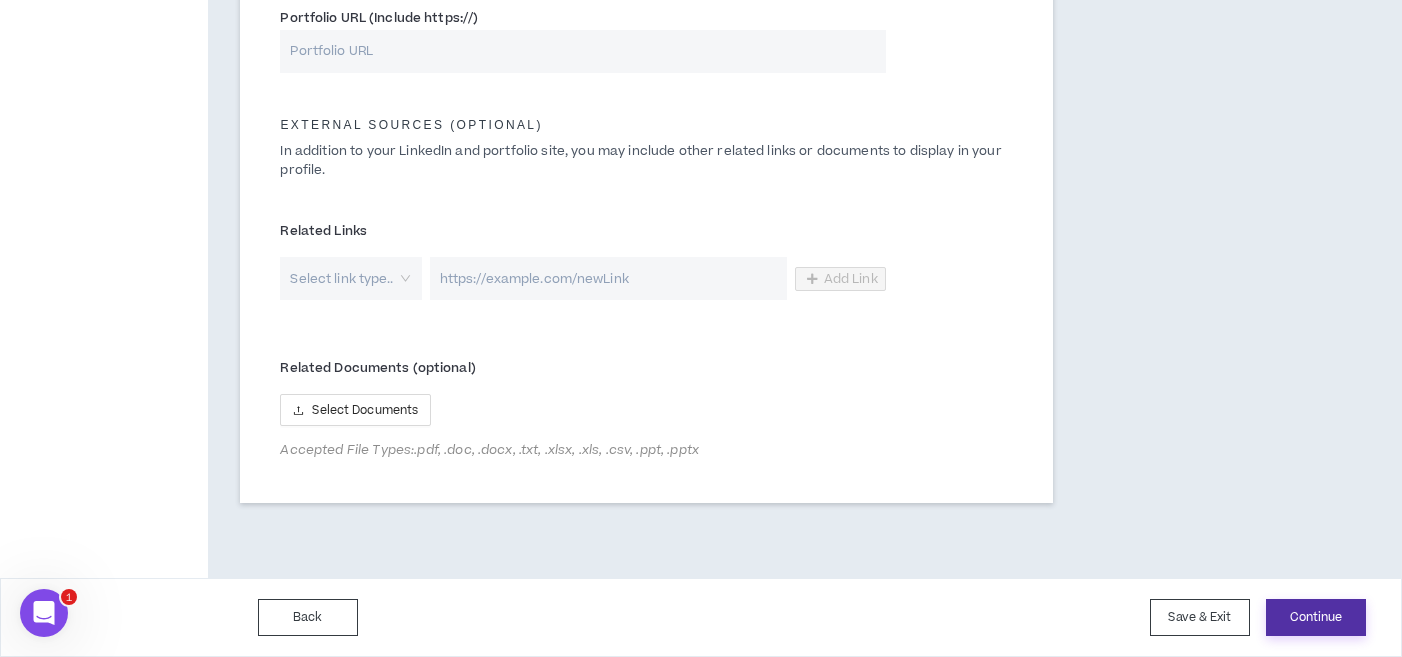 type on "****" 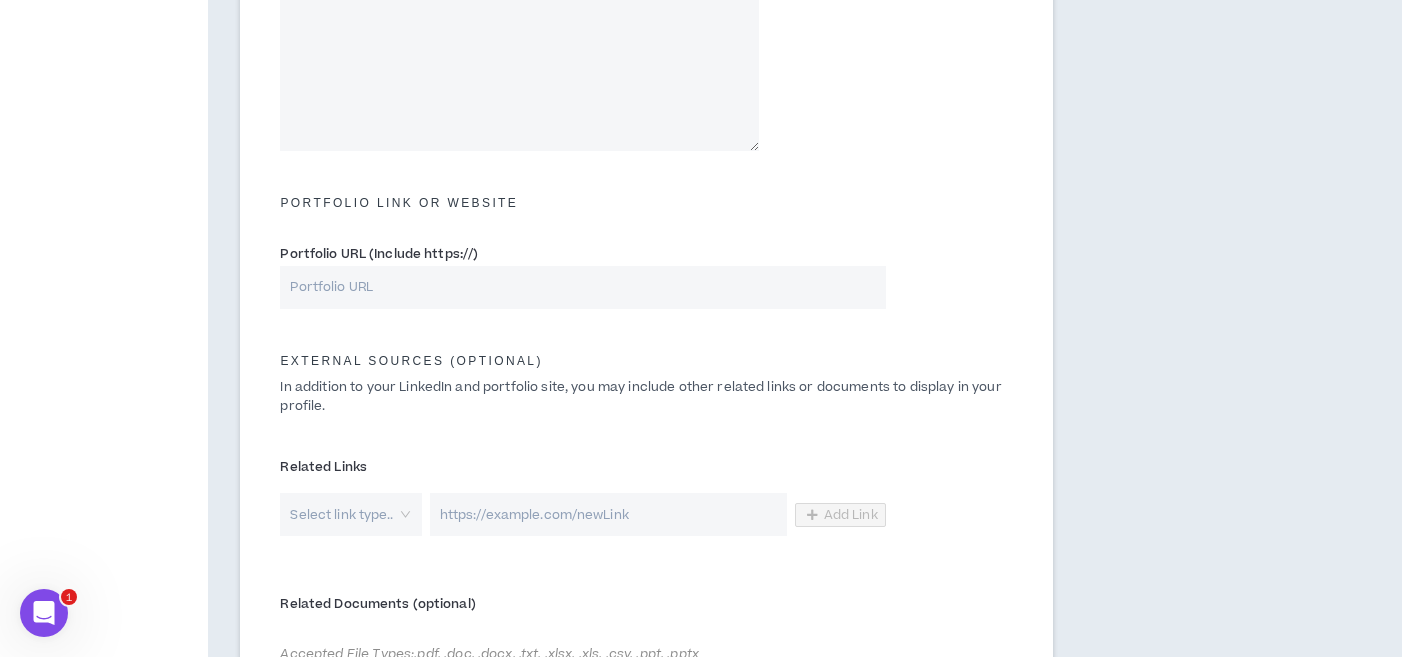 scroll, scrollTop: 600, scrollLeft: 0, axis: vertical 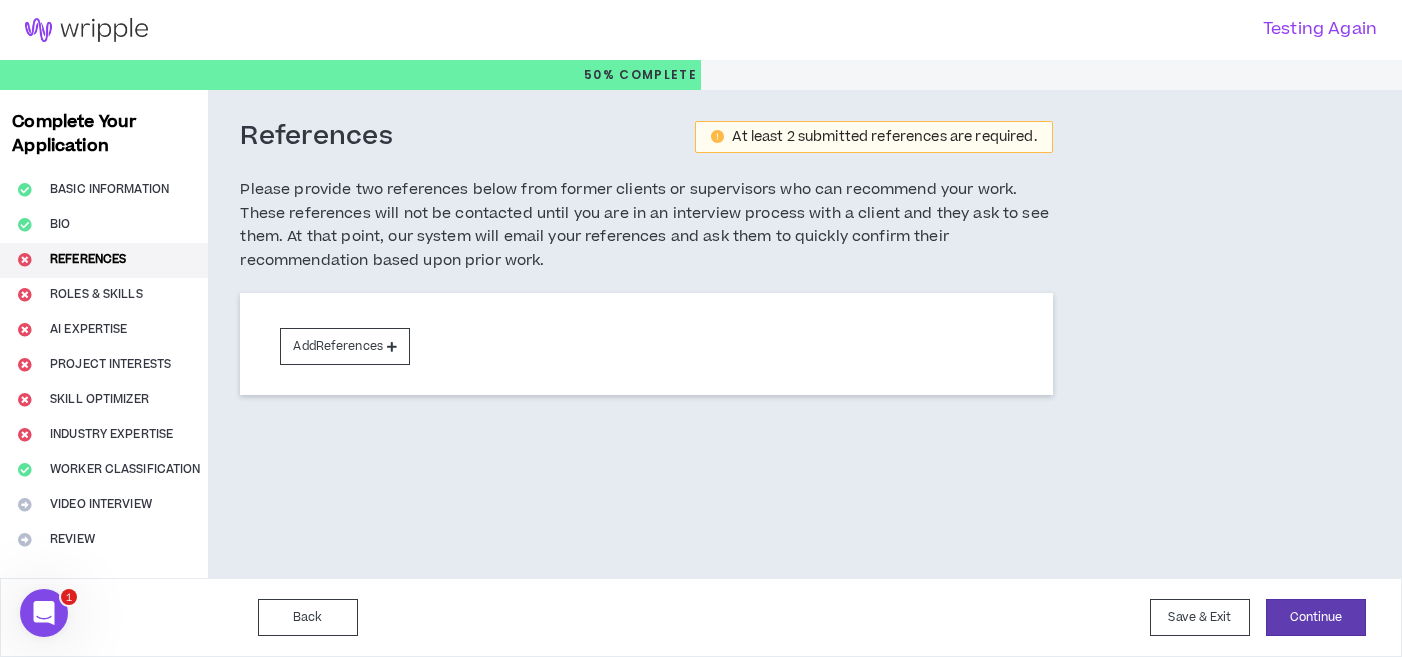 click on "Complete Your Application Basic Information Bio References Roles & Skills AI Expertise Project Interests Skill Optimizer Industry Expertise Worker Classification Video Interview Review" at bounding box center (104, 334) 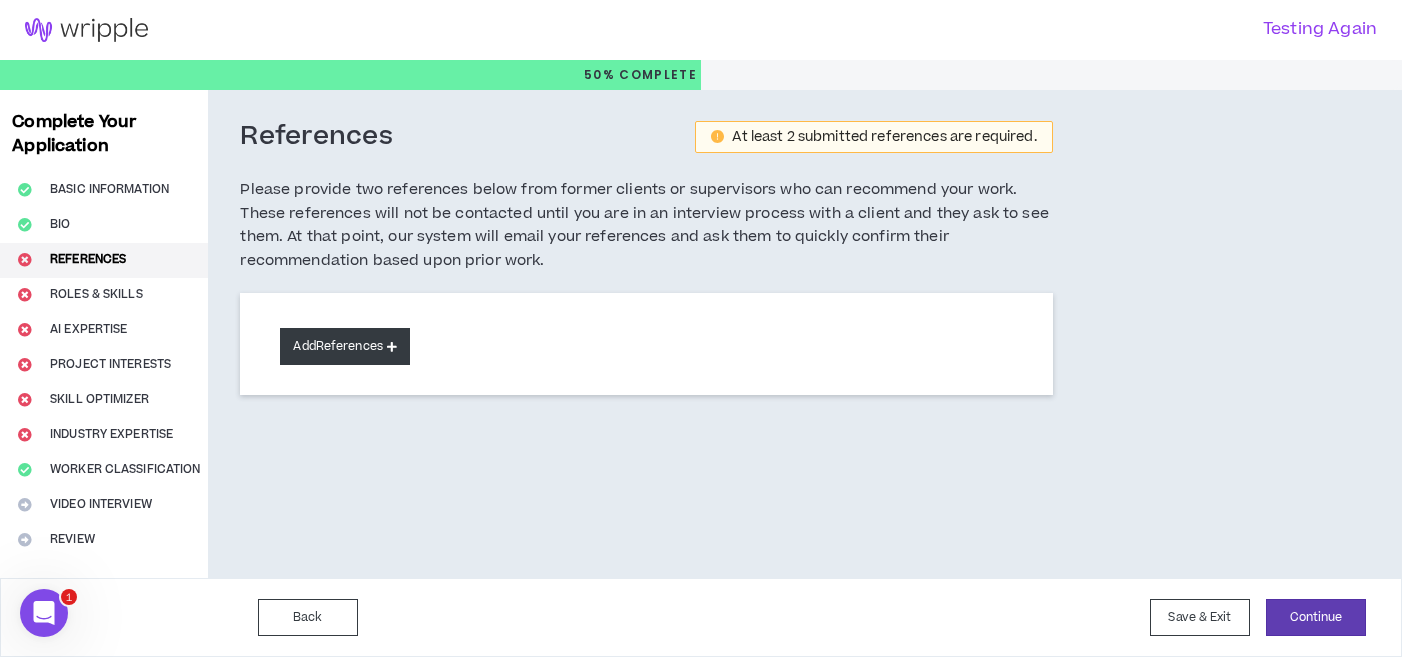 click on "Add  References" at bounding box center (345, 346) 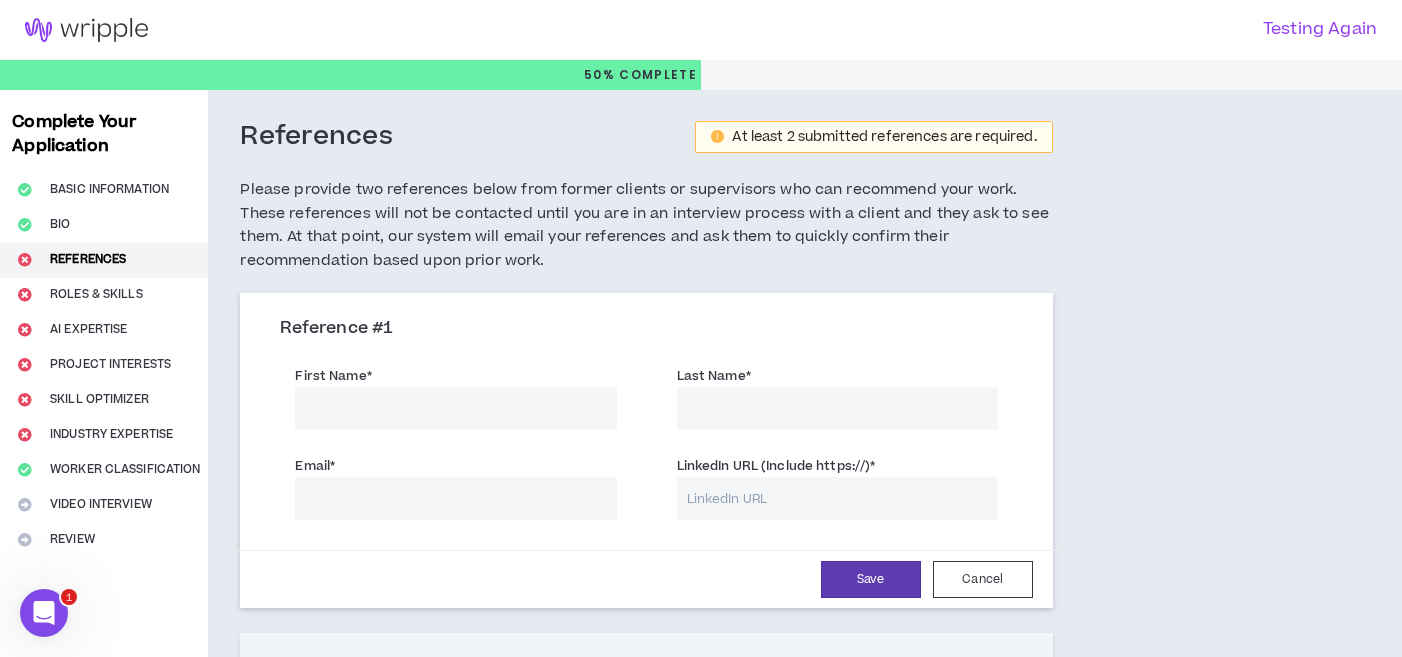 click on "First Name  *" at bounding box center [455, 408] 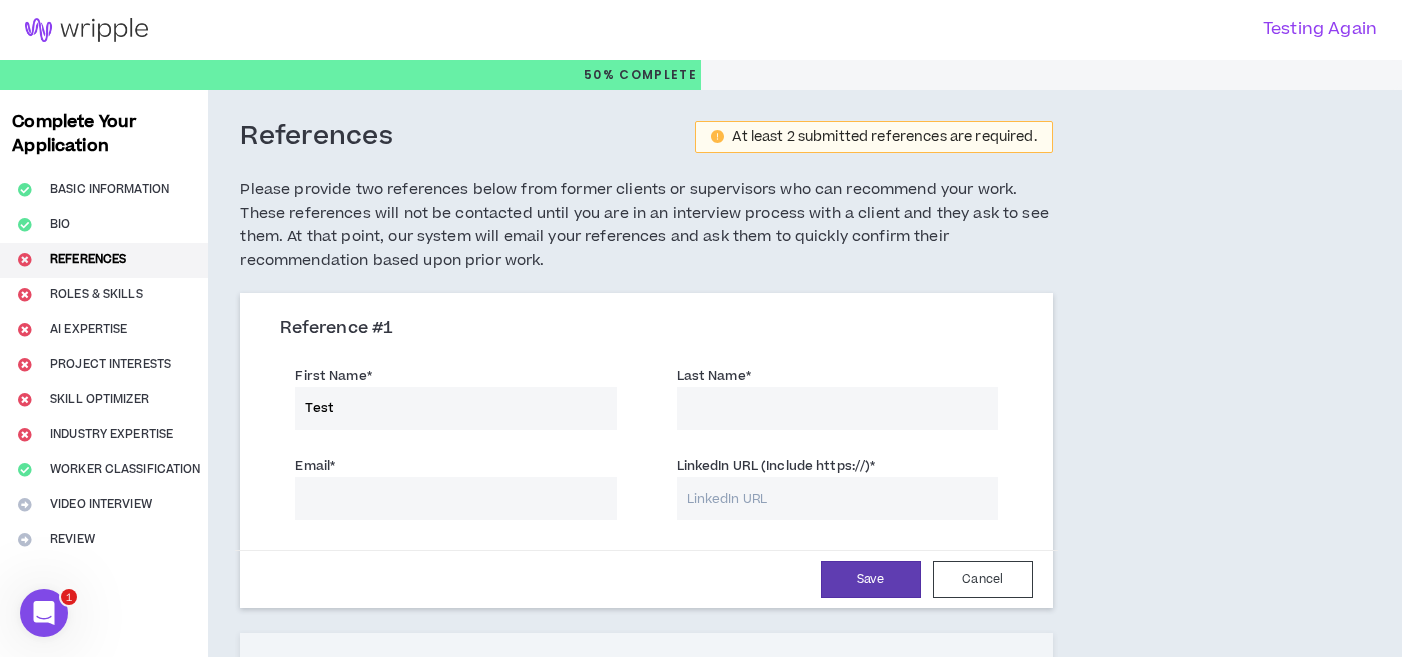 type on "Test" 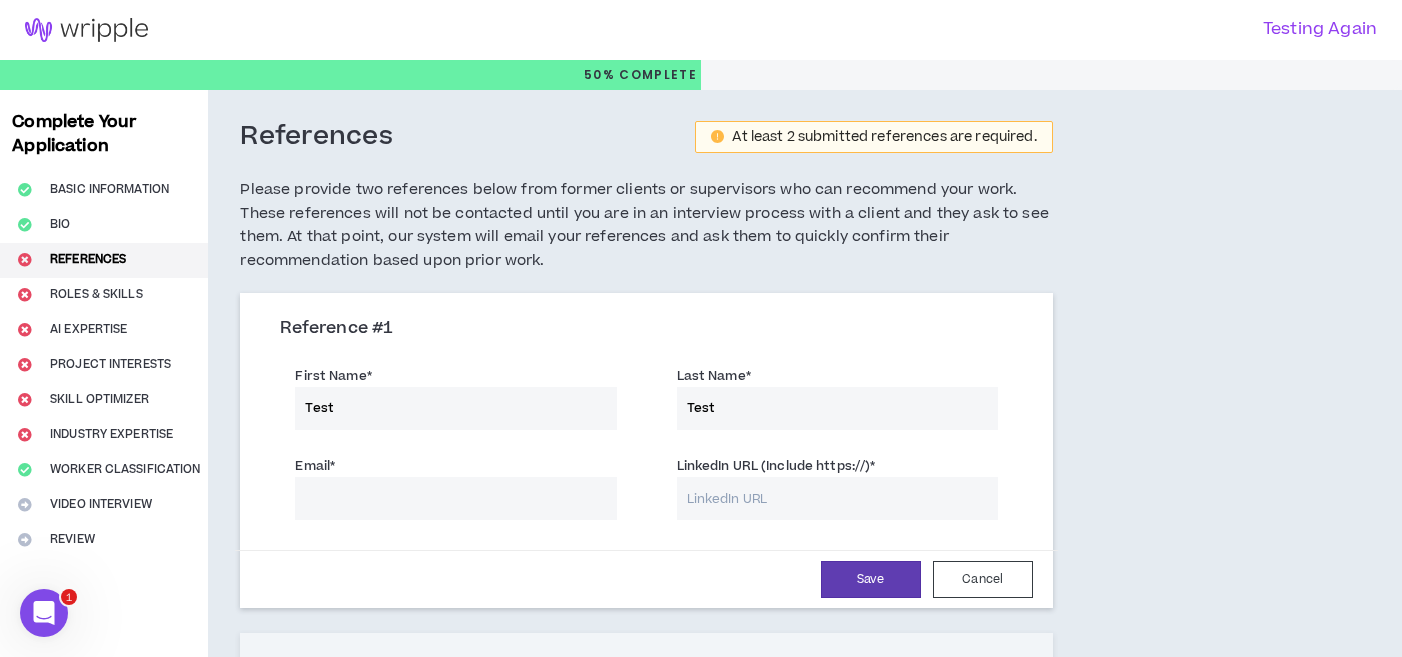 type on "Test" 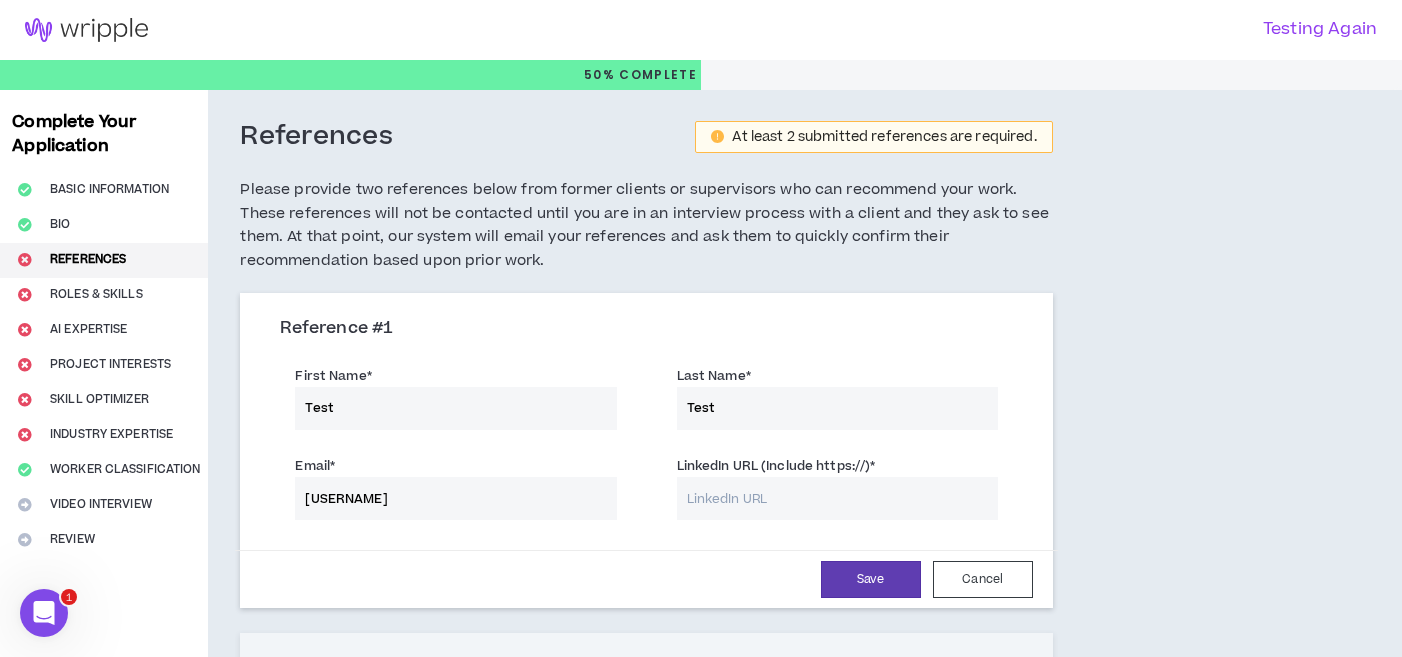 type on "[USERNAME]" 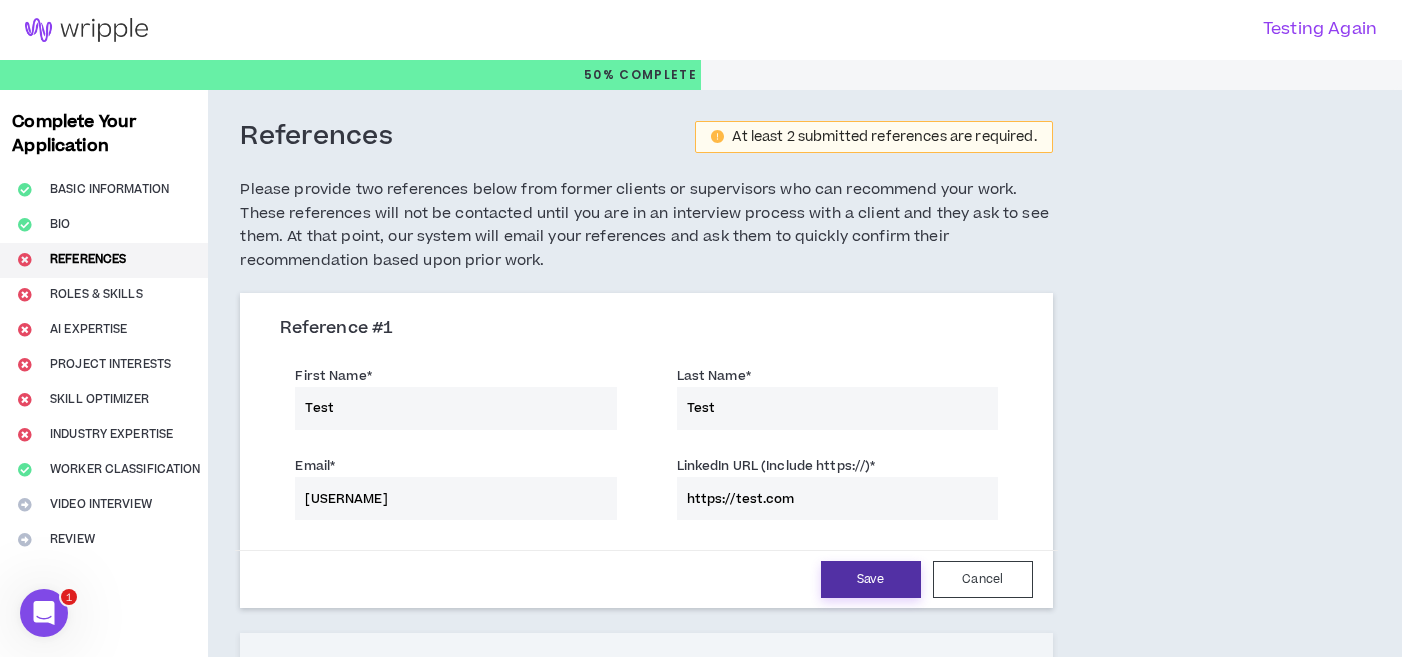 type on "https://test.com" 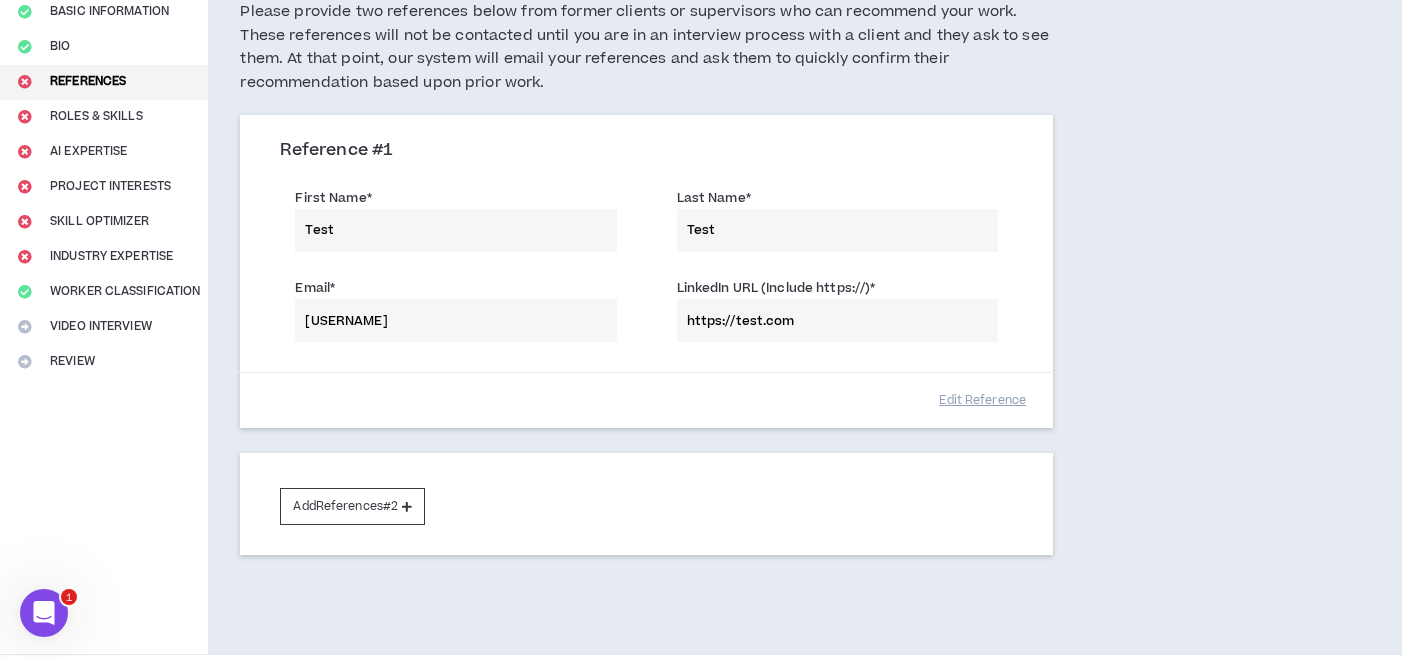 scroll, scrollTop: 254, scrollLeft: 0, axis: vertical 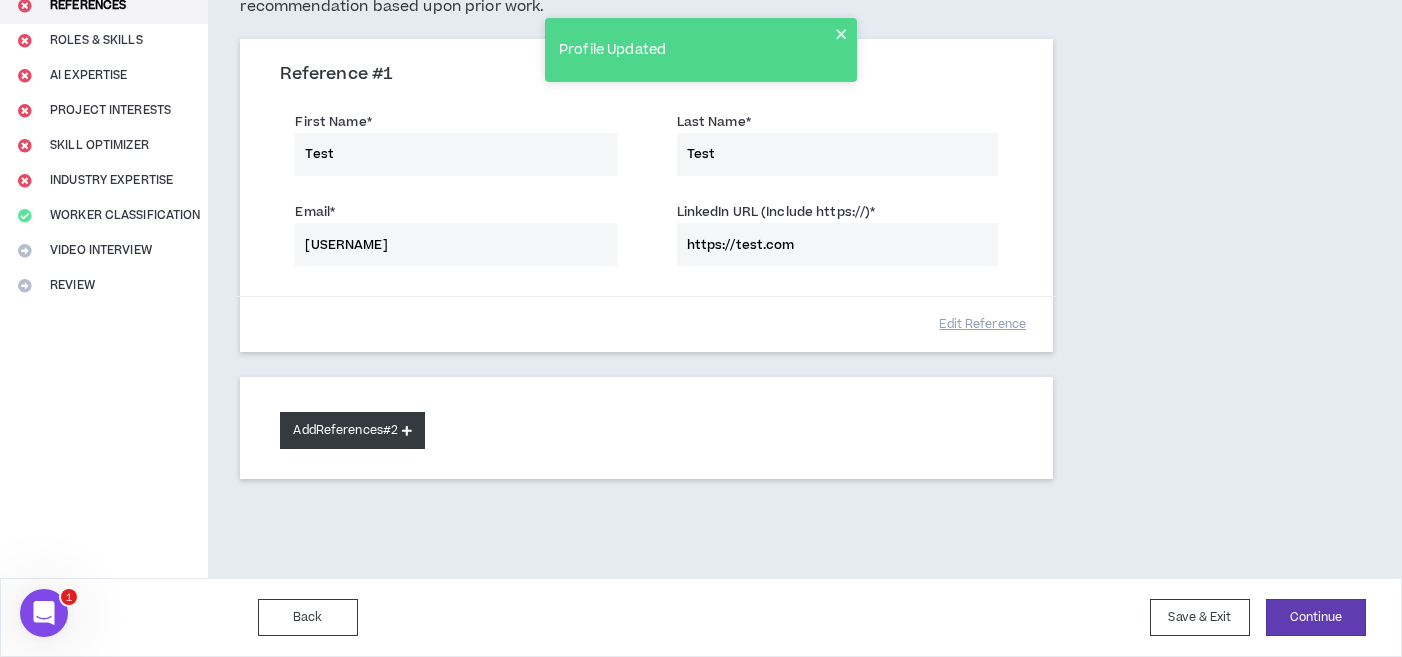 click on "Add  References  #2" at bounding box center [352, 430] 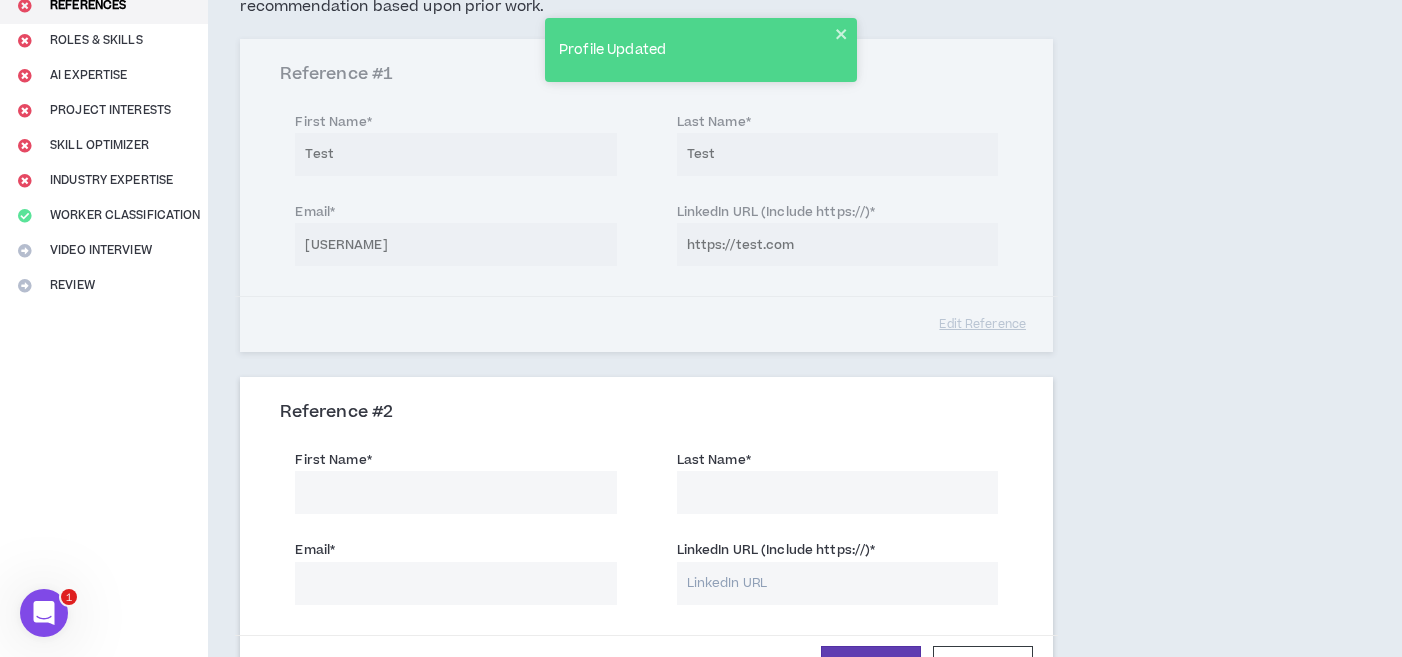 click on "First Name  *" at bounding box center (455, 492) 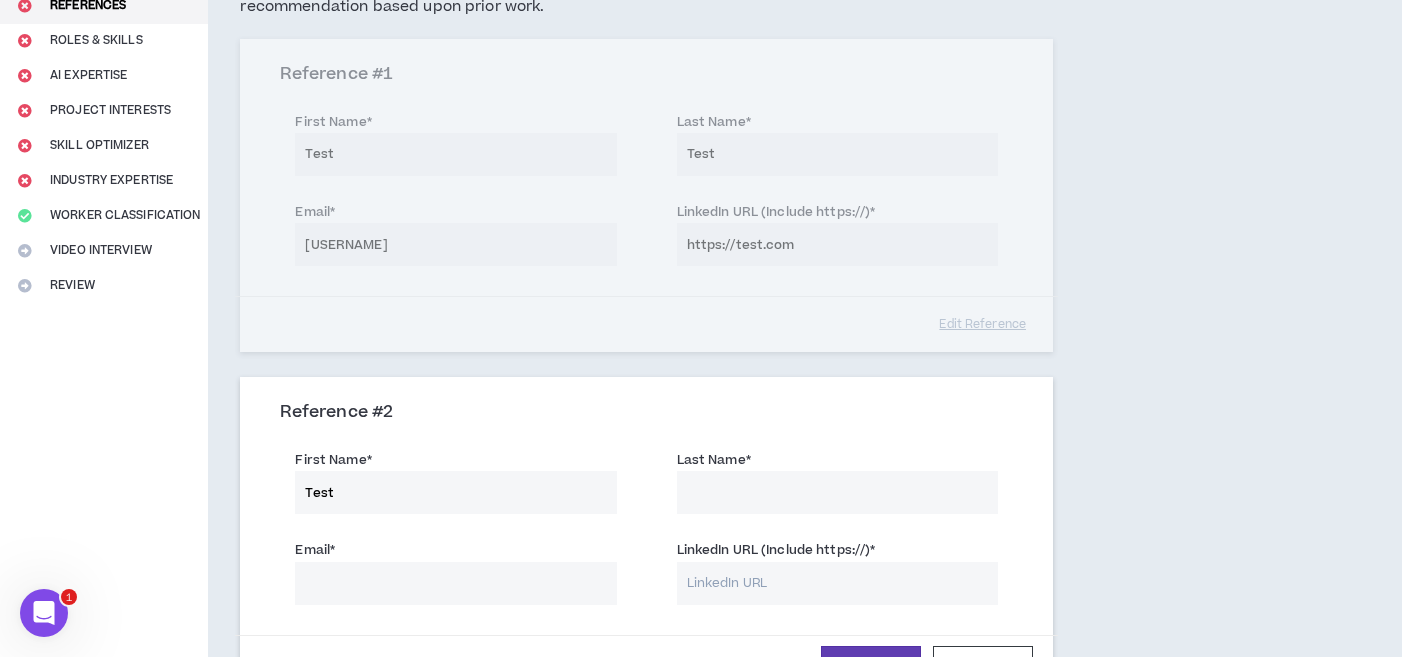 type on "Test" 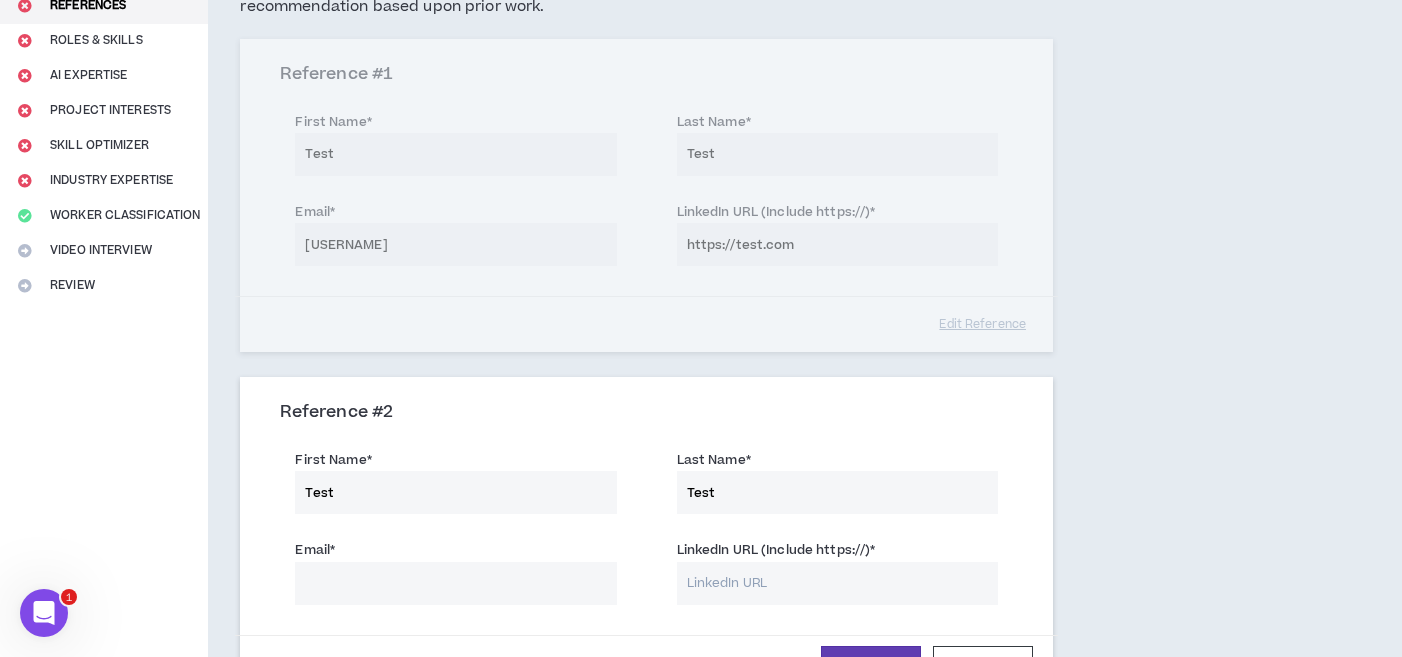 type on "Test" 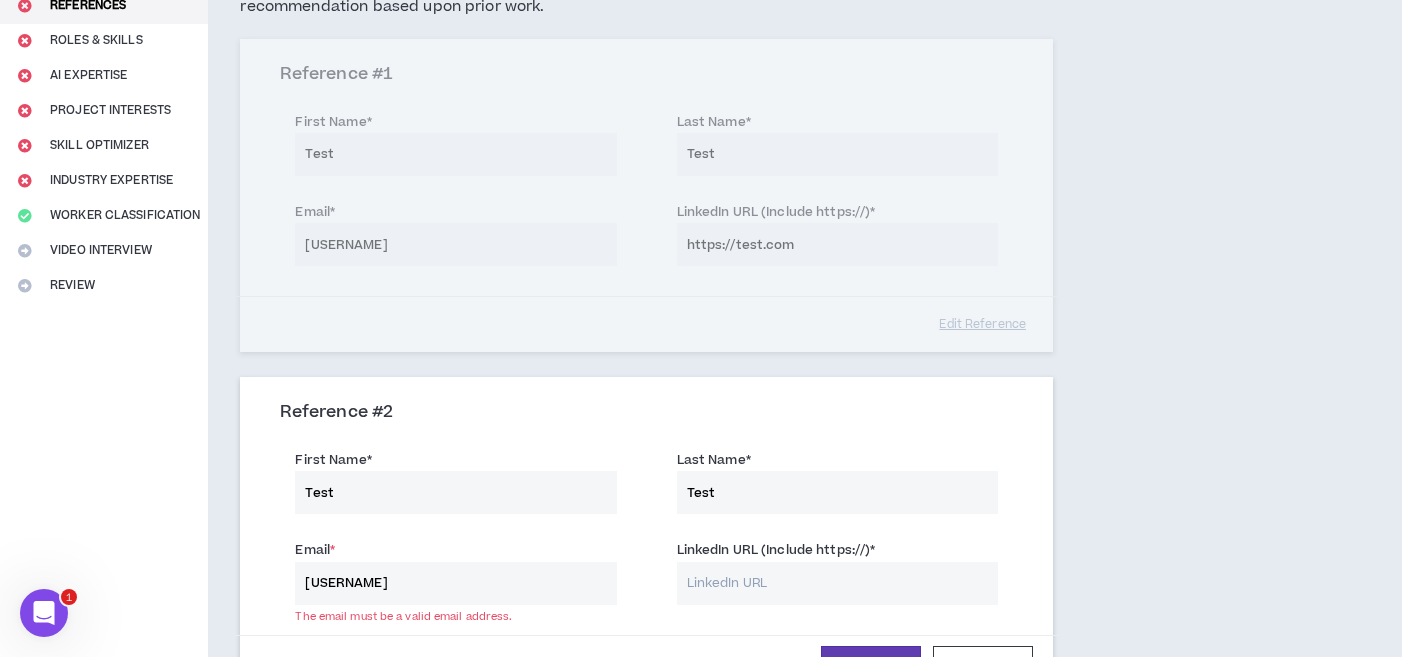 type on "[USERNAME]" 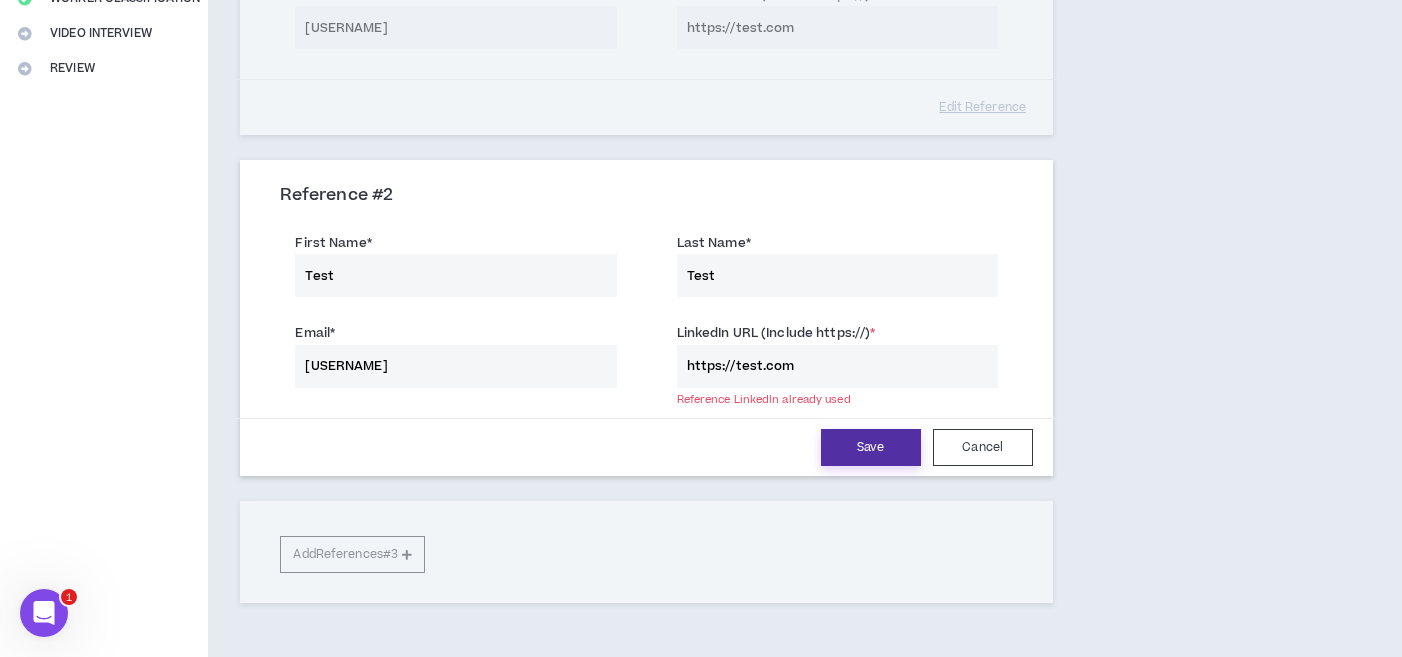 click on "Save" at bounding box center (871, 447) 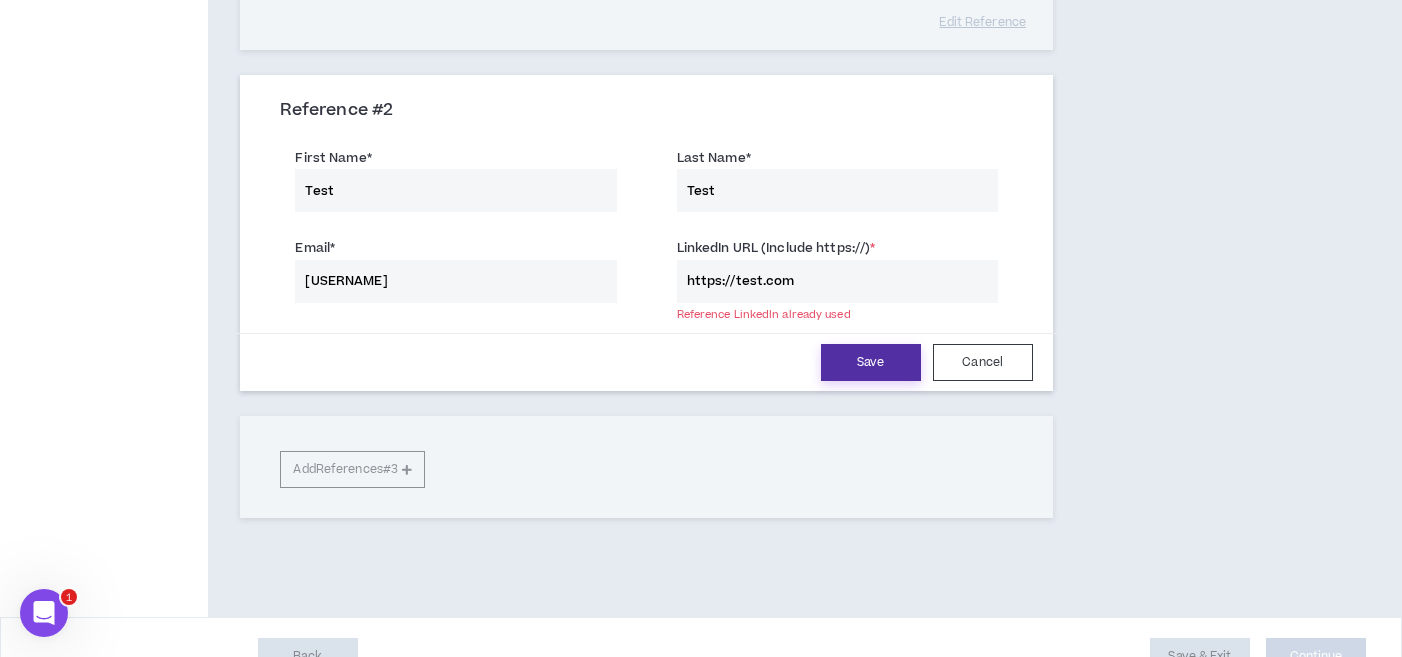 scroll, scrollTop: 594, scrollLeft: 0, axis: vertical 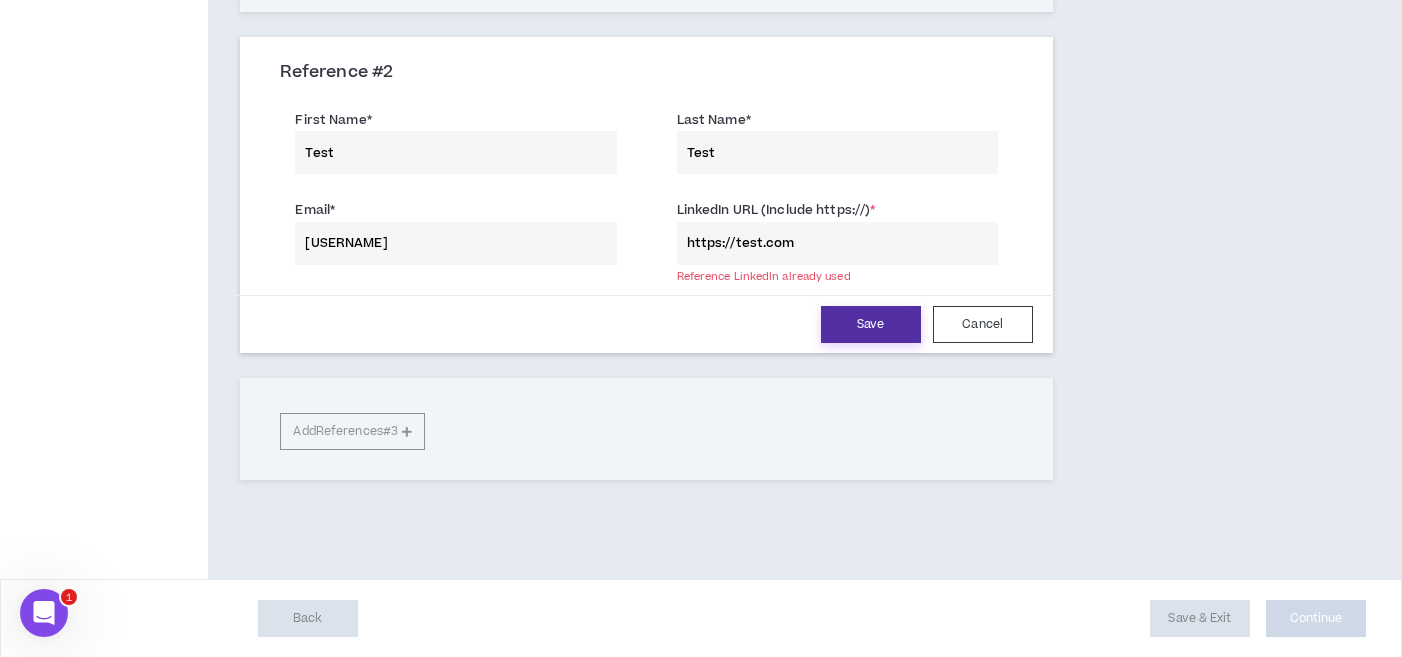 click on "Save" at bounding box center [871, 324] 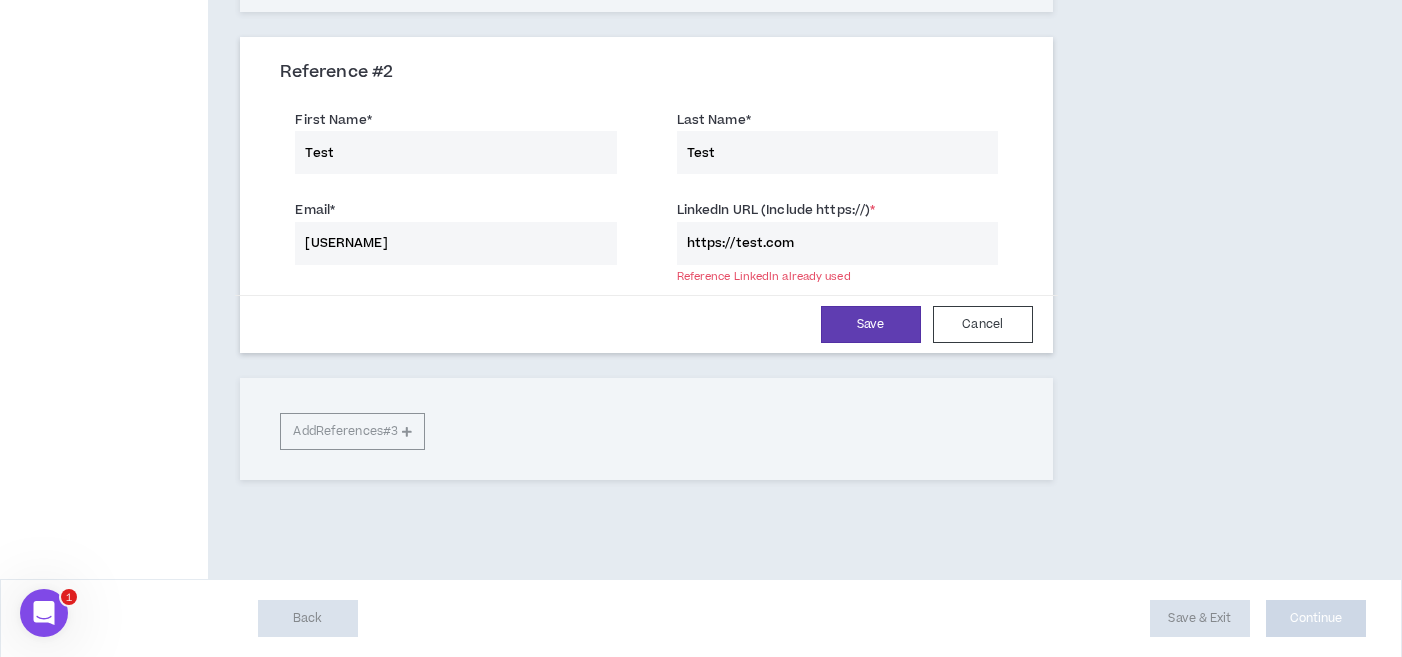 click on "https://test.com" at bounding box center [837, 243] 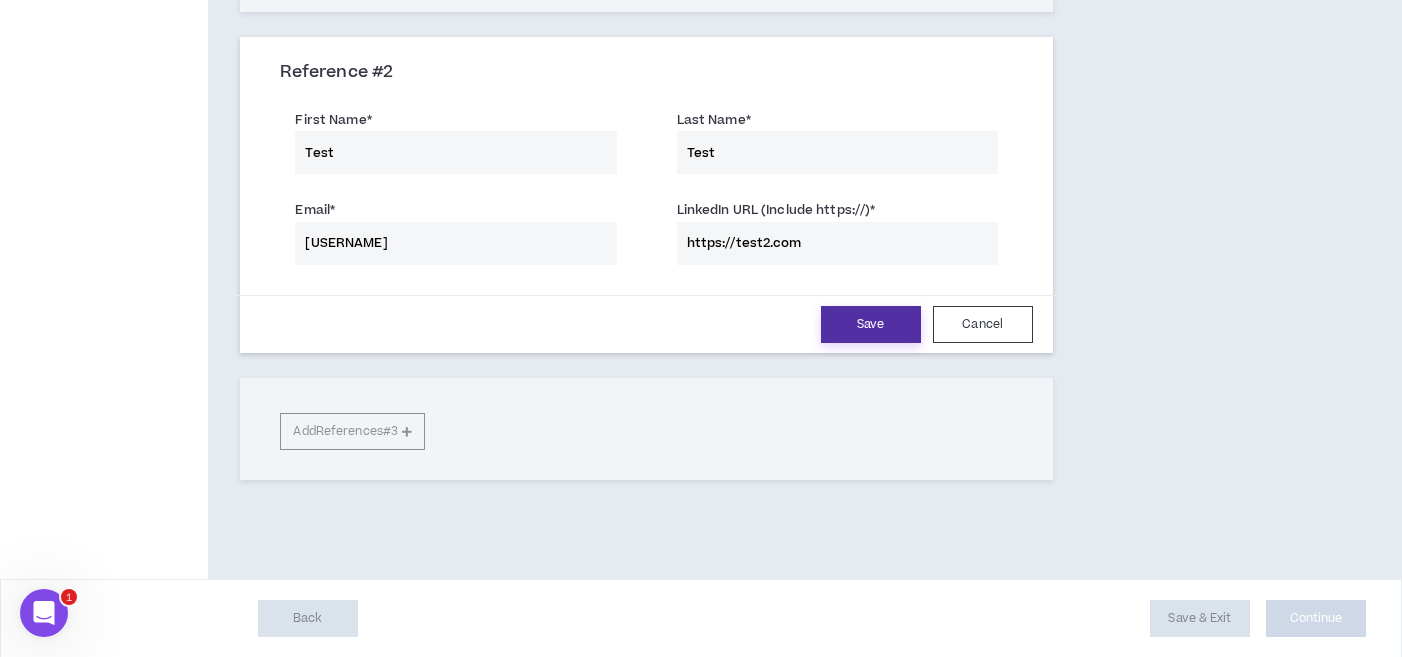 type on "https://test2.com" 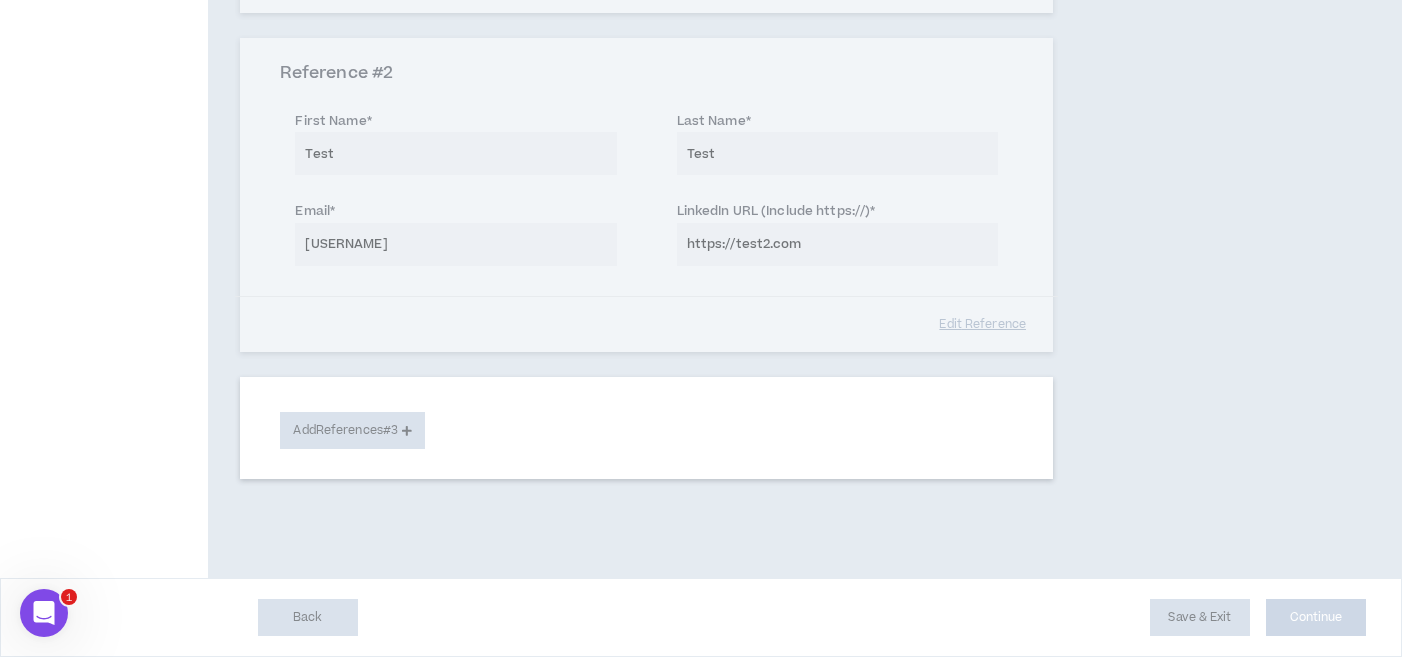 scroll, scrollTop: 592, scrollLeft: 0, axis: vertical 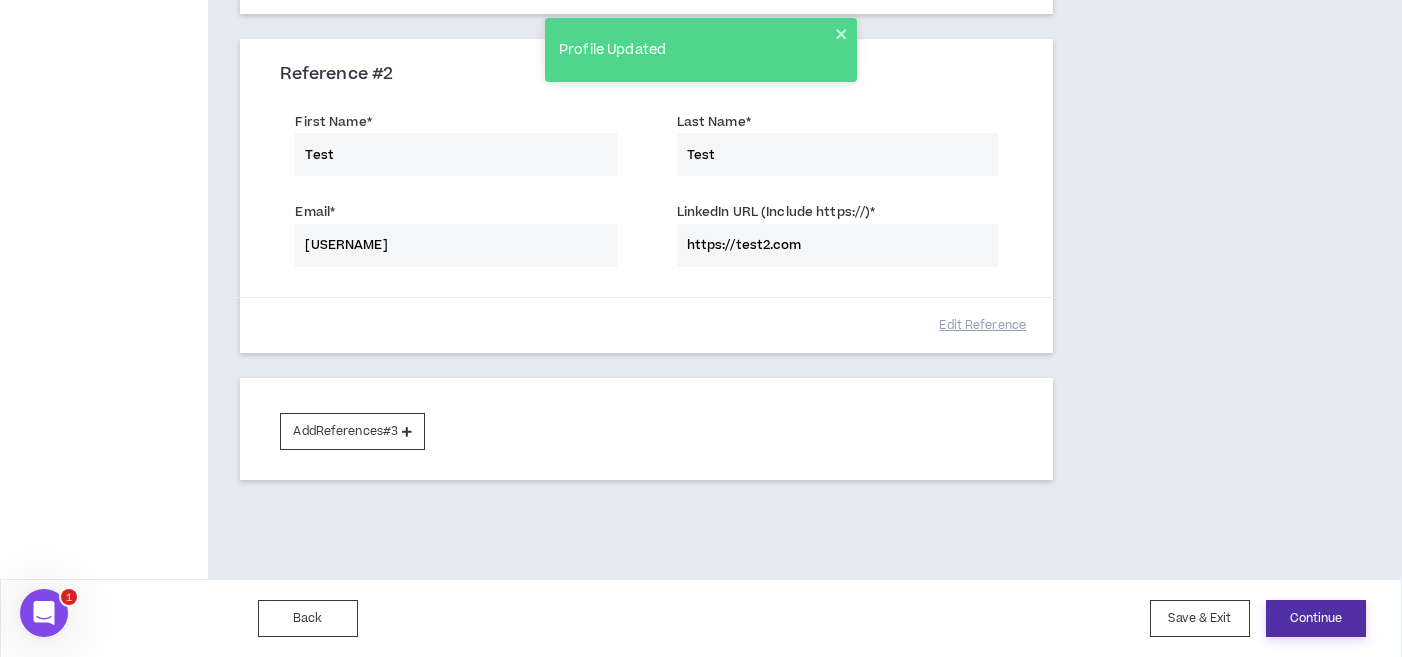 click on "Continue" at bounding box center (1316, 618) 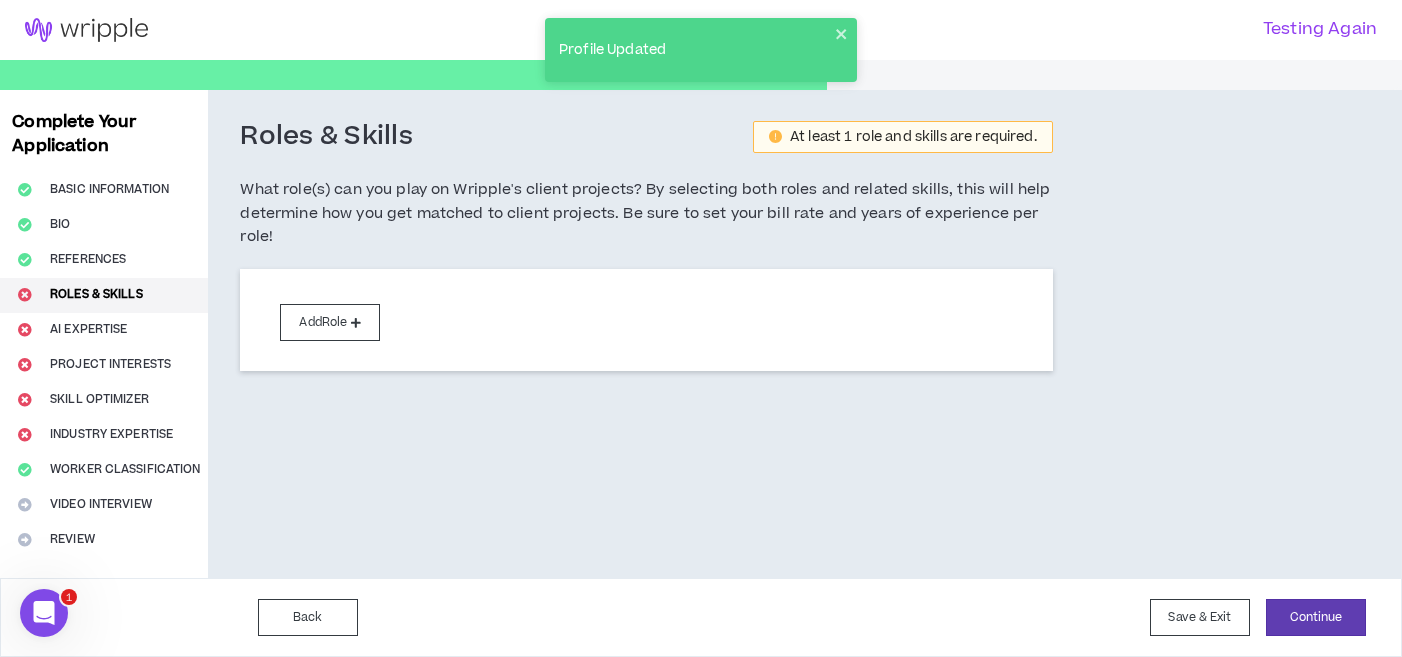 scroll, scrollTop: 0, scrollLeft: 0, axis: both 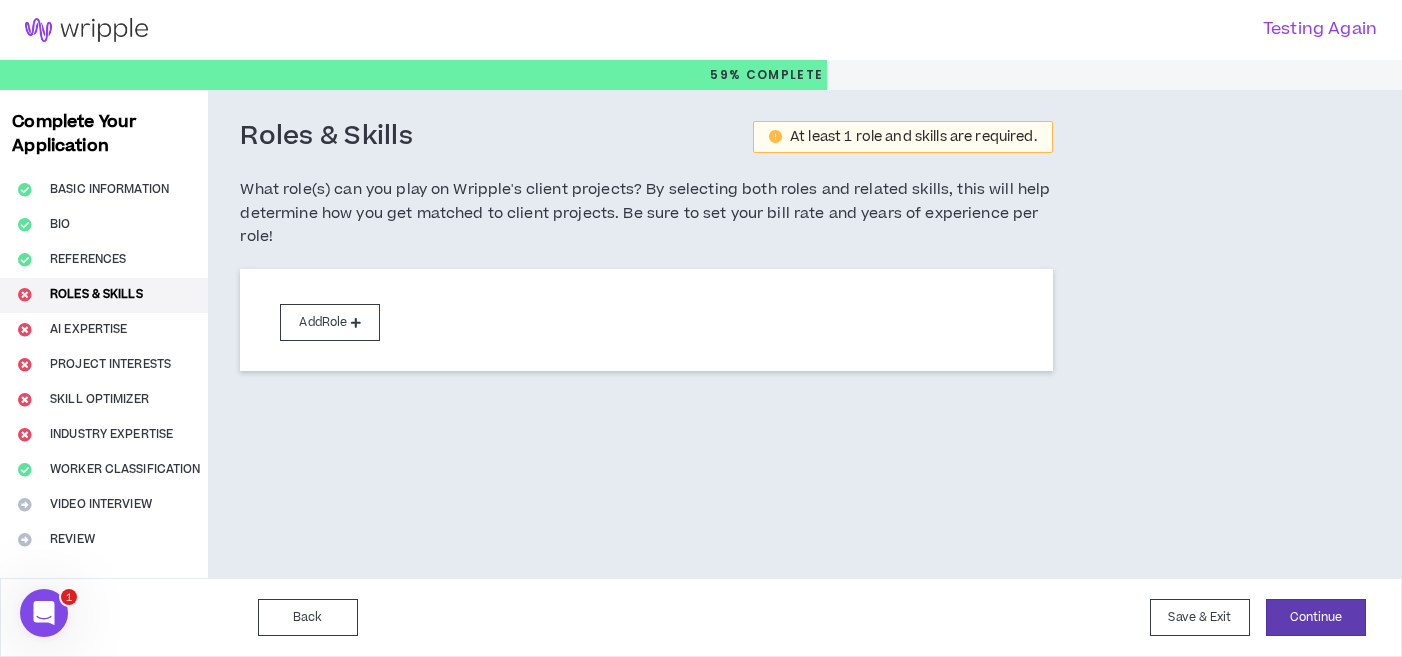 click on "Roles & Skills At least 1 role and skills are required. What role(s) can you play on Wripple's client projects? By selecting both roles and related skills, this will help determine how you get matched to client projects. Be sure to set your bill rate and years of experience per role!" at bounding box center (646, 194) 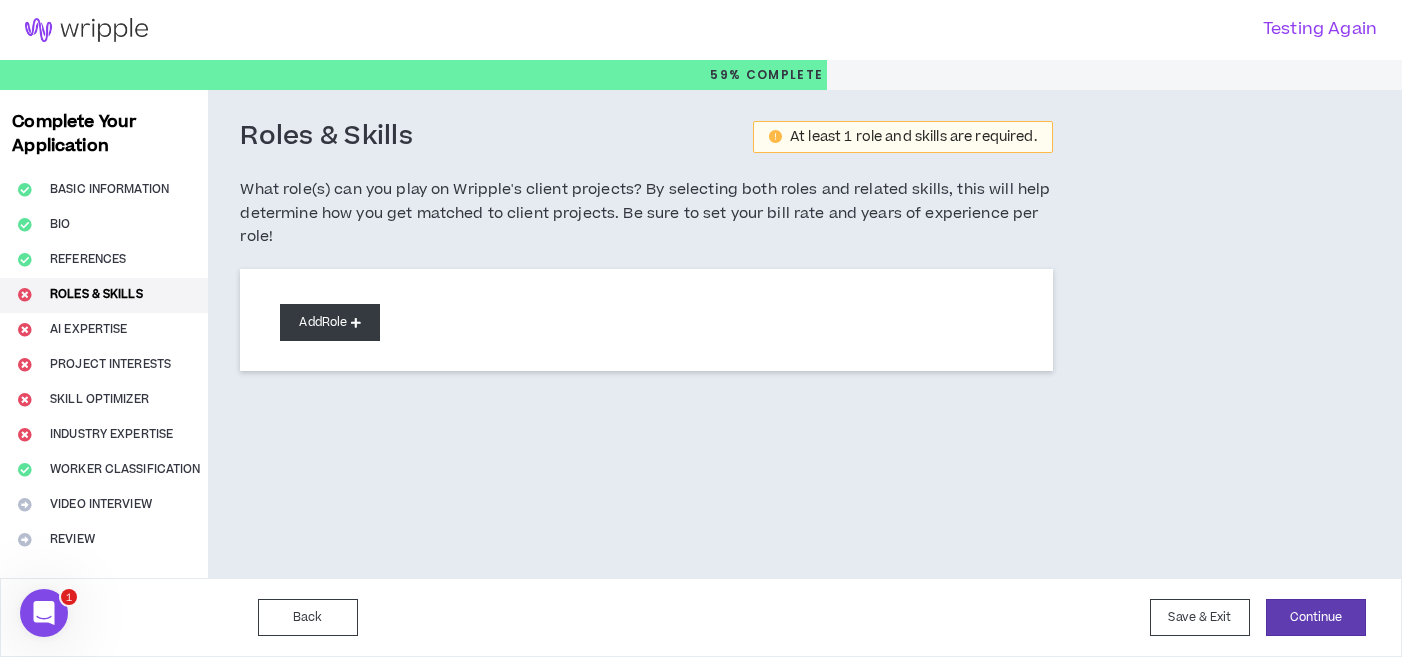 click on "Add  Role" at bounding box center [330, 322] 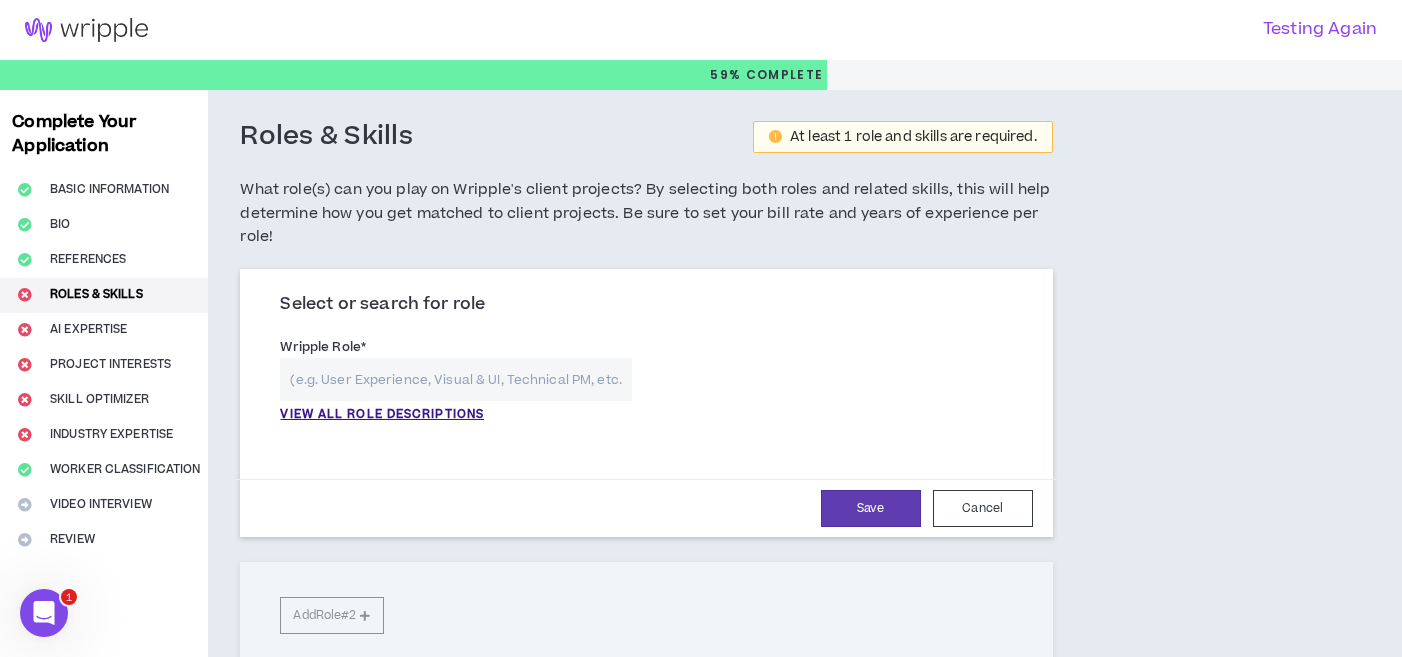 click at bounding box center (455, 379) 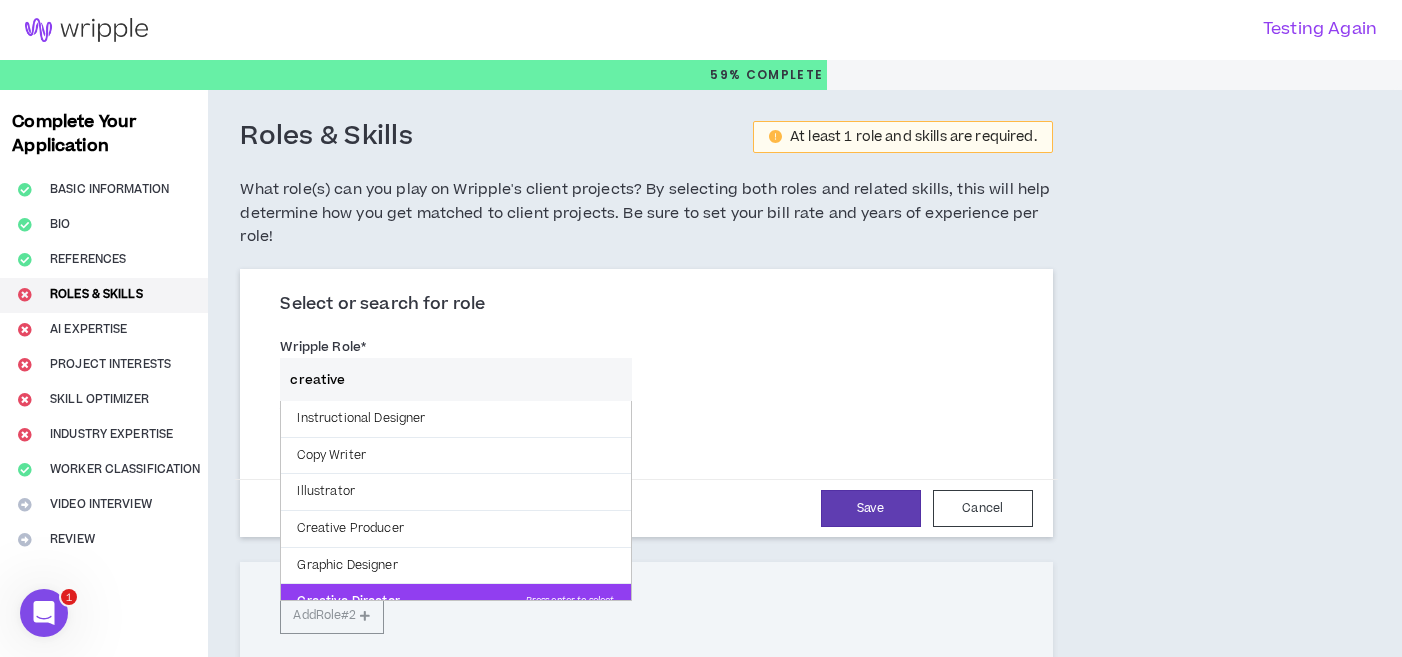 scroll, scrollTop: 16, scrollLeft: 0, axis: vertical 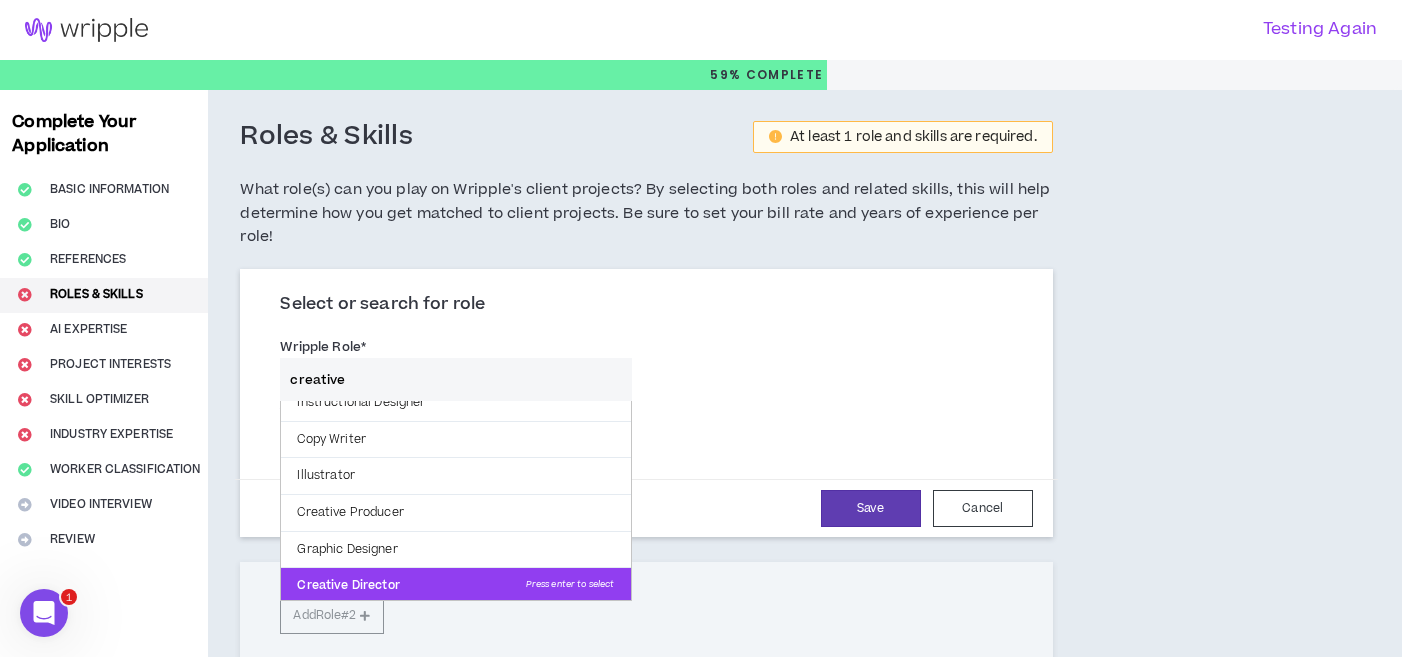 click on "Creative Director Press enter to select" at bounding box center (455, 586) 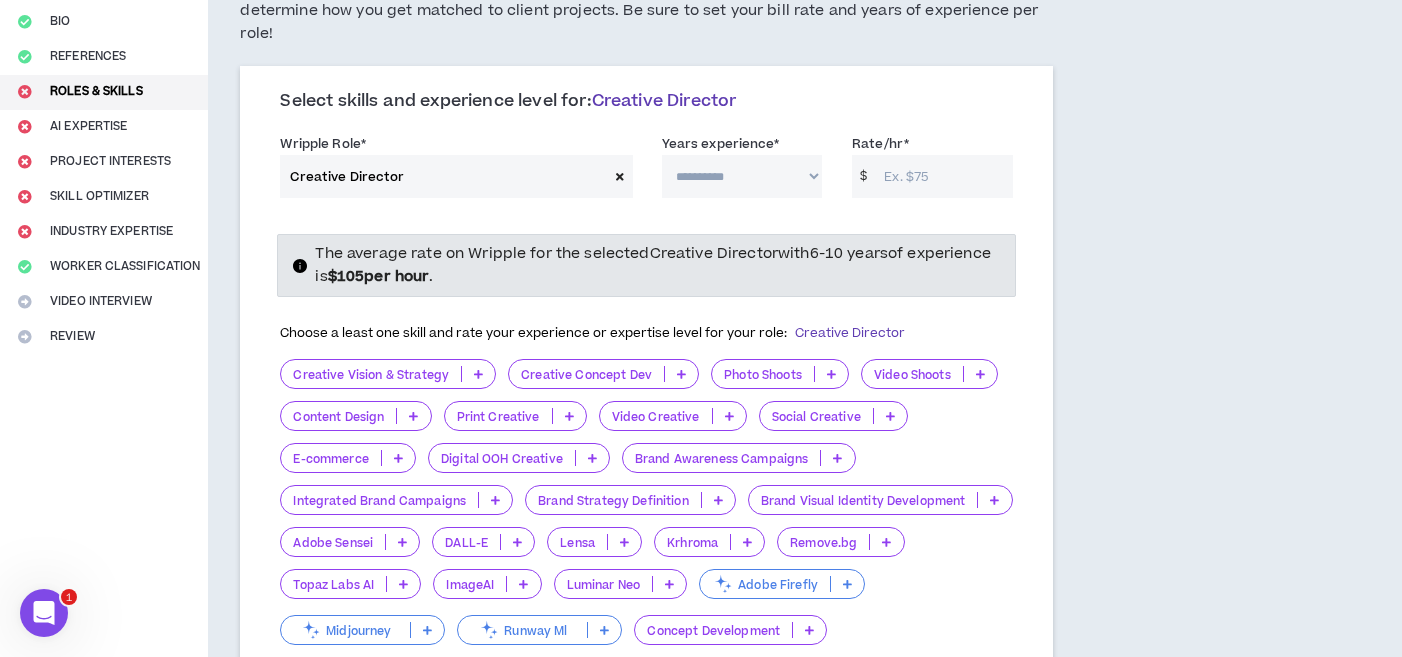 scroll, scrollTop: 200, scrollLeft: 0, axis: vertical 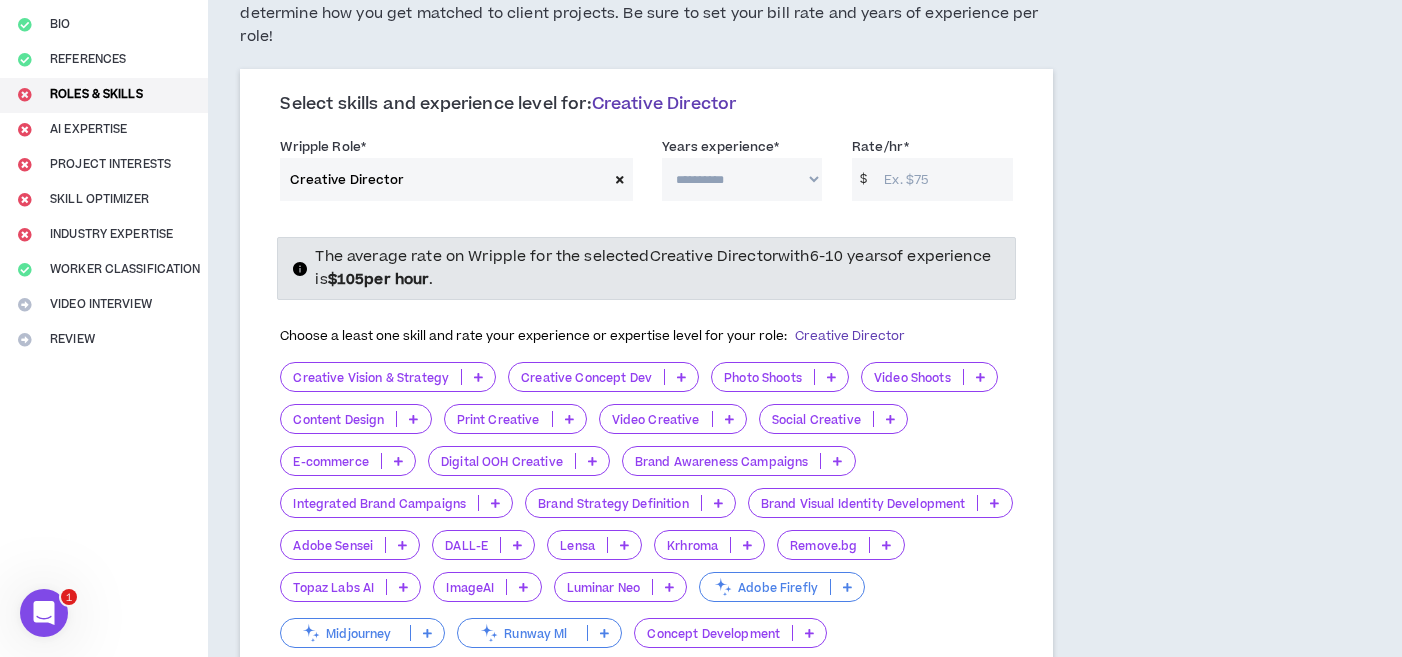 click on "**********" at bounding box center (742, 179) 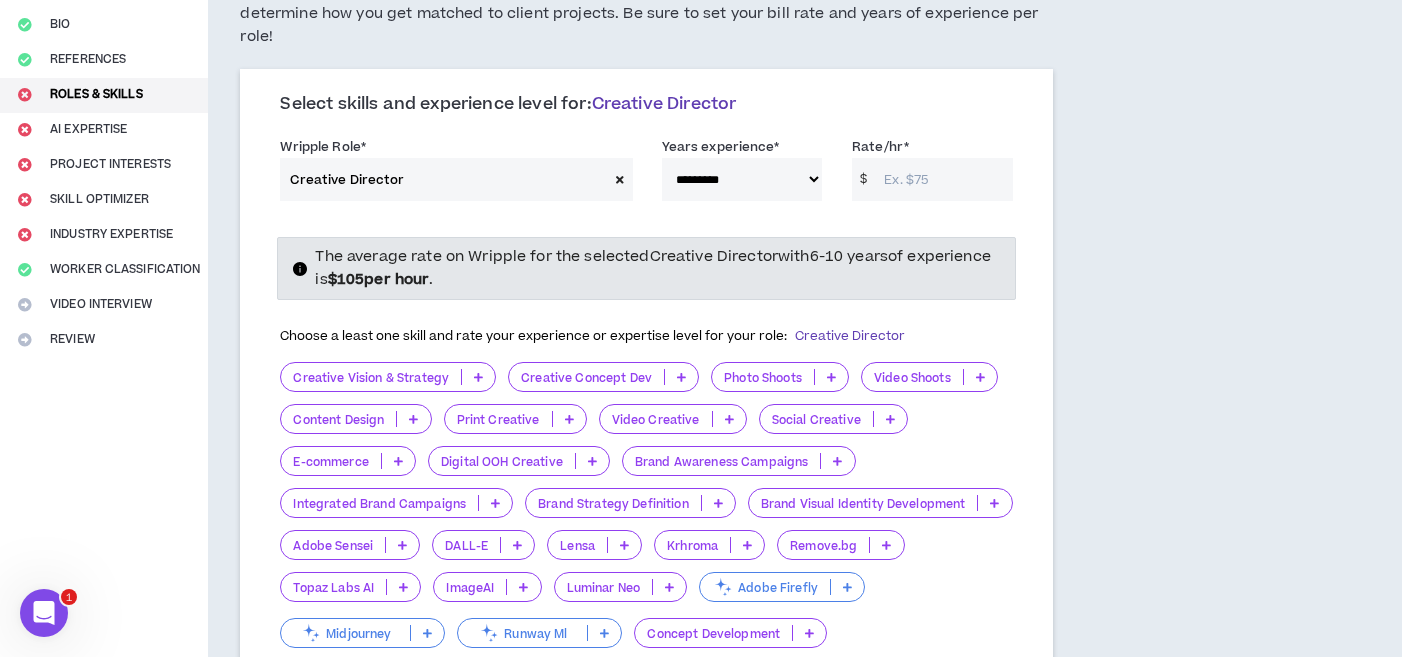 click on "Rate/hr  *" at bounding box center (943, 179) 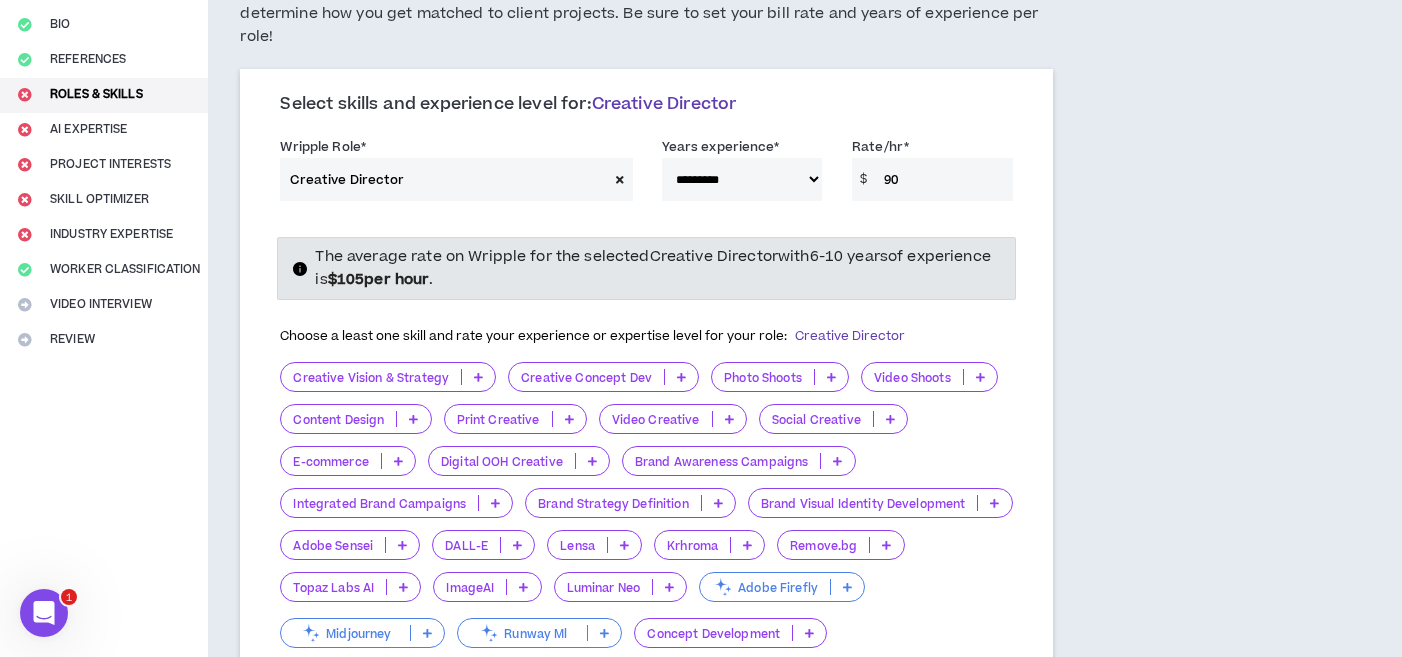 type on "90" 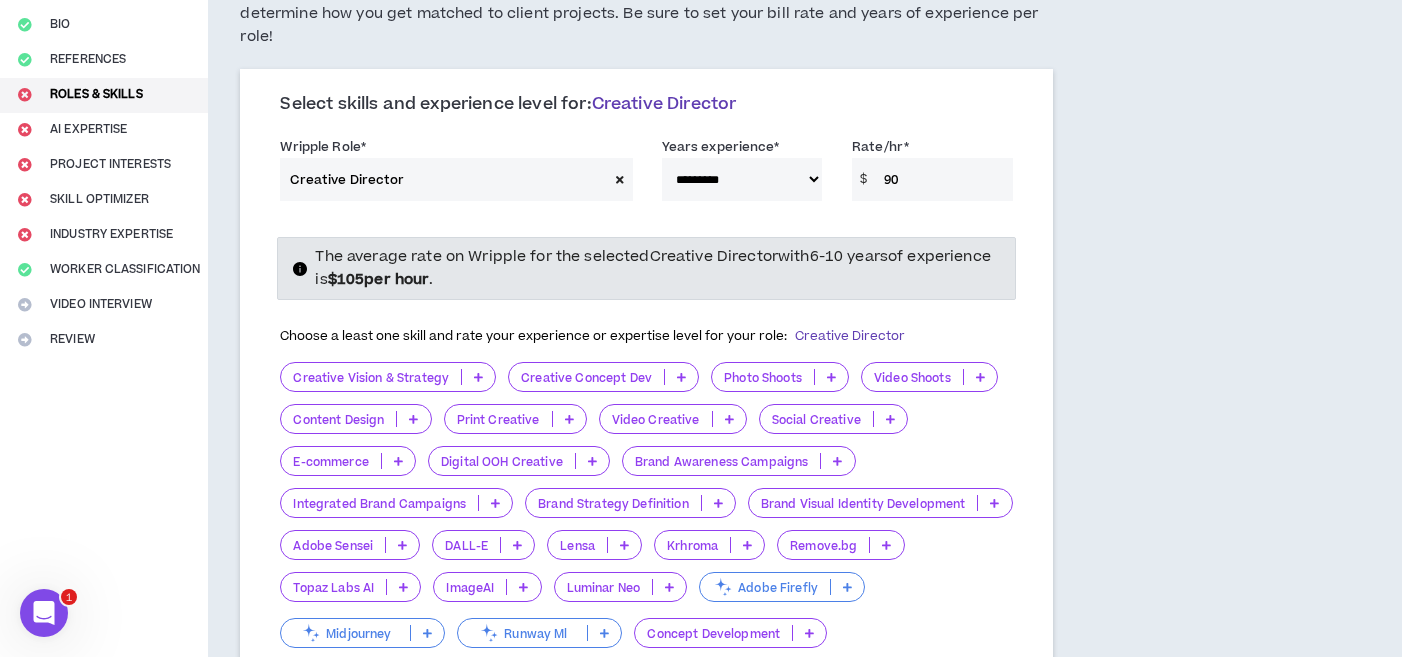 drag, startPoint x: 1336, startPoint y: 245, endPoint x: 1124, endPoint y: 286, distance: 215.92822 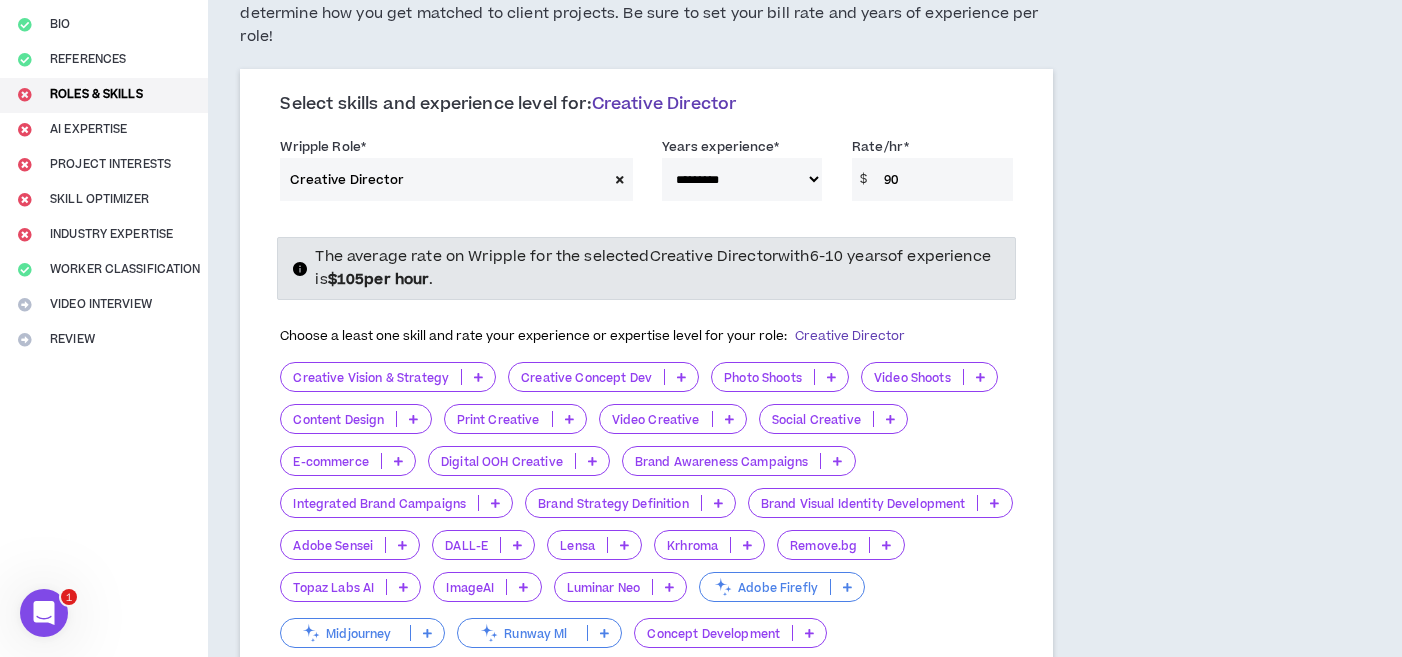 click at bounding box center [478, 377] 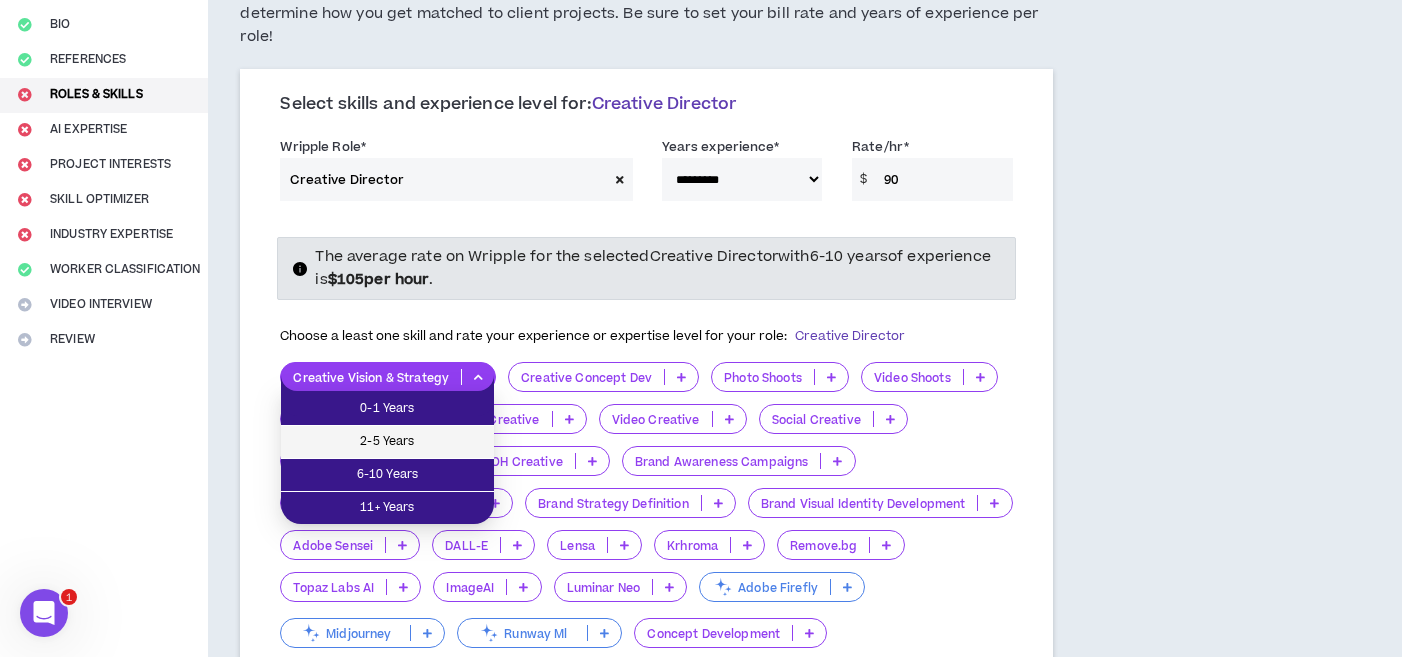 click on "2-5 Years" at bounding box center [387, 442] 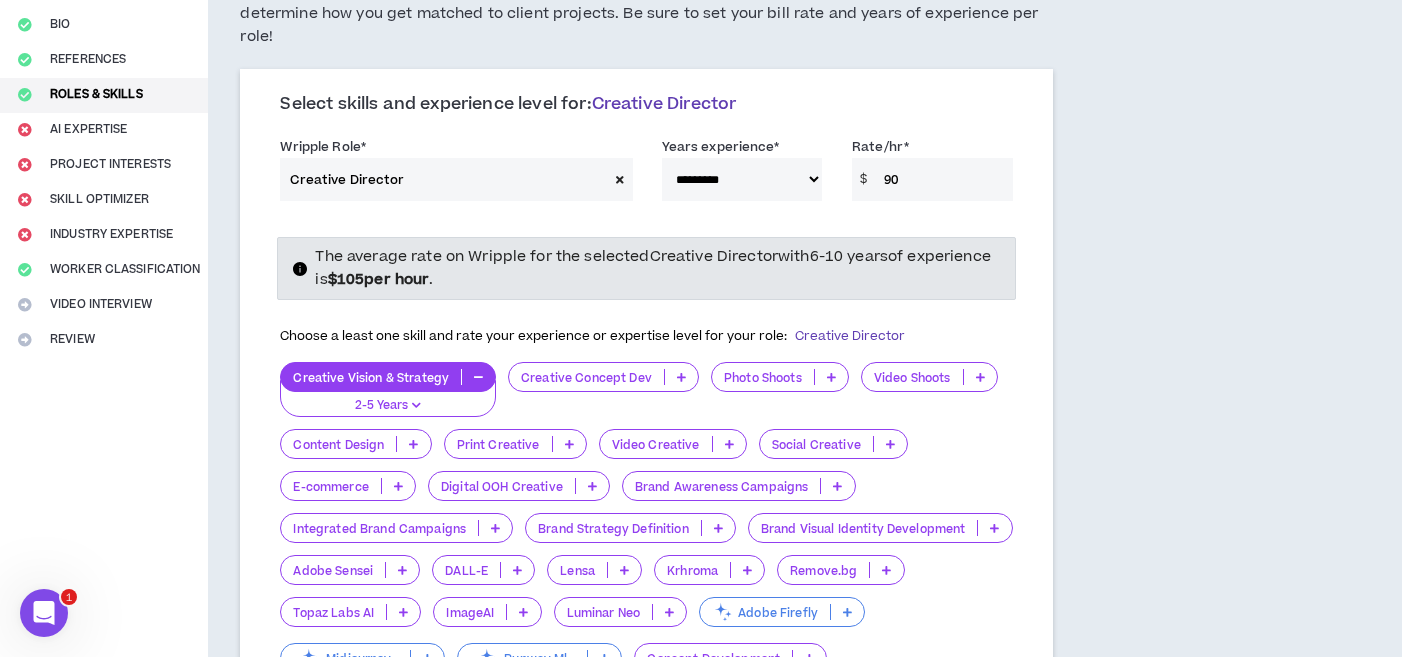 click on "**********" at bounding box center [734, 643] 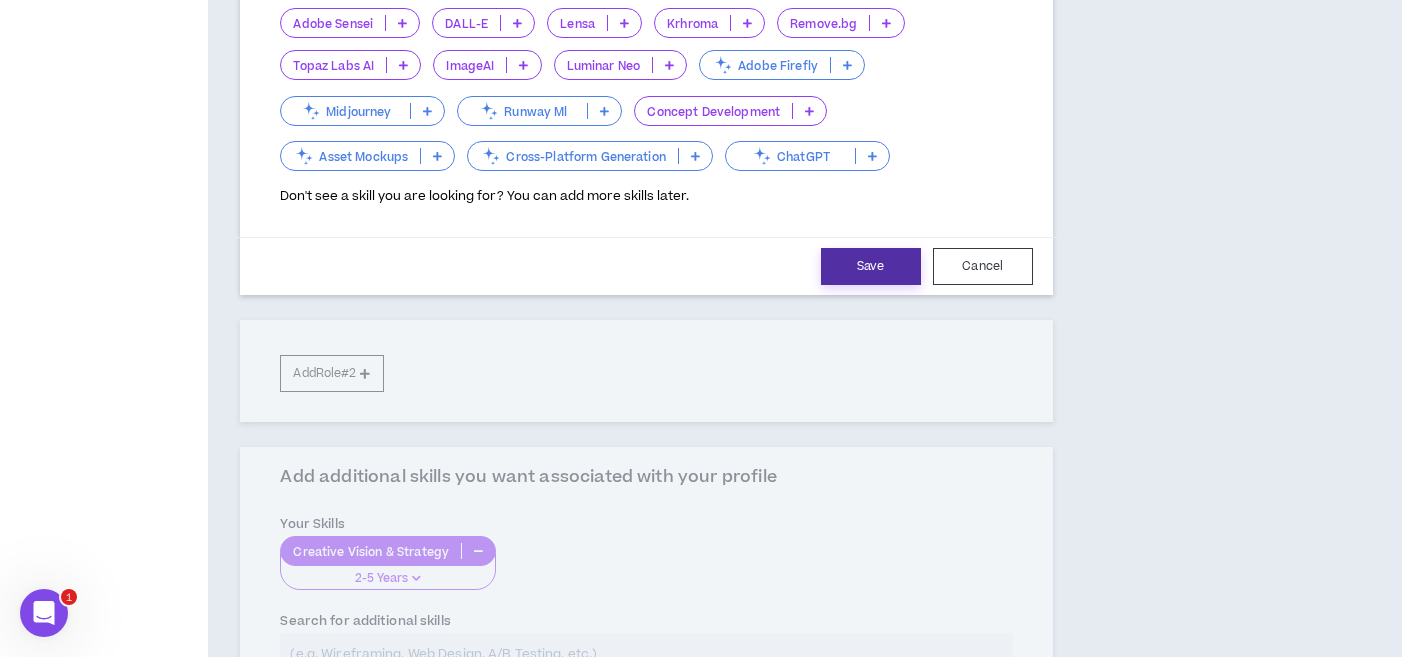 click on "Save" at bounding box center [871, 266] 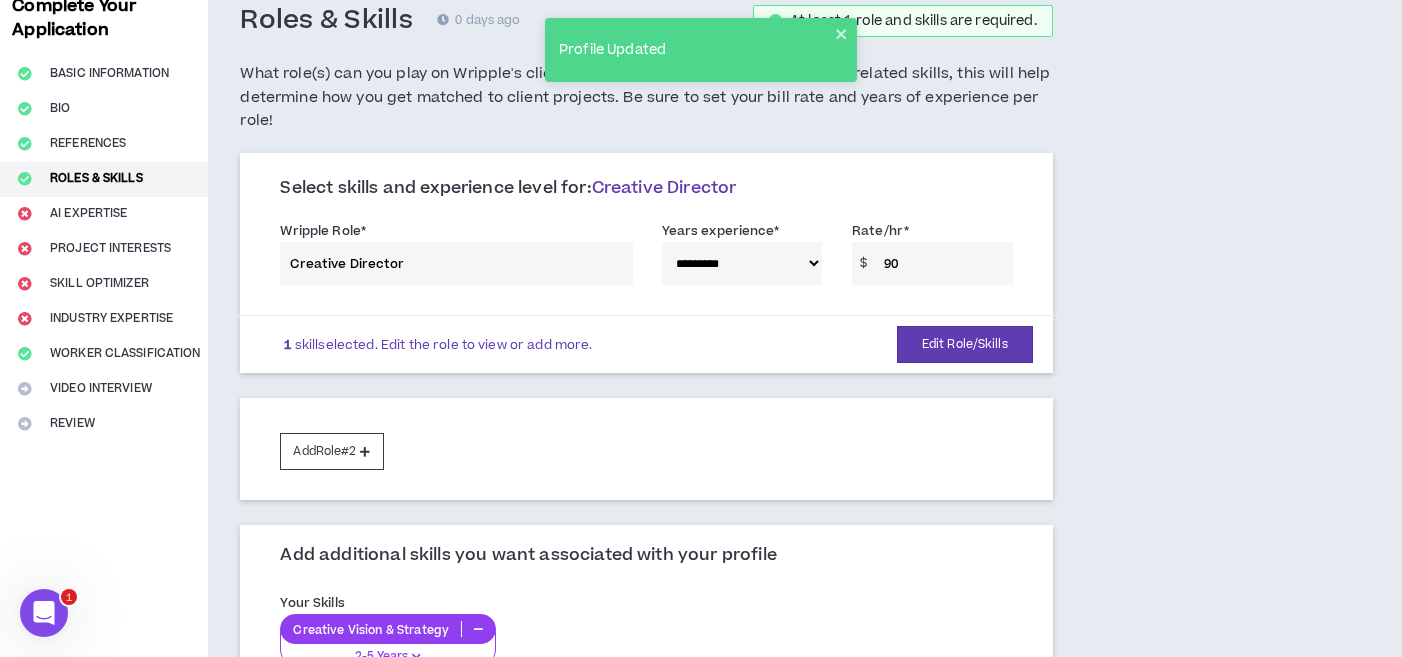 scroll, scrollTop: 0, scrollLeft: 0, axis: both 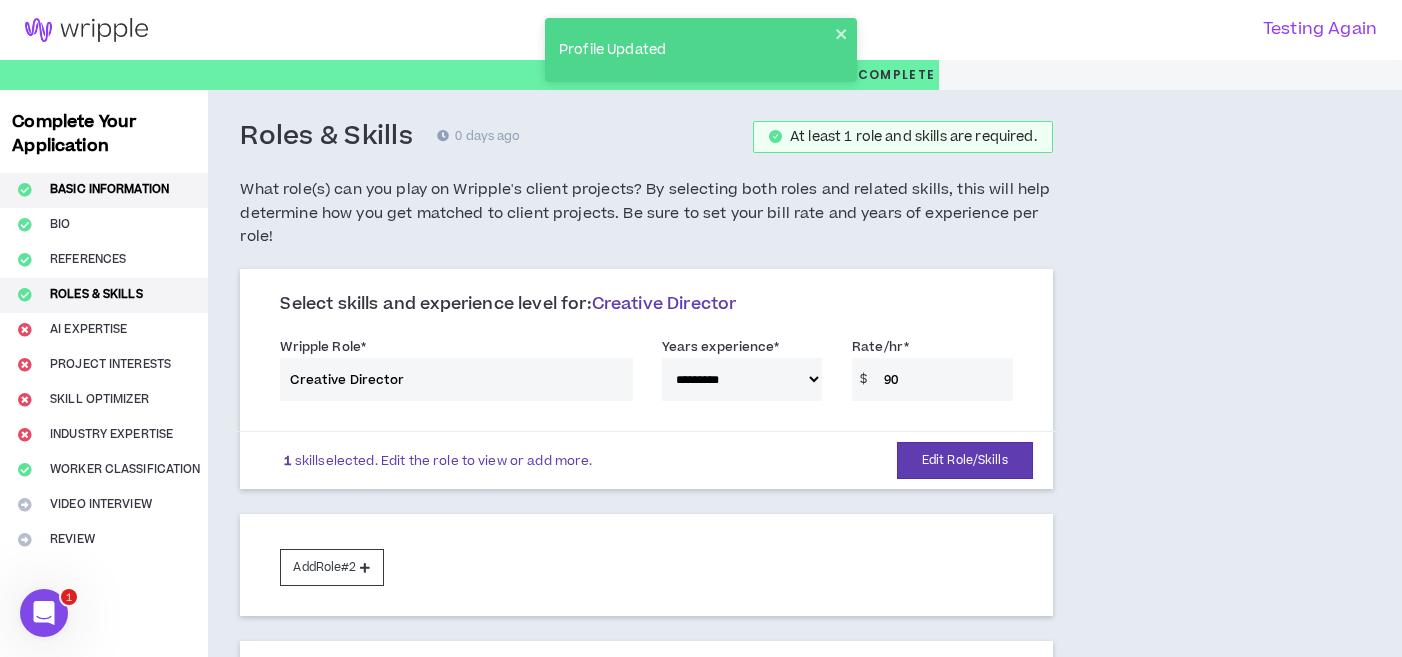 click on "Basic Information" at bounding box center (104, 190) 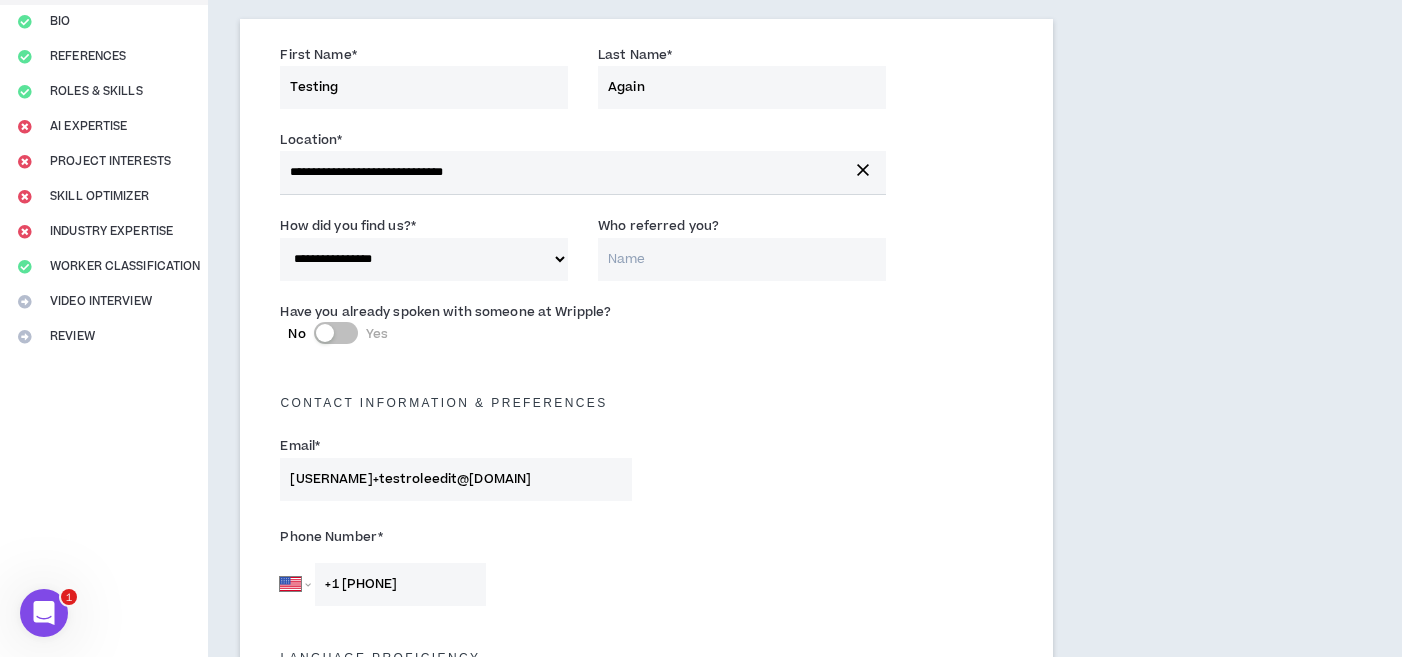 scroll, scrollTop: 202, scrollLeft: 0, axis: vertical 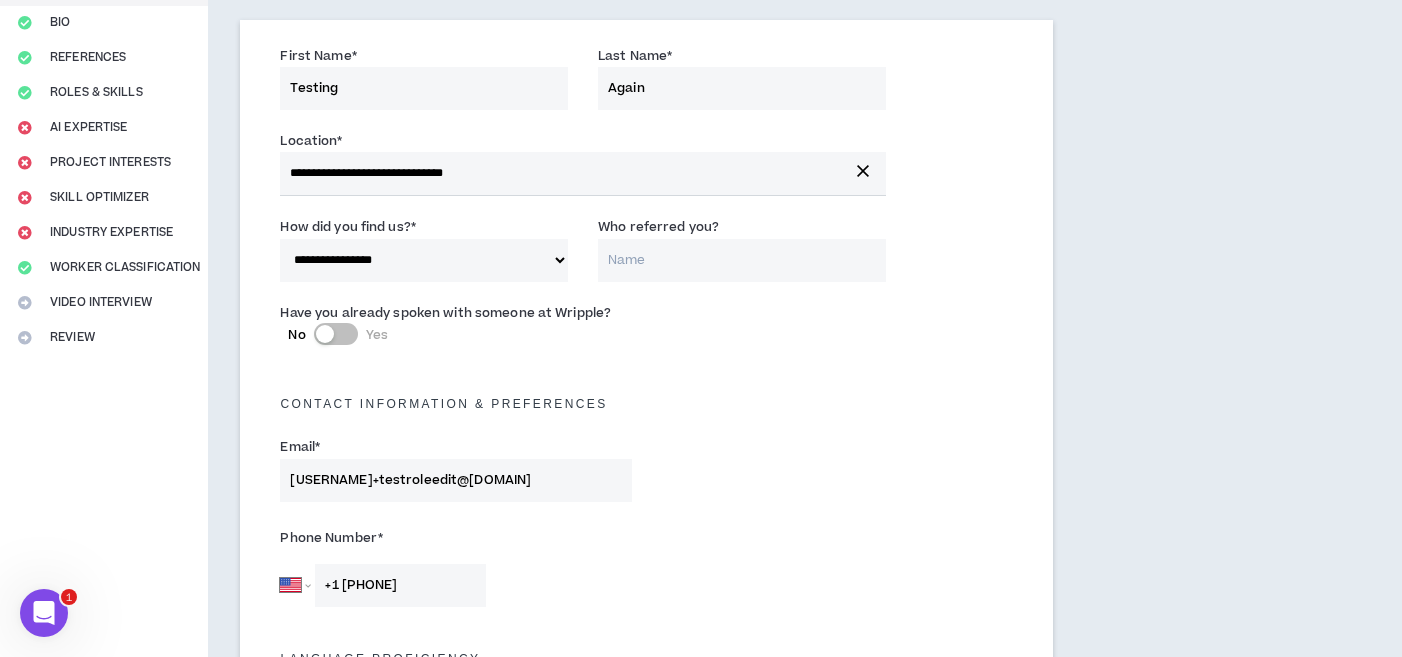 drag, startPoint x: 66, startPoint y: 56, endPoint x: 115, endPoint y: 58, distance: 49.0408 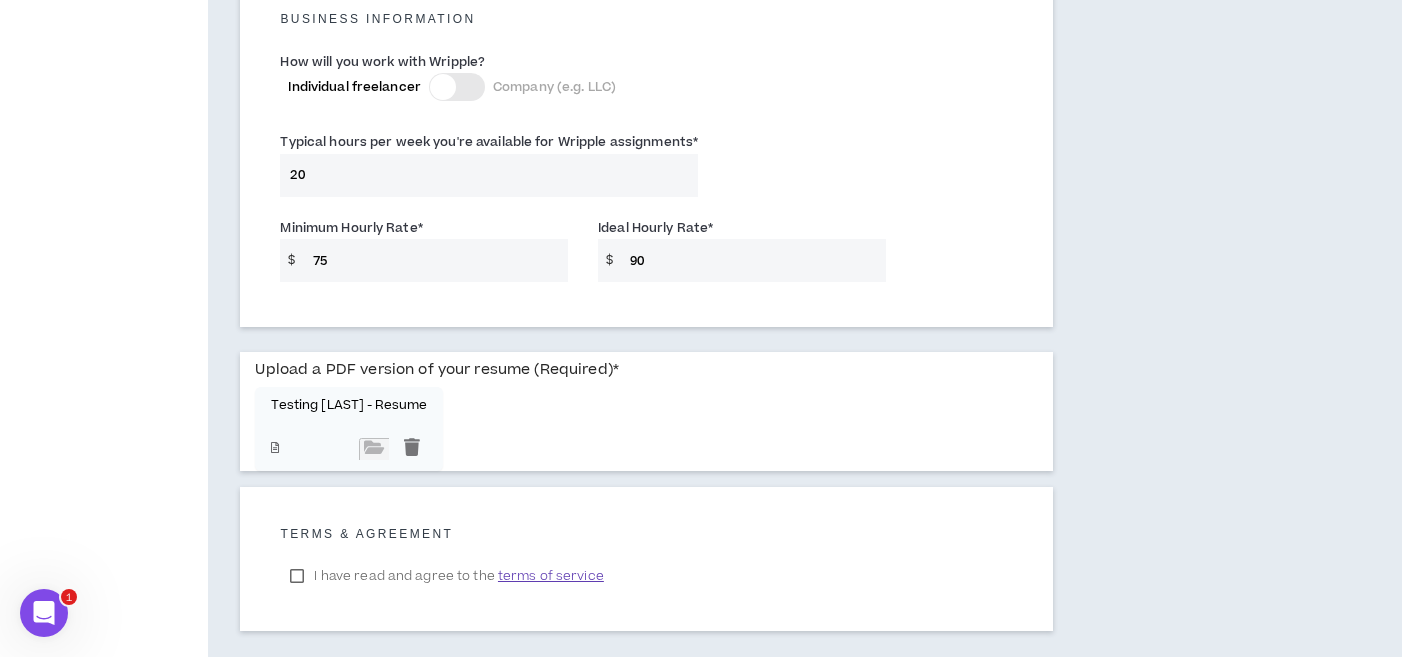 scroll, scrollTop: 1553, scrollLeft: 0, axis: vertical 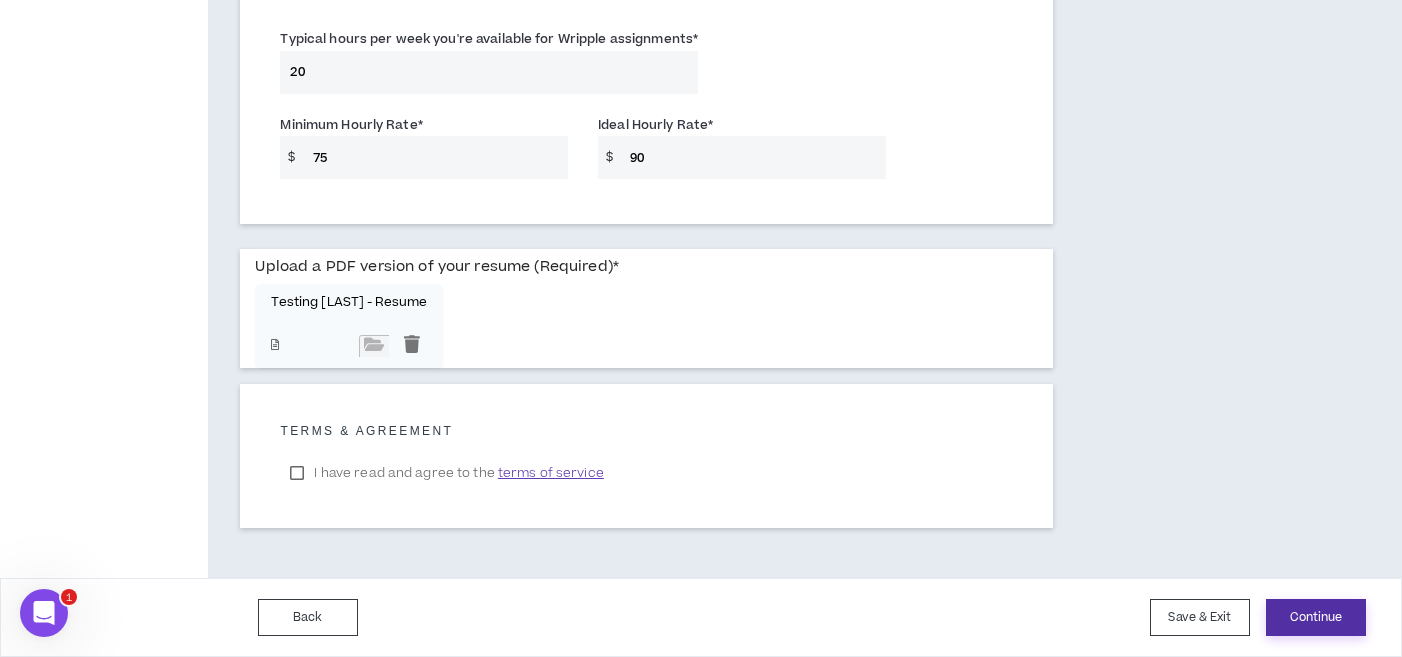 click on "Continue" at bounding box center [1316, 617] 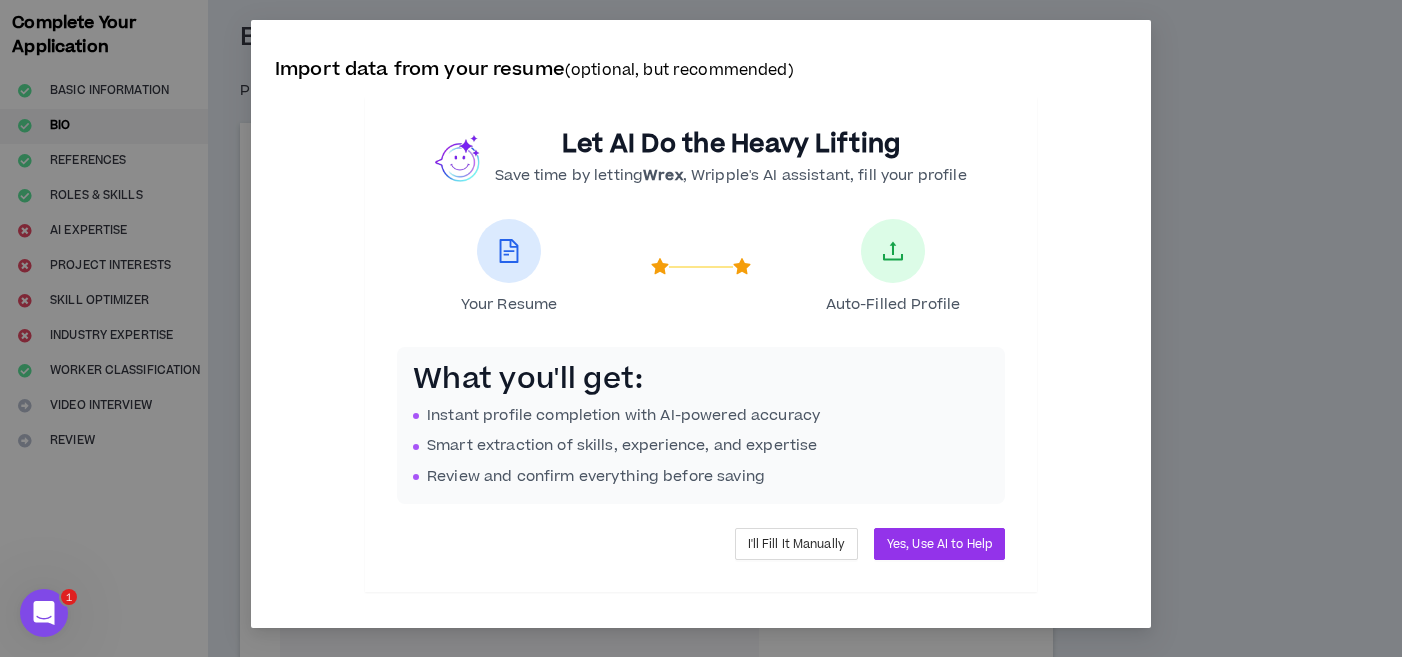 scroll, scrollTop: 0, scrollLeft: 0, axis: both 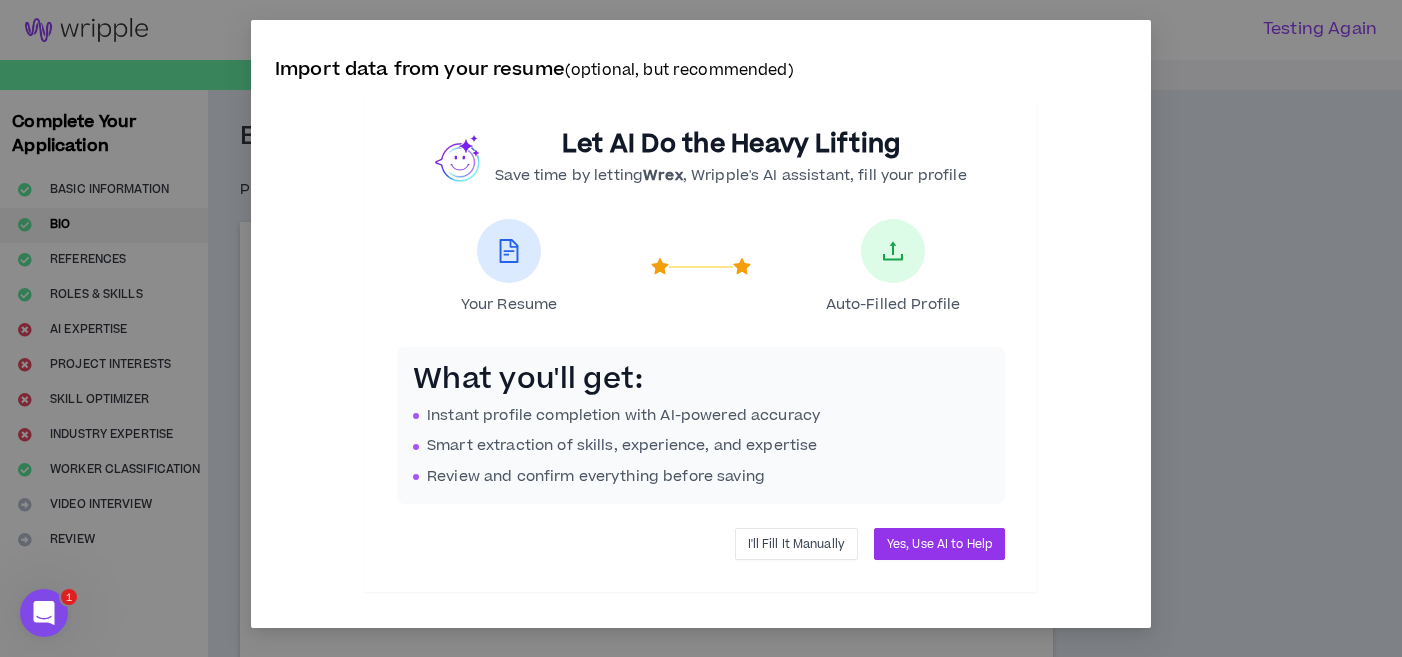 click on "I'll Fill It Manually" at bounding box center (796, 544) 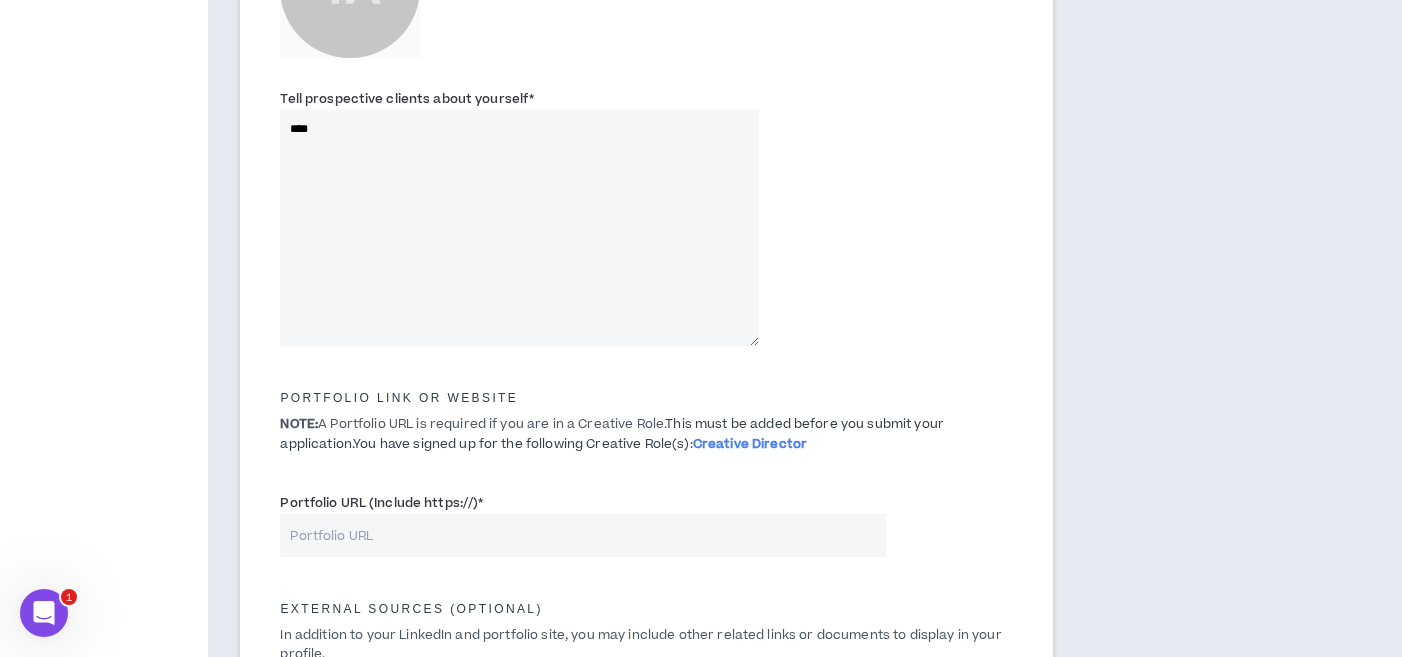 scroll, scrollTop: 594, scrollLeft: 0, axis: vertical 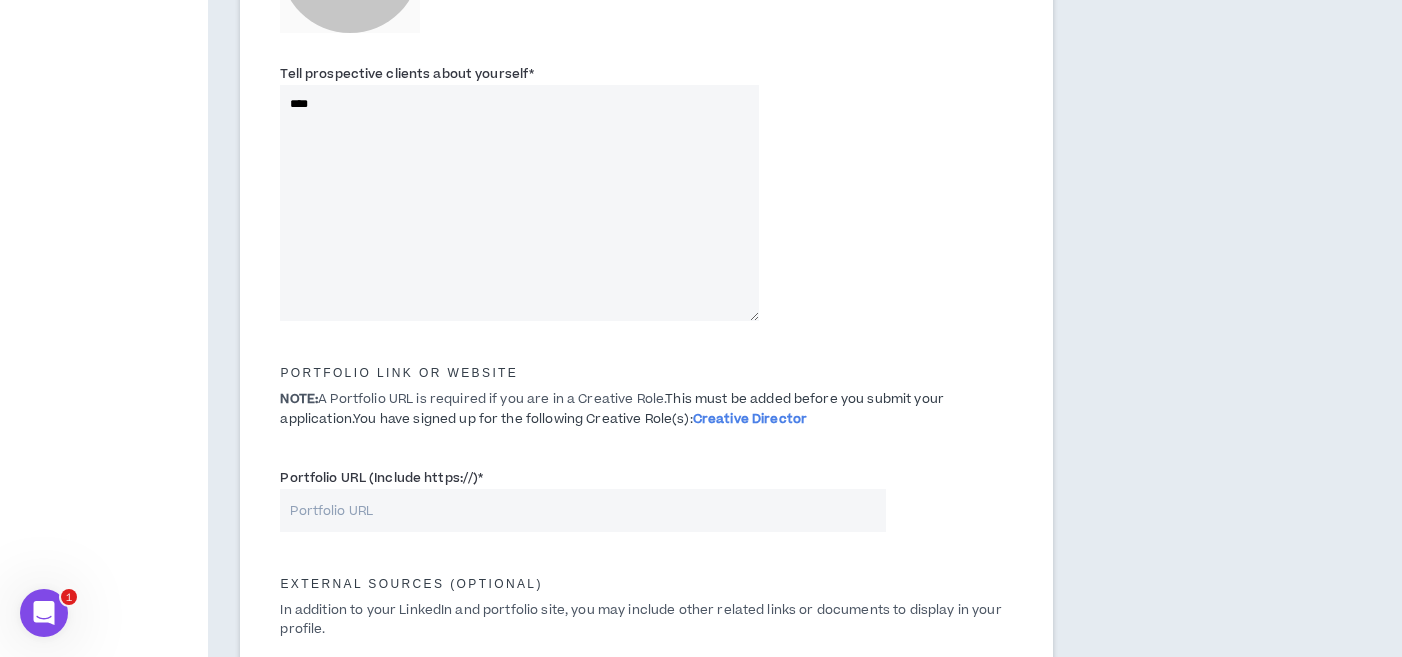 click on "Portfolio URL (Include https://)  *" at bounding box center [582, 510] 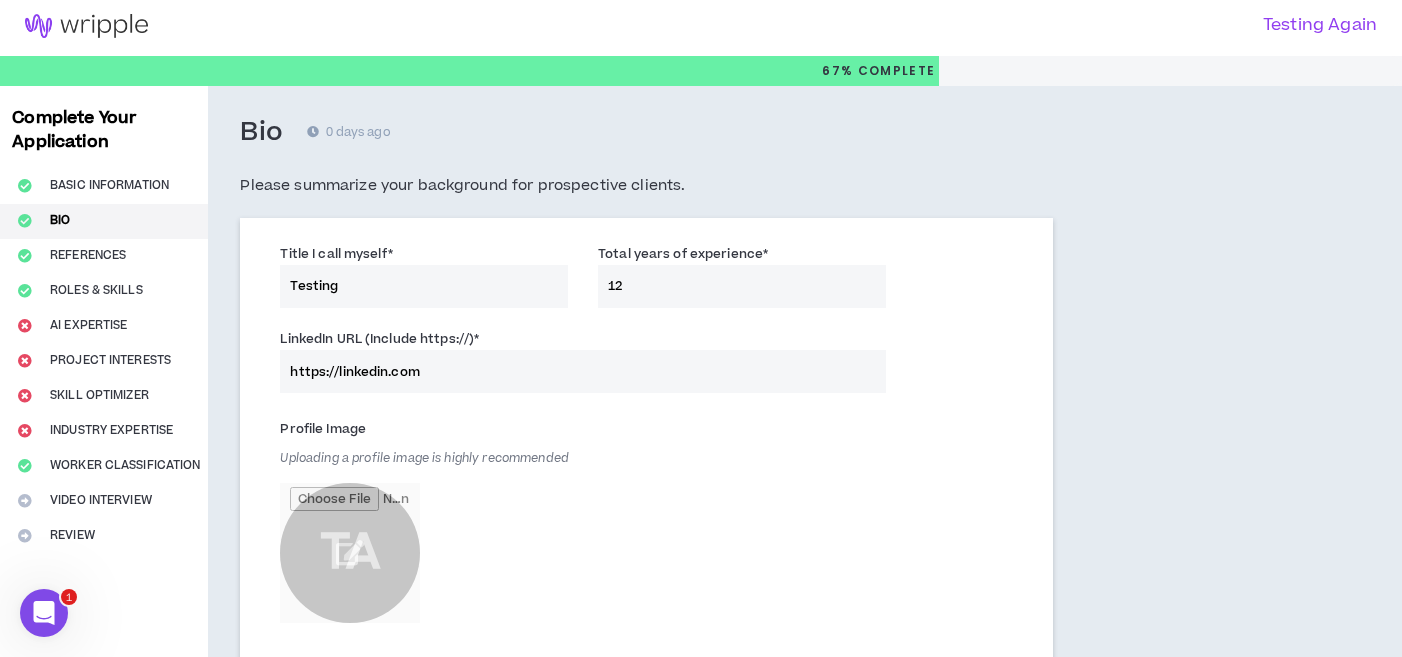 scroll, scrollTop: 0, scrollLeft: 0, axis: both 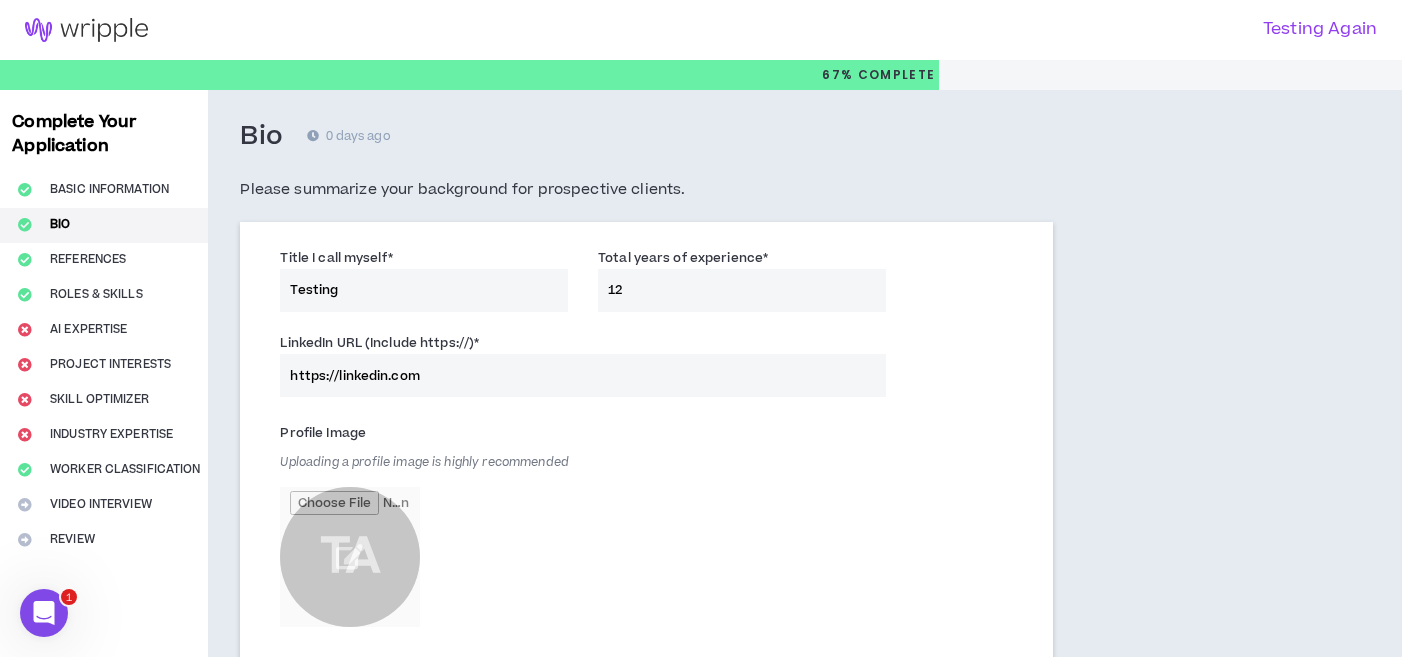 click on "Complete Your Application Basic Information Bio References Roles & Skills AI Expertise Project Interests Skill Optimizer Industry Expertise Worker Classification Video Interview Review" at bounding box center [104, 875] 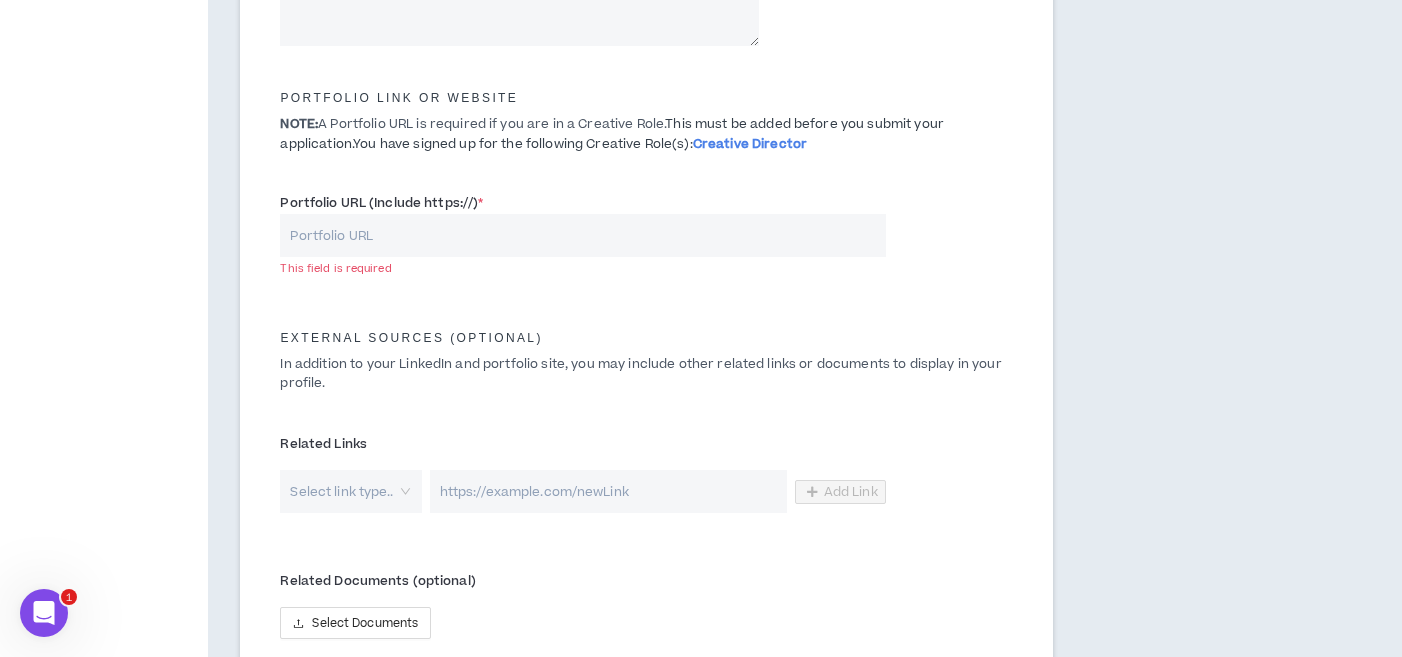 scroll, scrollTop: 1082, scrollLeft: 0, axis: vertical 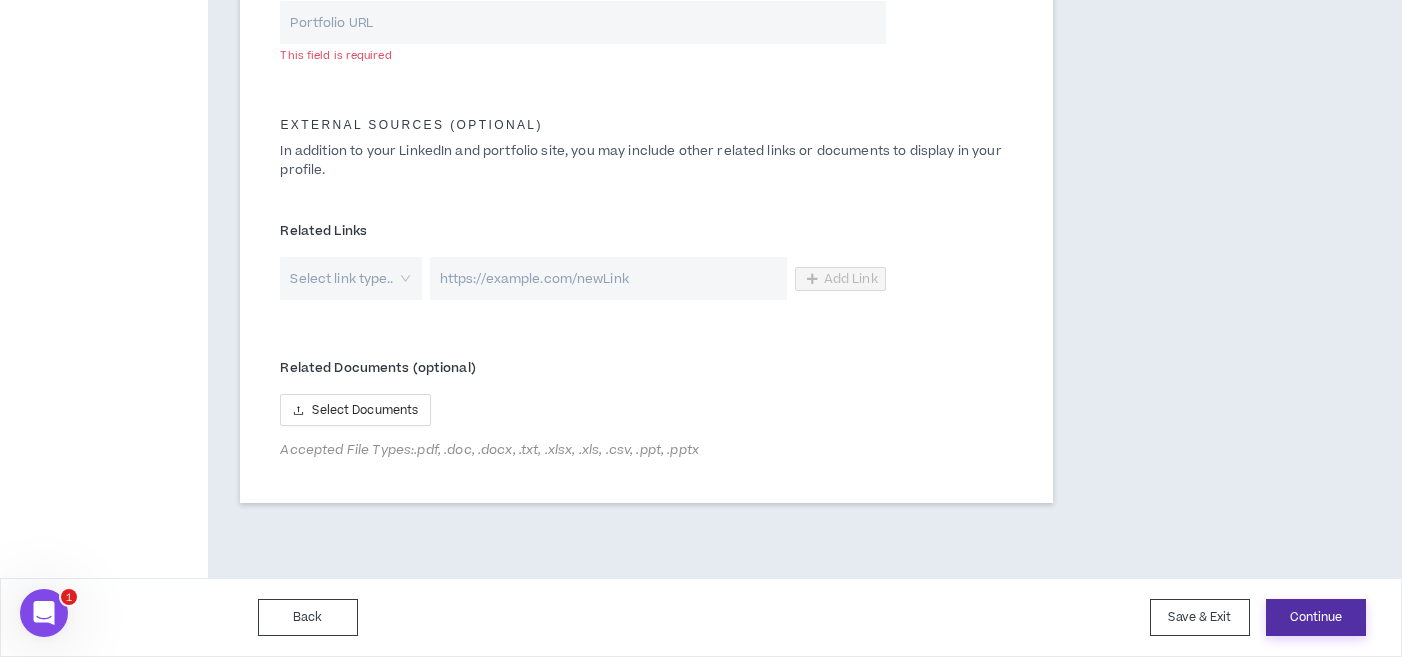click on "Continue" at bounding box center [1316, 617] 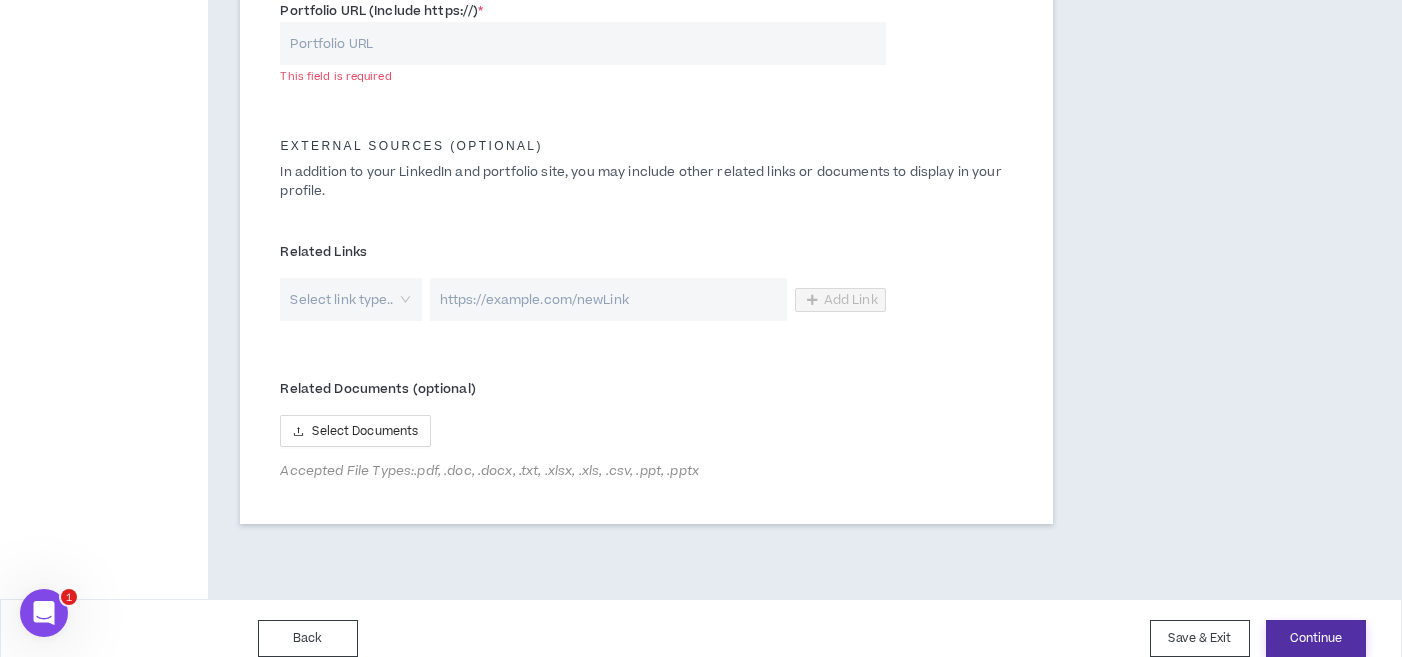 scroll, scrollTop: 1060, scrollLeft: 0, axis: vertical 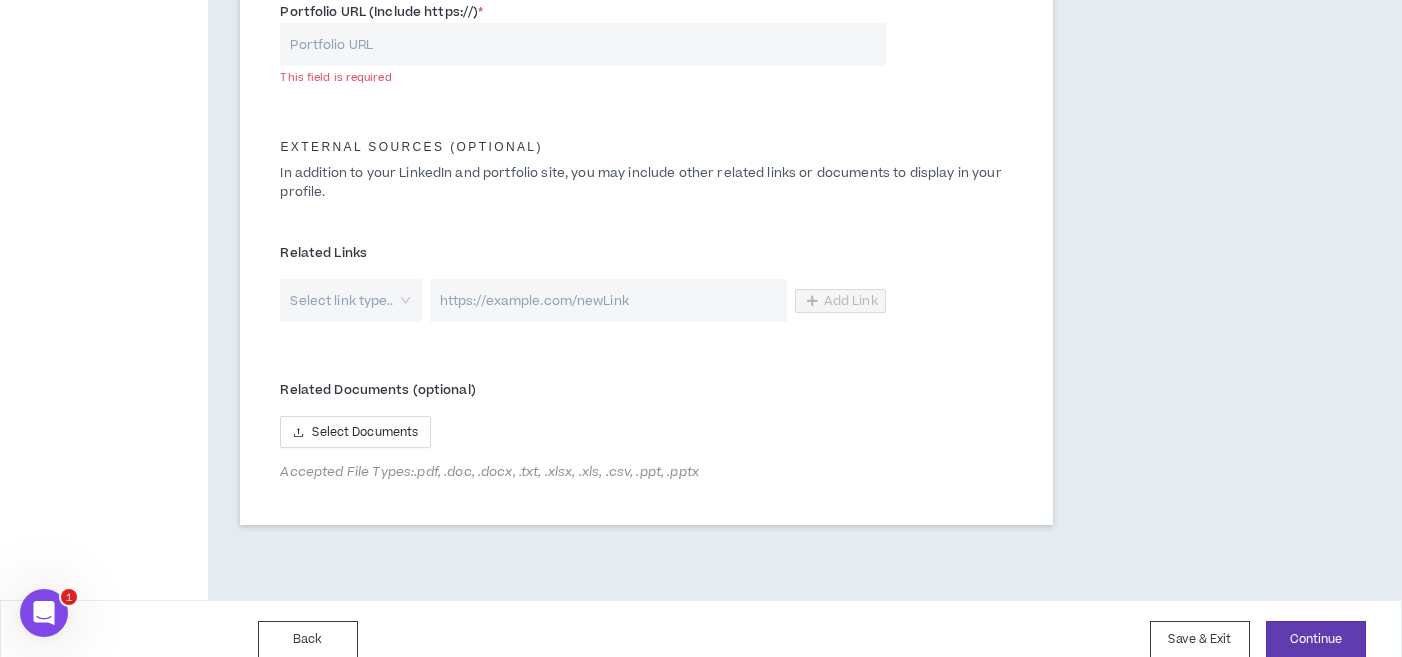 click on "Portfolio URL (Include https://)  *" at bounding box center (582, 44) 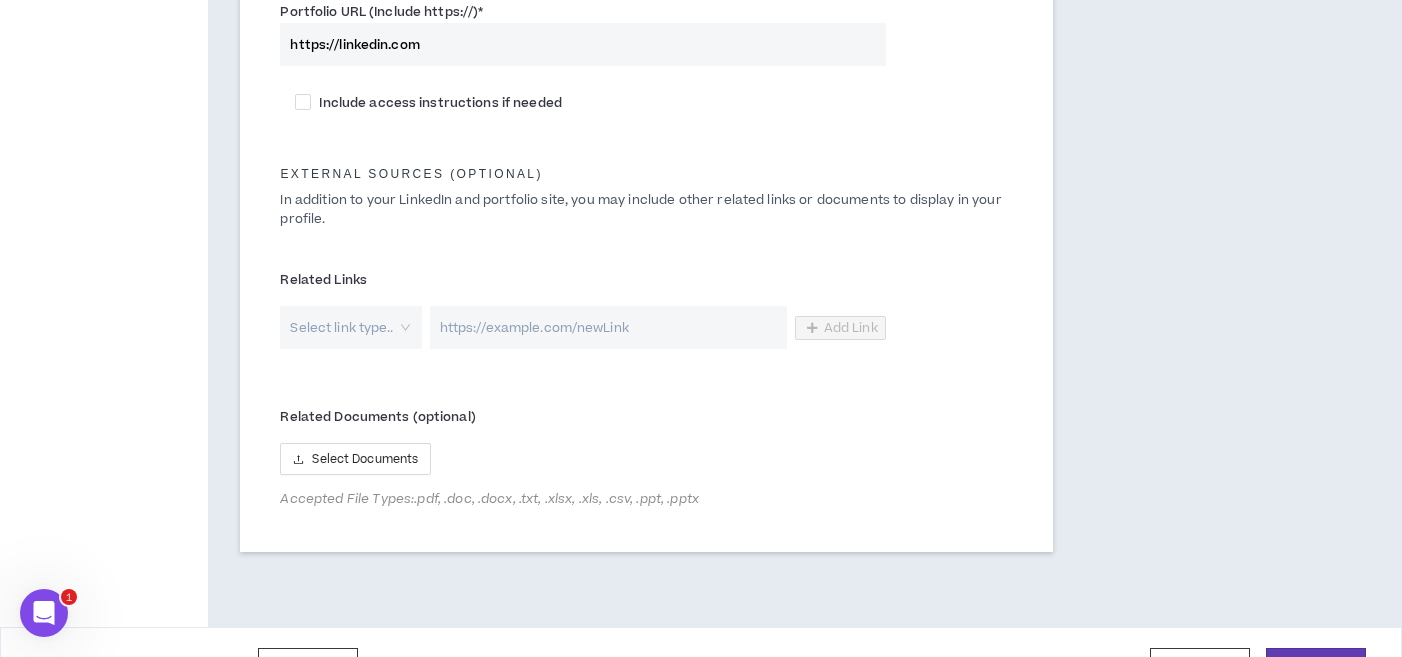scroll, scrollTop: 1110, scrollLeft: 0, axis: vertical 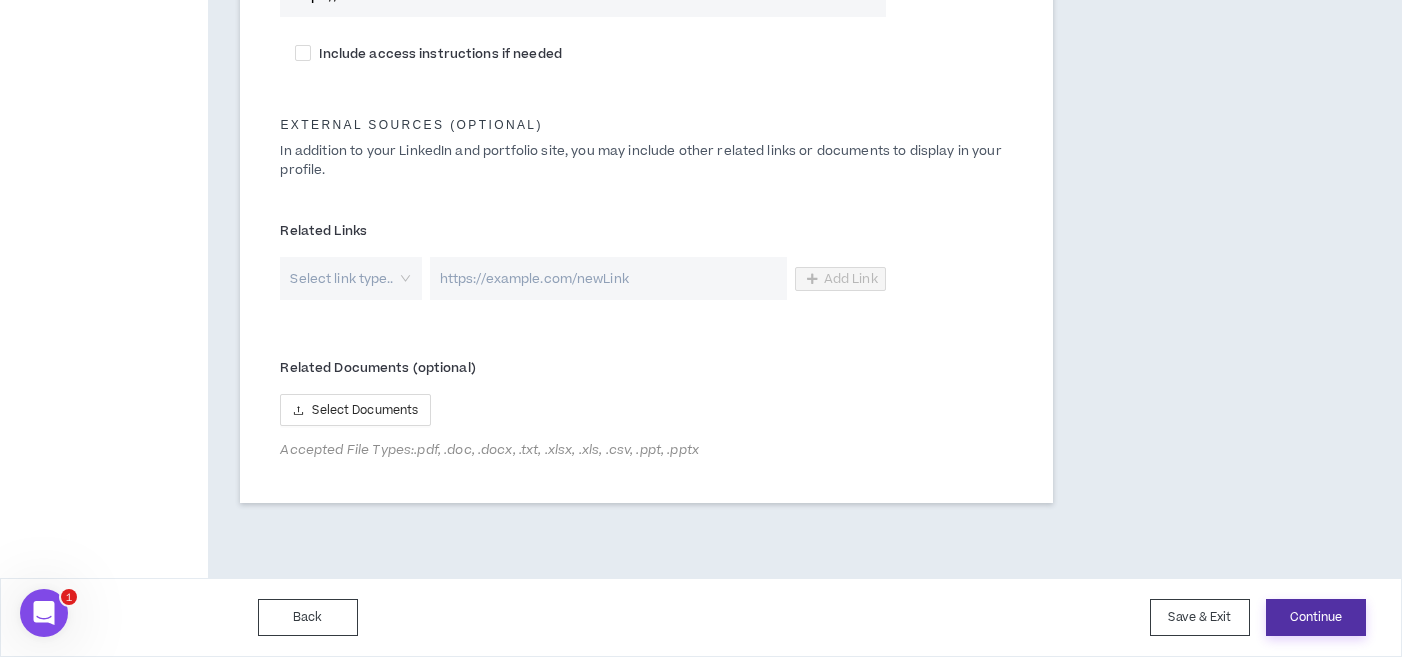 type on "https://linkedin.com" 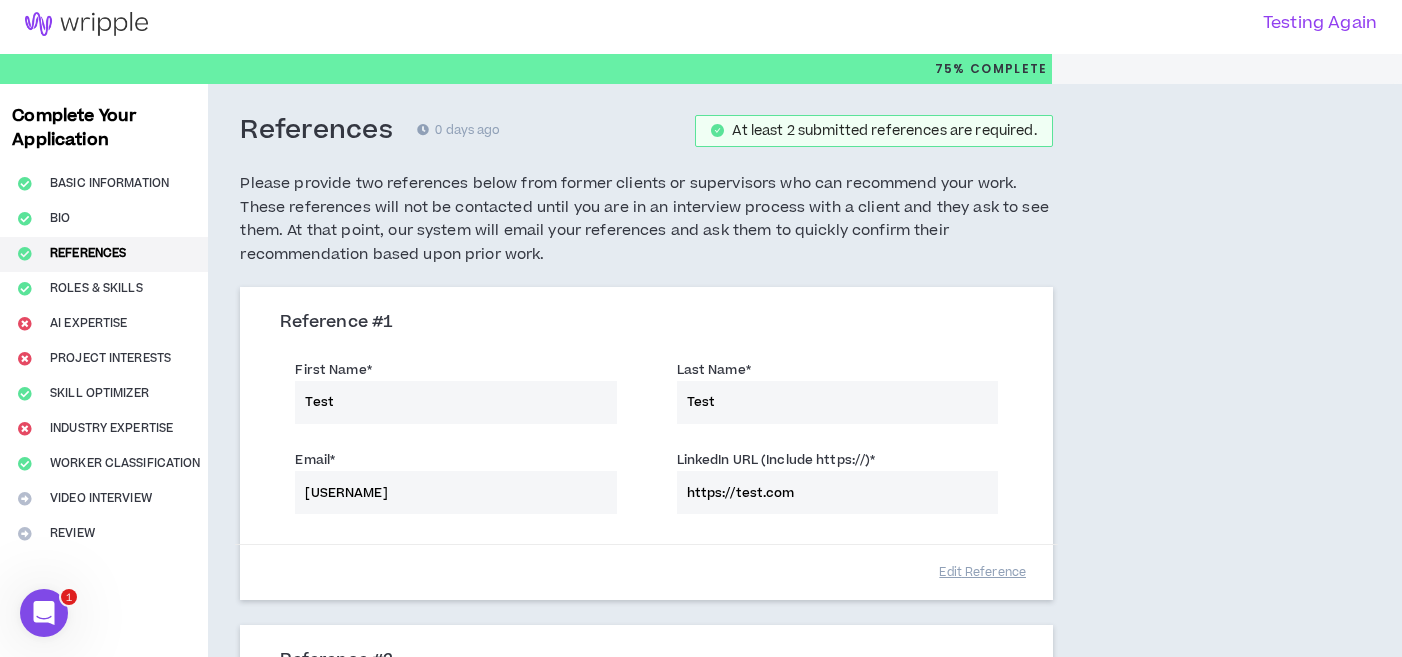 scroll, scrollTop: 0, scrollLeft: 0, axis: both 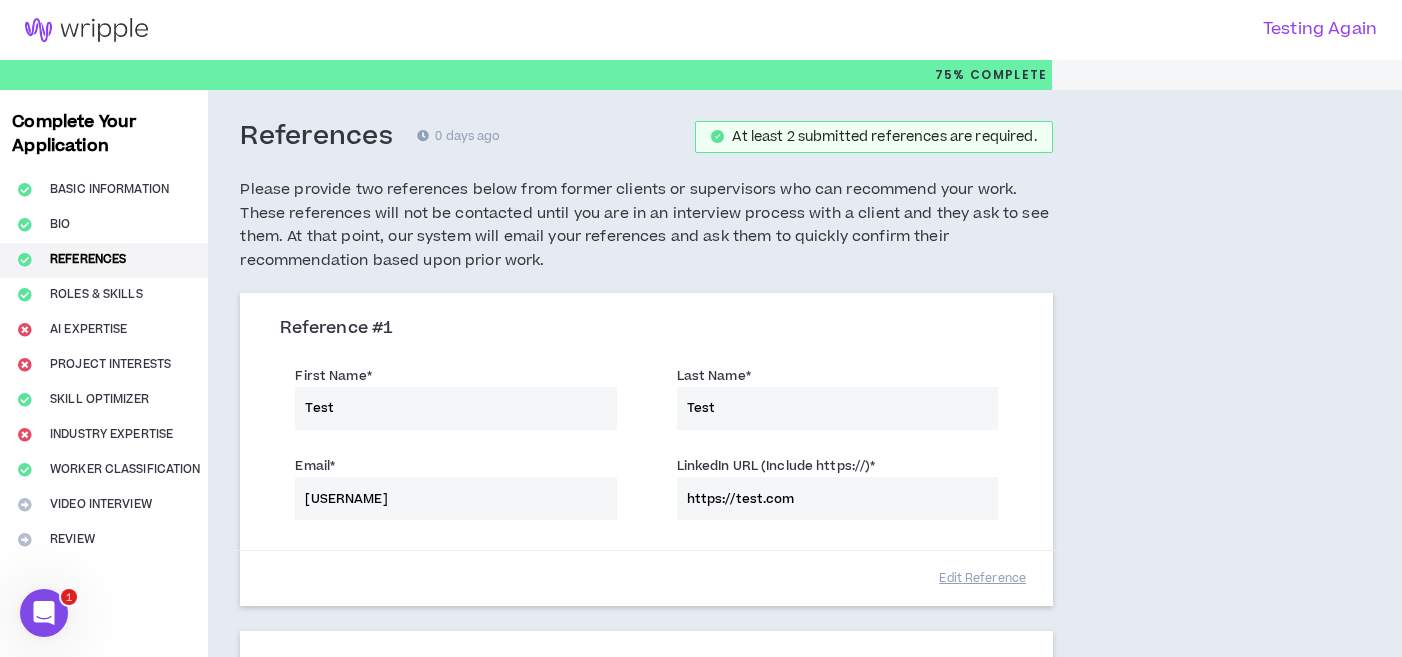 click on "Complete Your Application Basic Information Bio References Roles & Skills AI Expertise Project Interests Skill Optimizer Industry Expertise Worker Classification Video Interview Review" at bounding box center [104, 630] 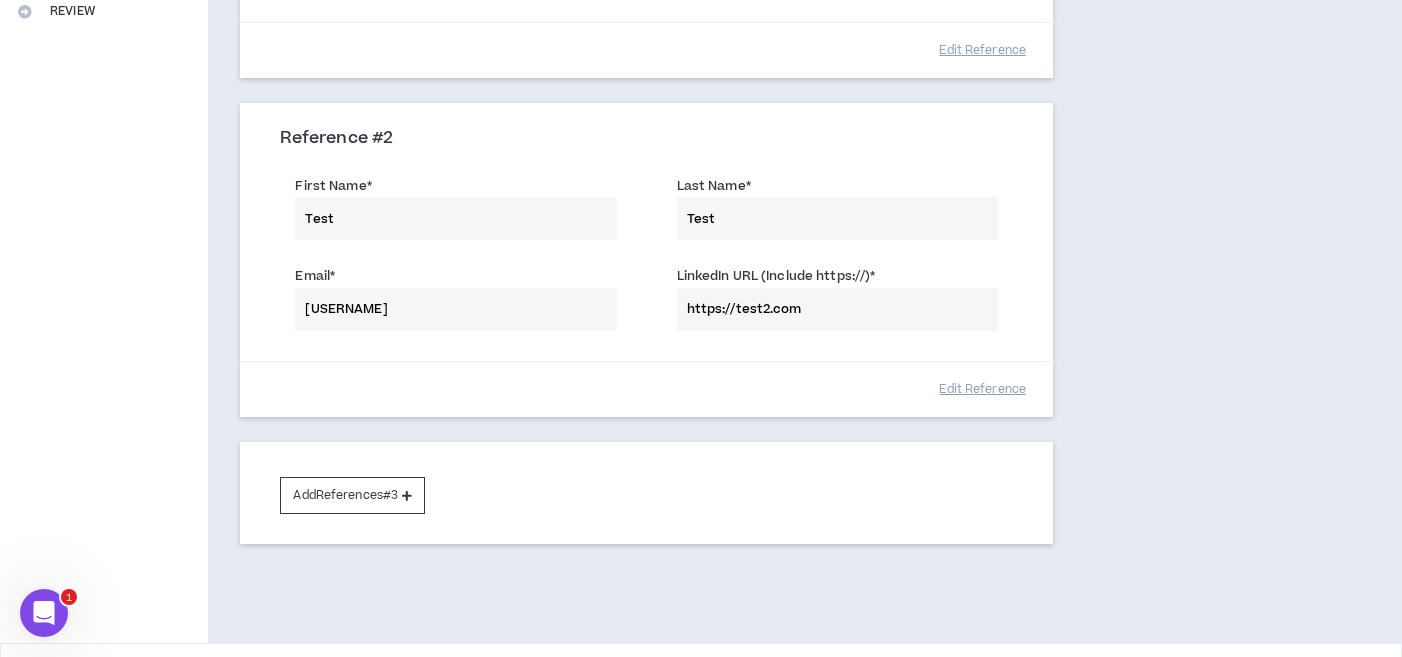 scroll, scrollTop: 592, scrollLeft: 0, axis: vertical 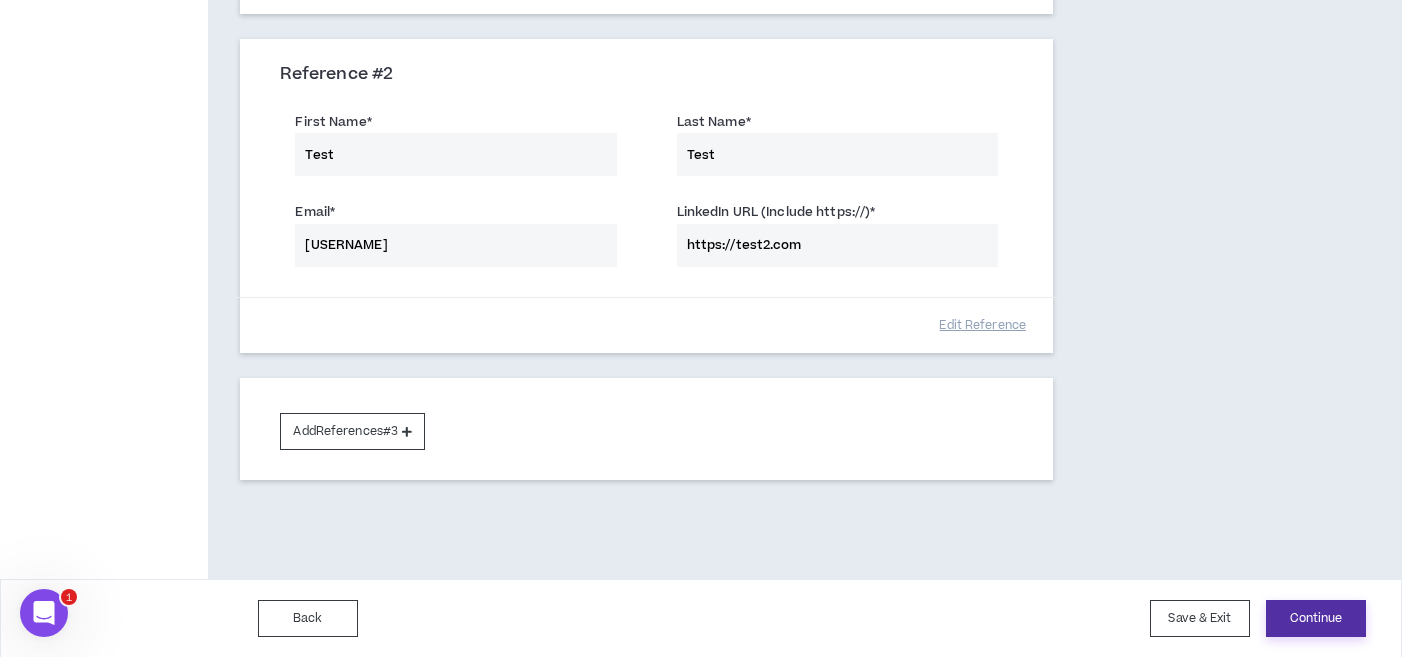 click on "Continue" at bounding box center [1316, 618] 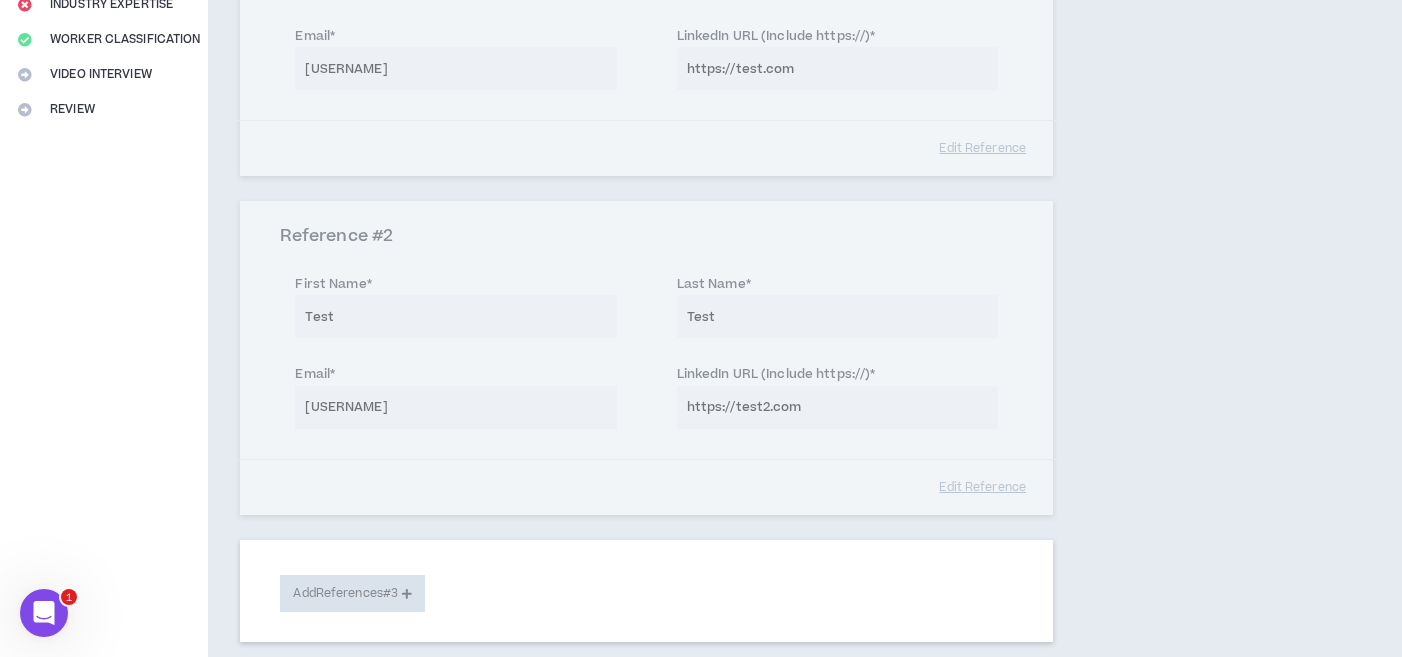 select on "**" 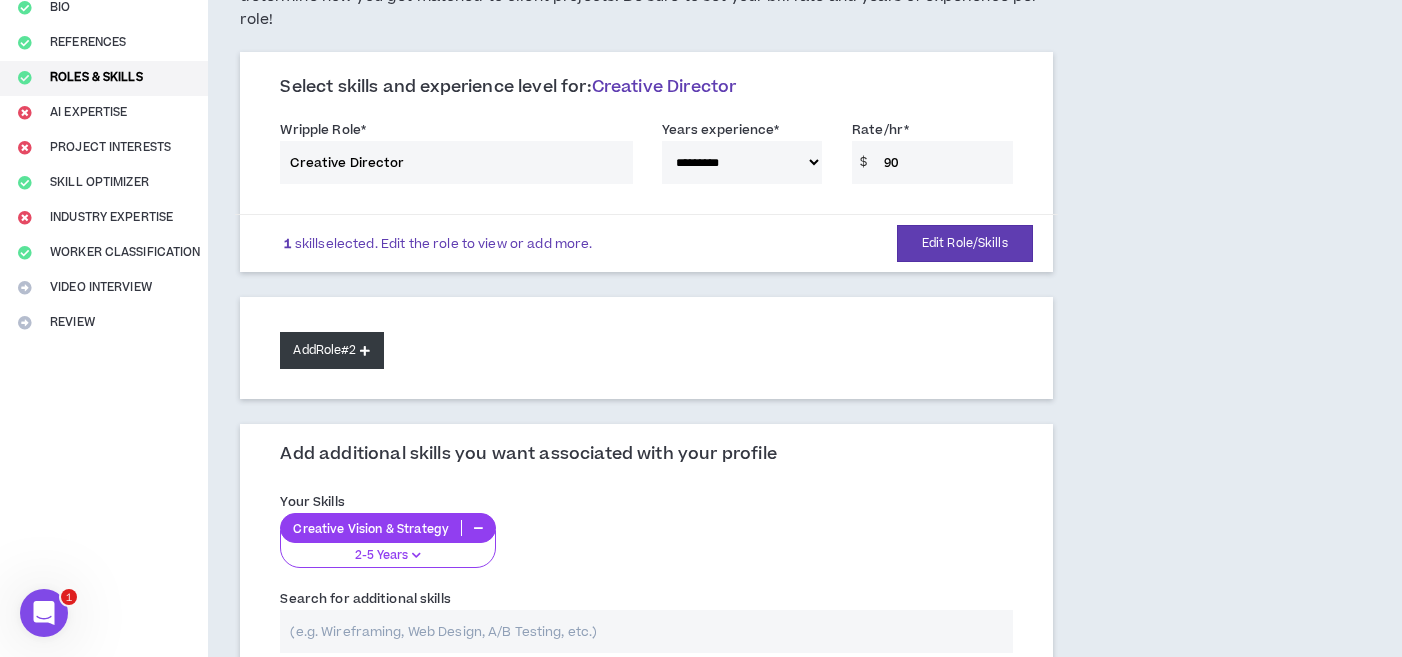 scroll, scrollTop: 236, scrollLeft: 0, axis: vertical 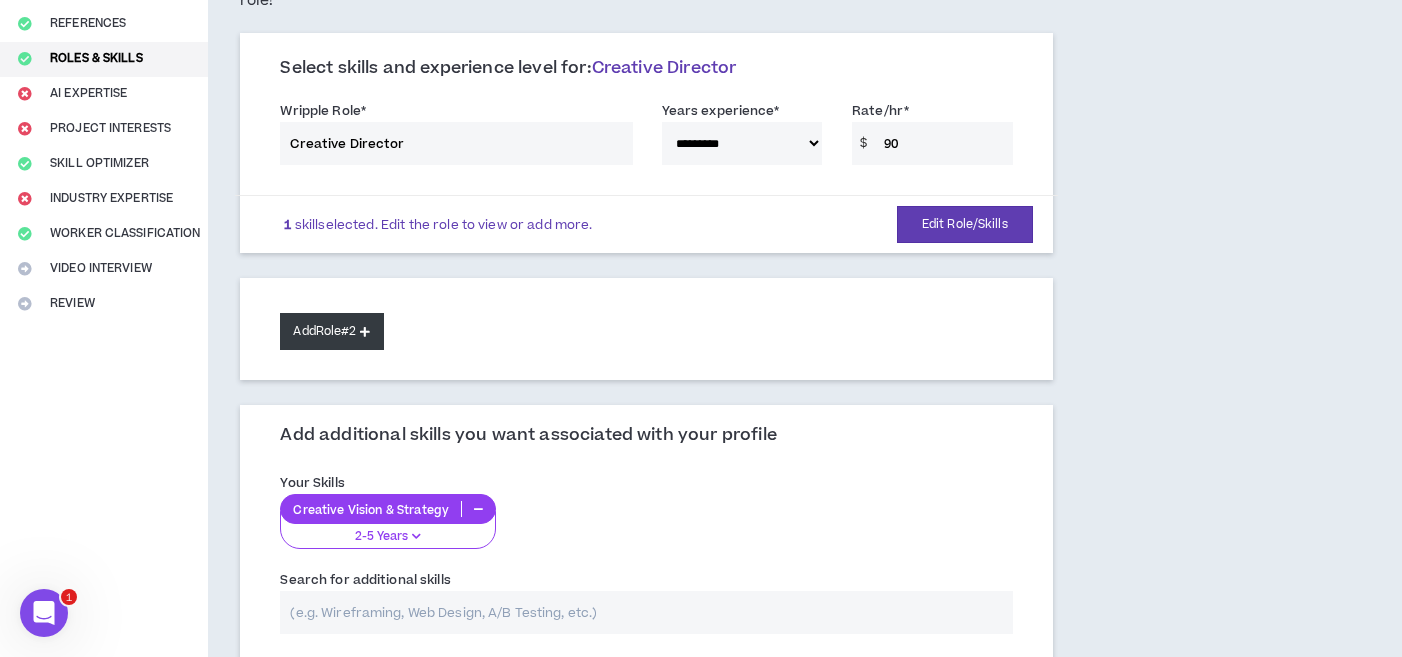 click on "Add  Role  #2" at bounding box center (331, 331) 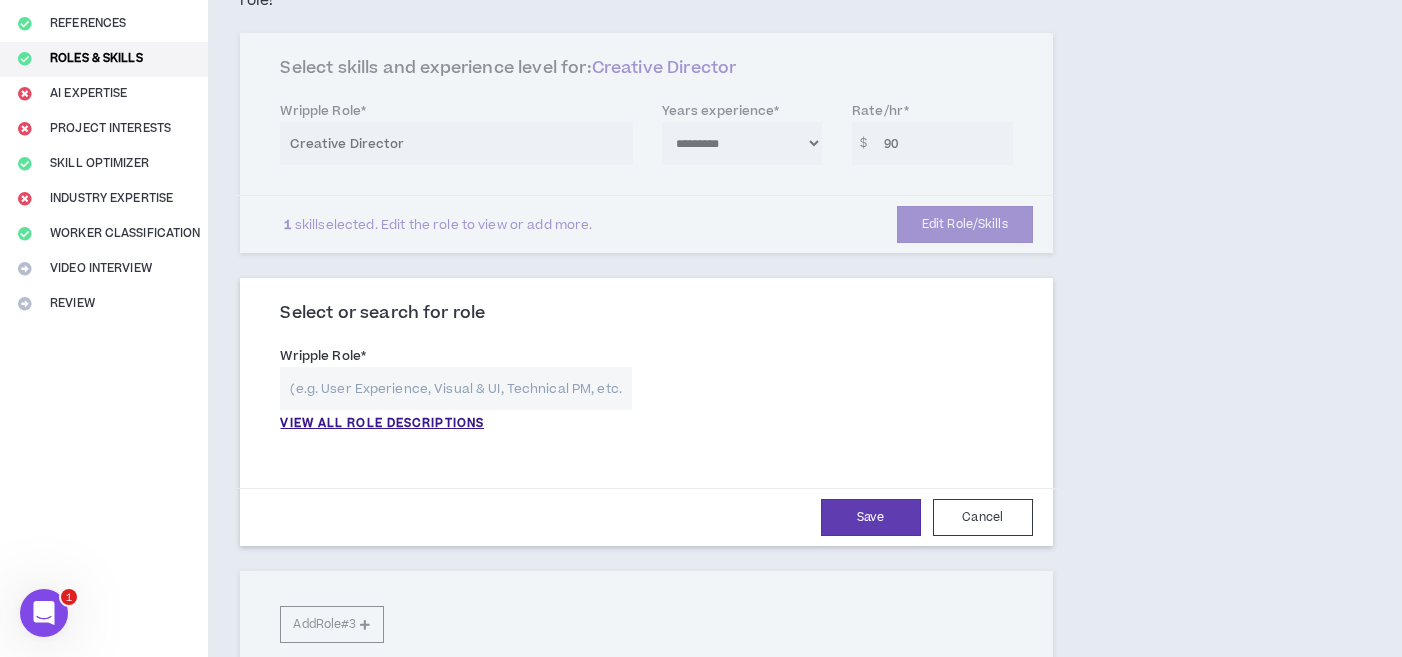 click at bounding box center [455, 388] 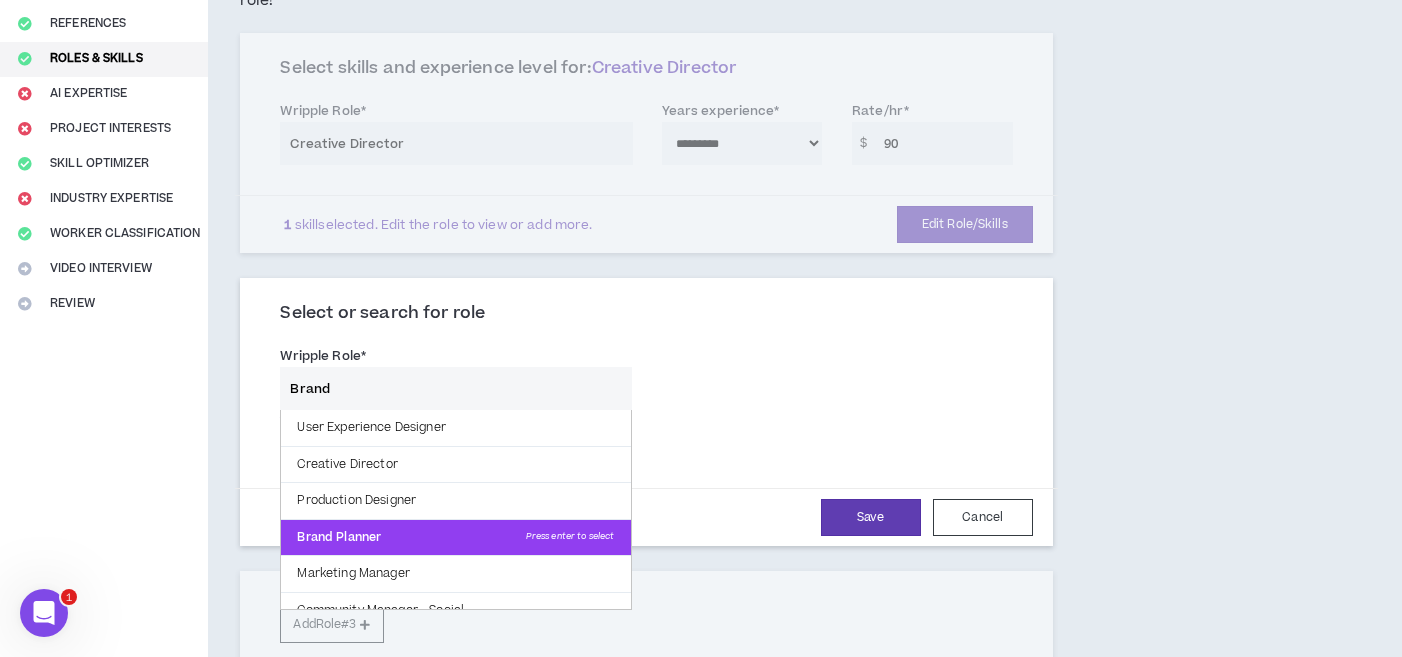 click on "Brand Planner Press enter to select" at bounding box center [455, 538] 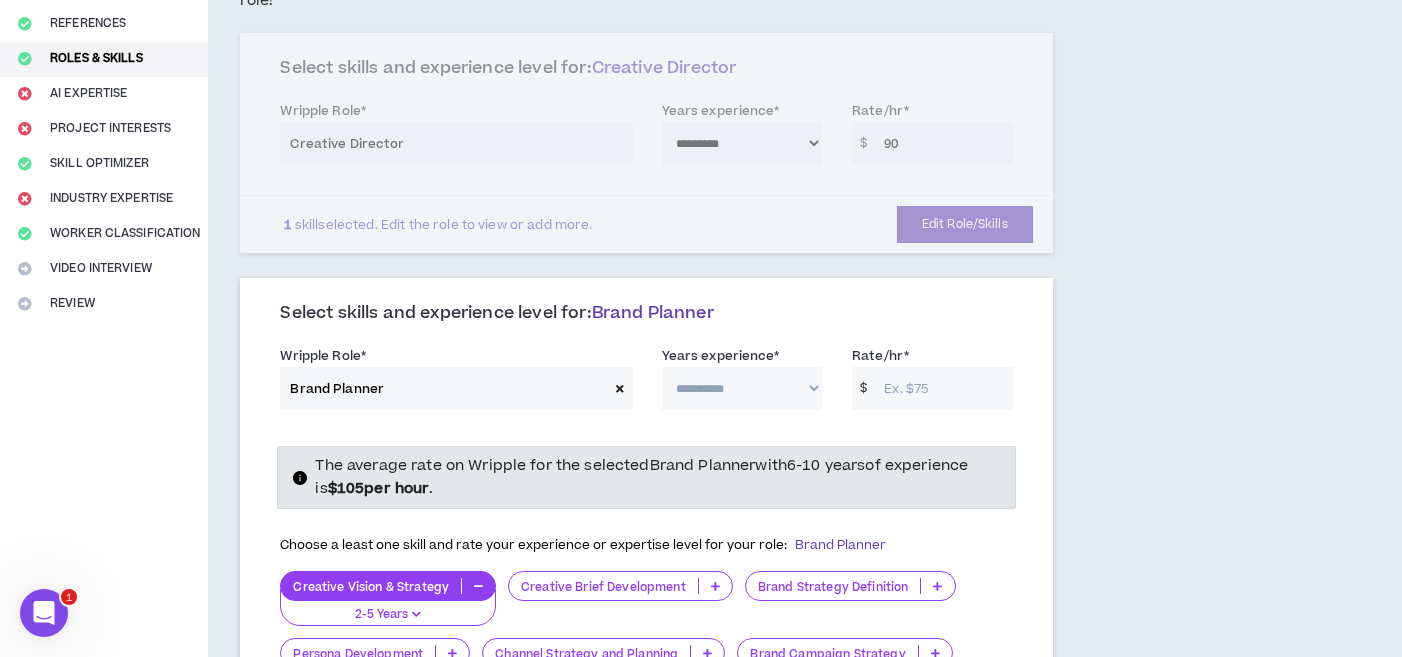 click on "**********" at bounding box center [742, 388] 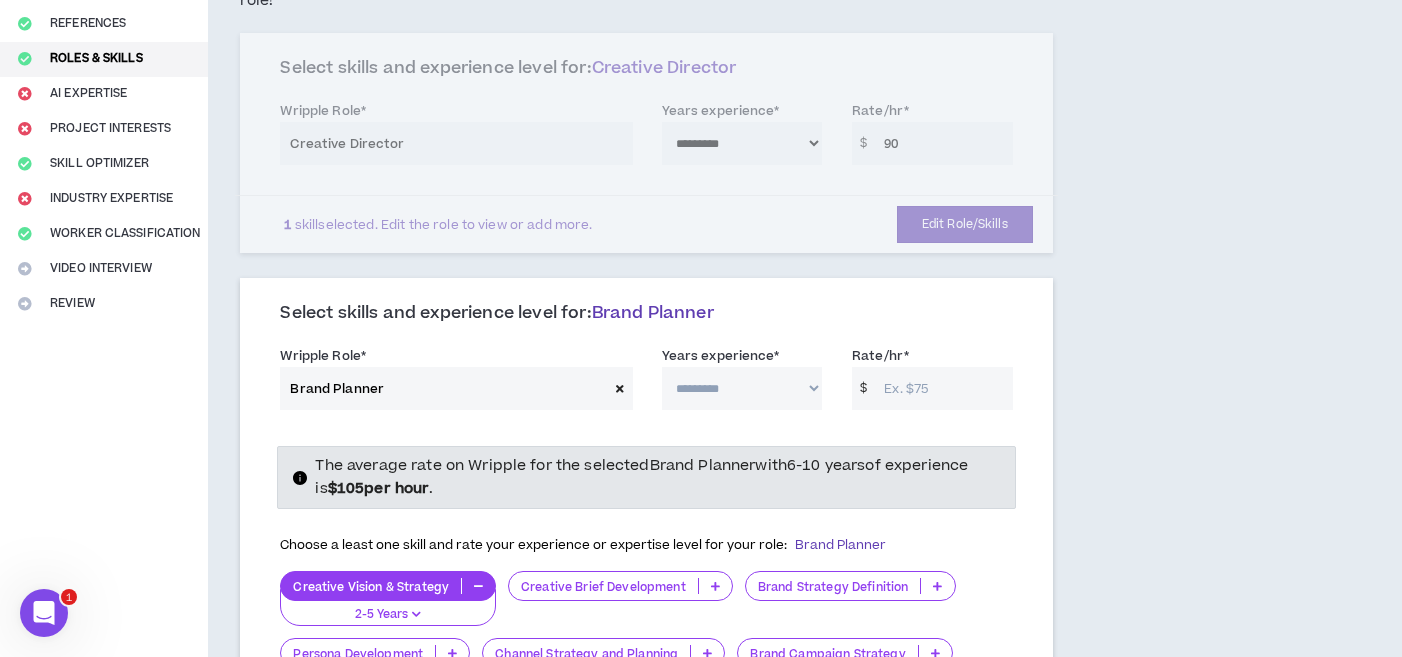 click on "Rate/hr  *" at bounding box center (943, 388) 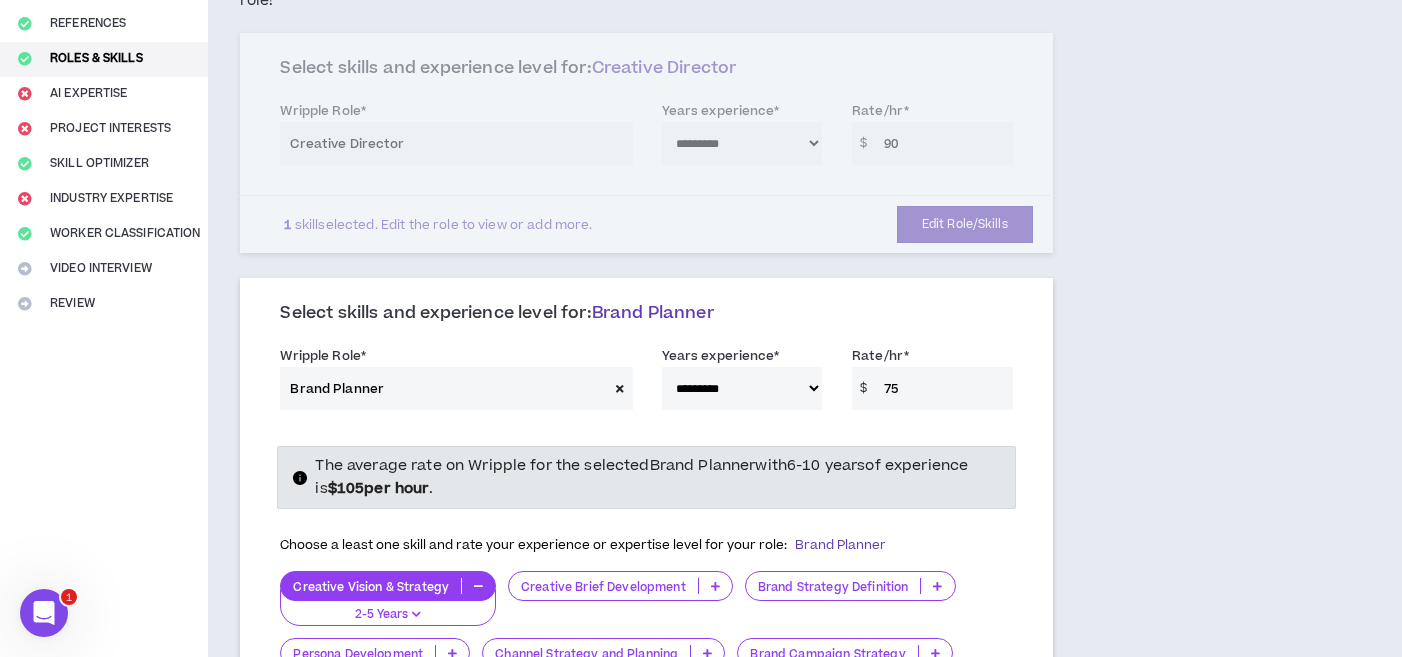 type on "75" 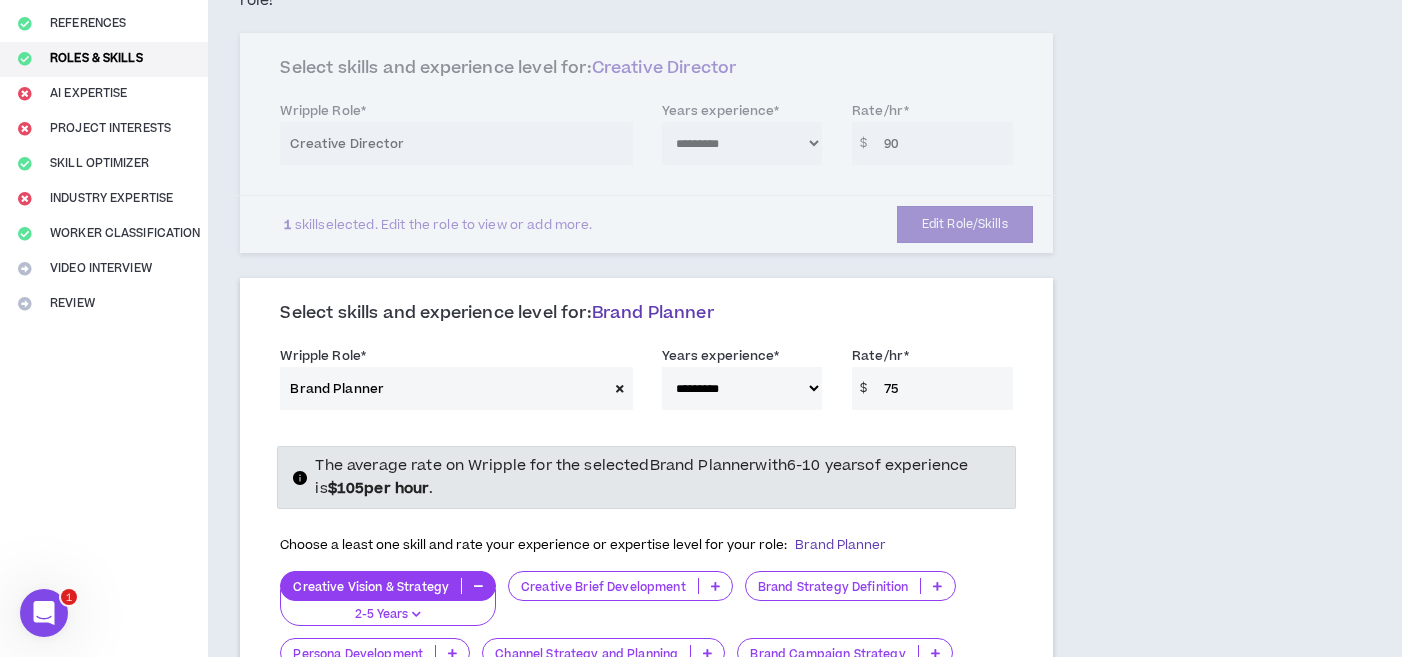 drag, startPoint x: 1230, startPoint y: 410, endPoint x: 1035, endPoint y: 483, distance: 208.21623 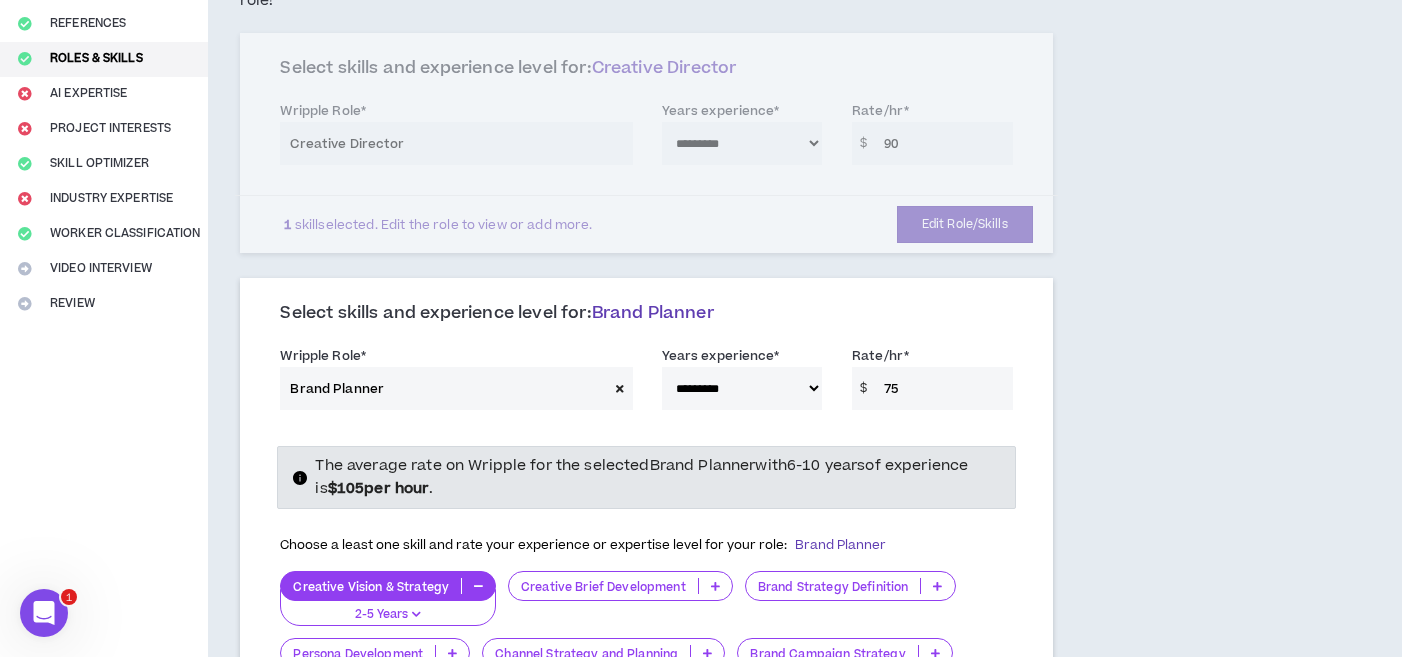 click on "Brand Strategy Definition" at bounding box center [833, 586] 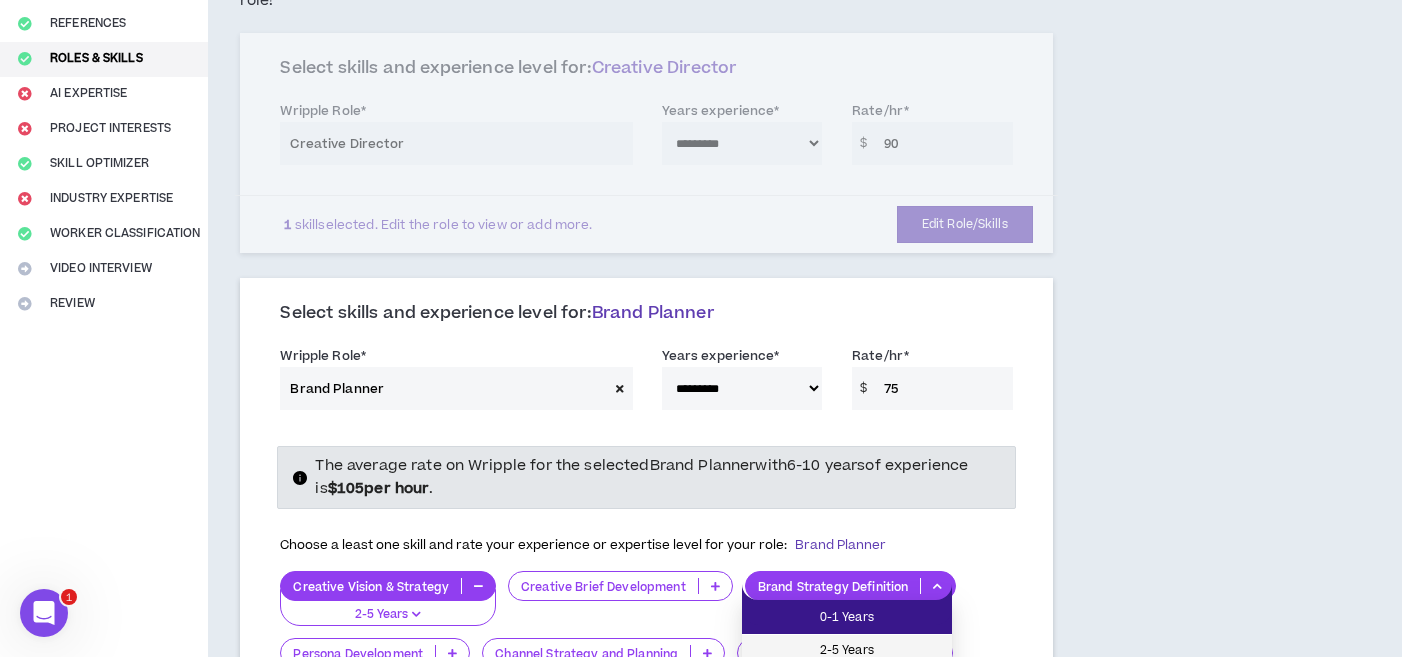 click on "2-5 Years" at bounding box center [847, 651] 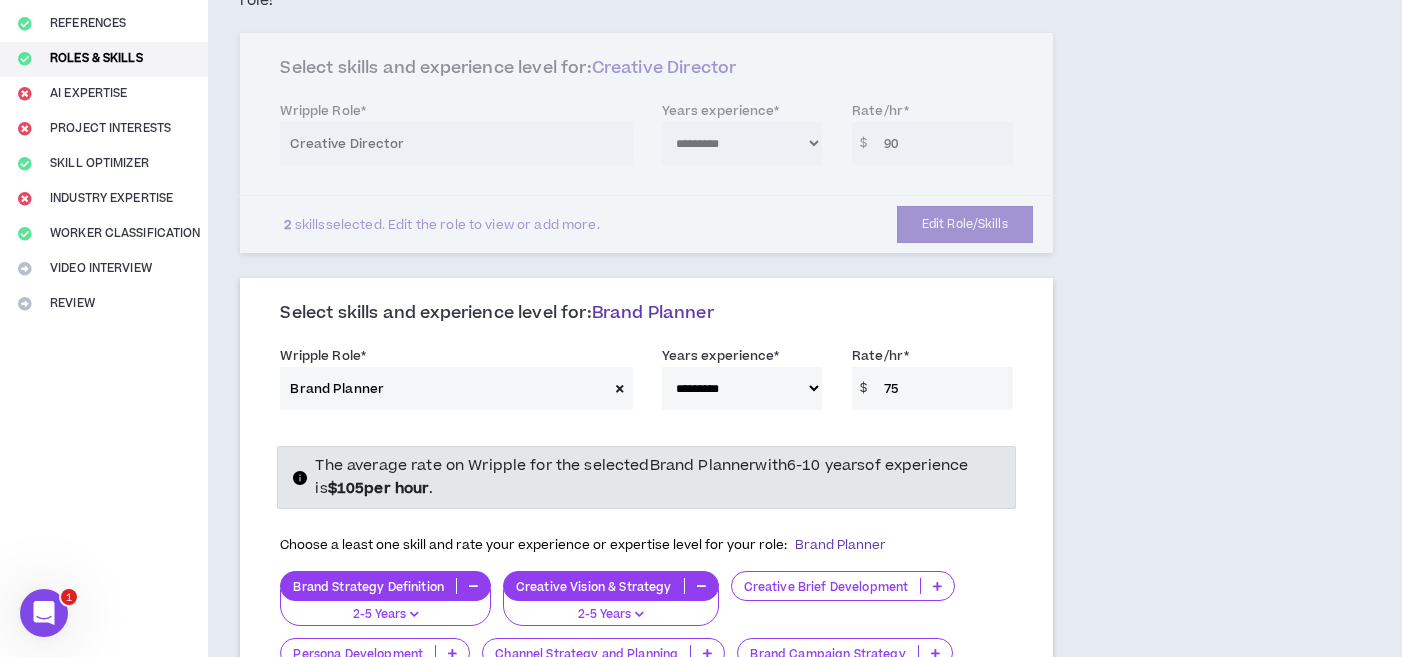 click on "**********" at bounding box center (734, 686) 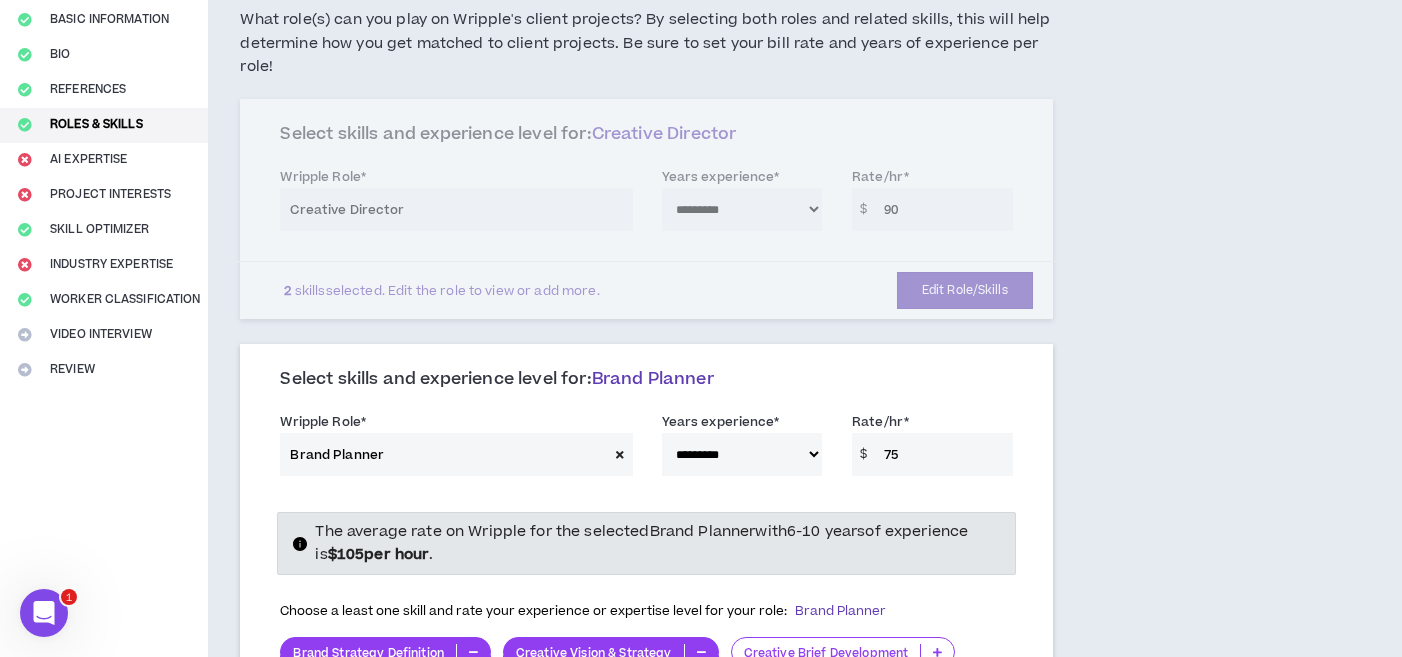 scroll, scrollTop: 0, scrollLeft: 0, axis: both 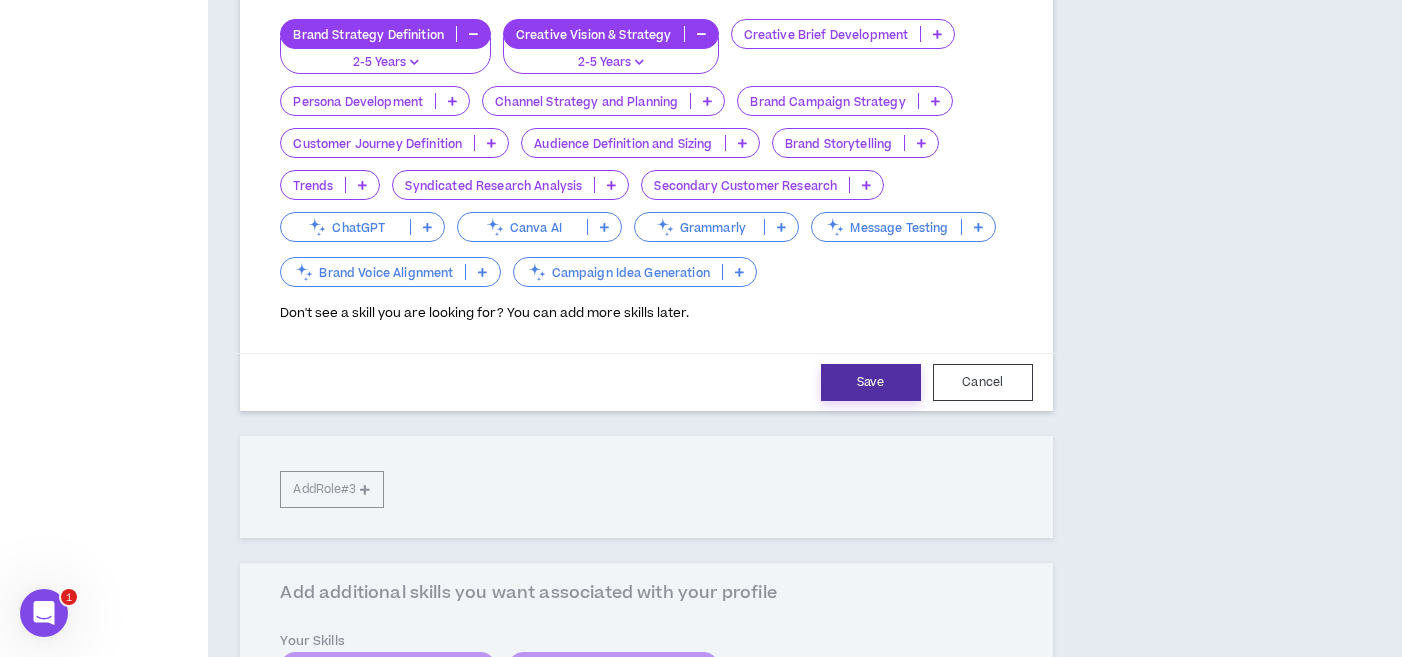 click on "Save" at bounding box center [871, 382] 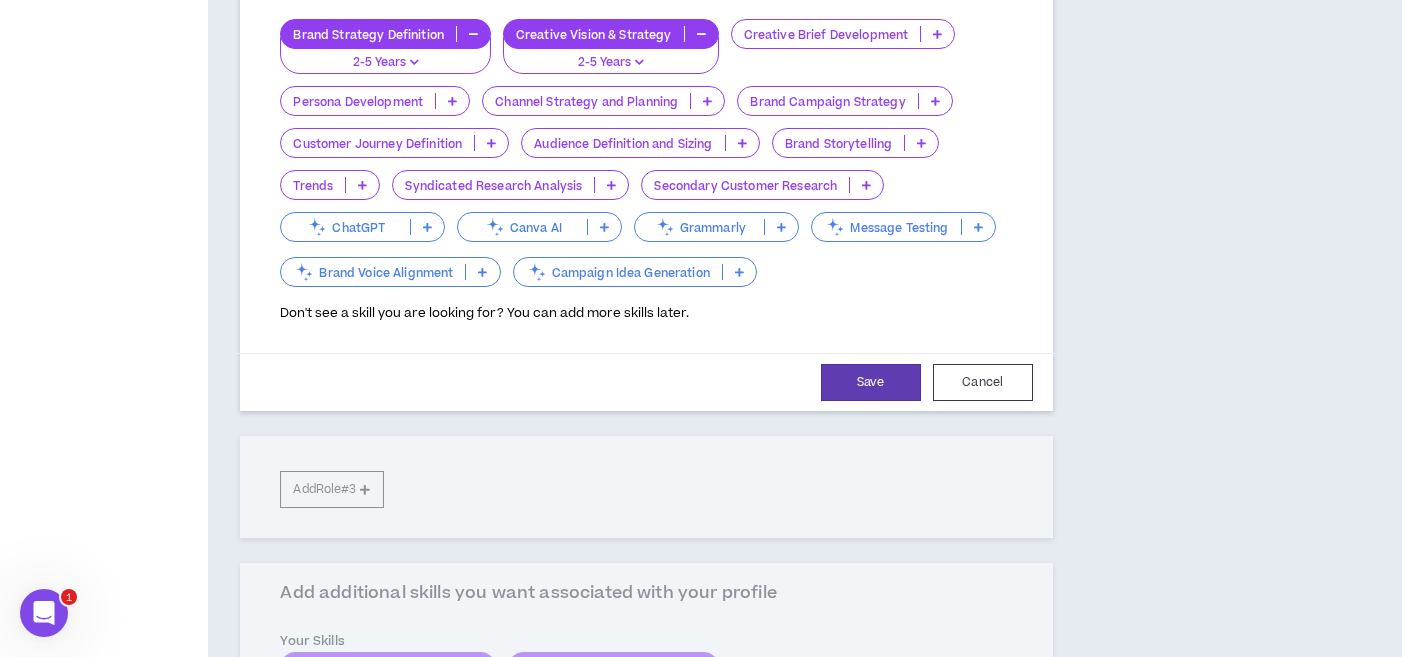 select on "**" 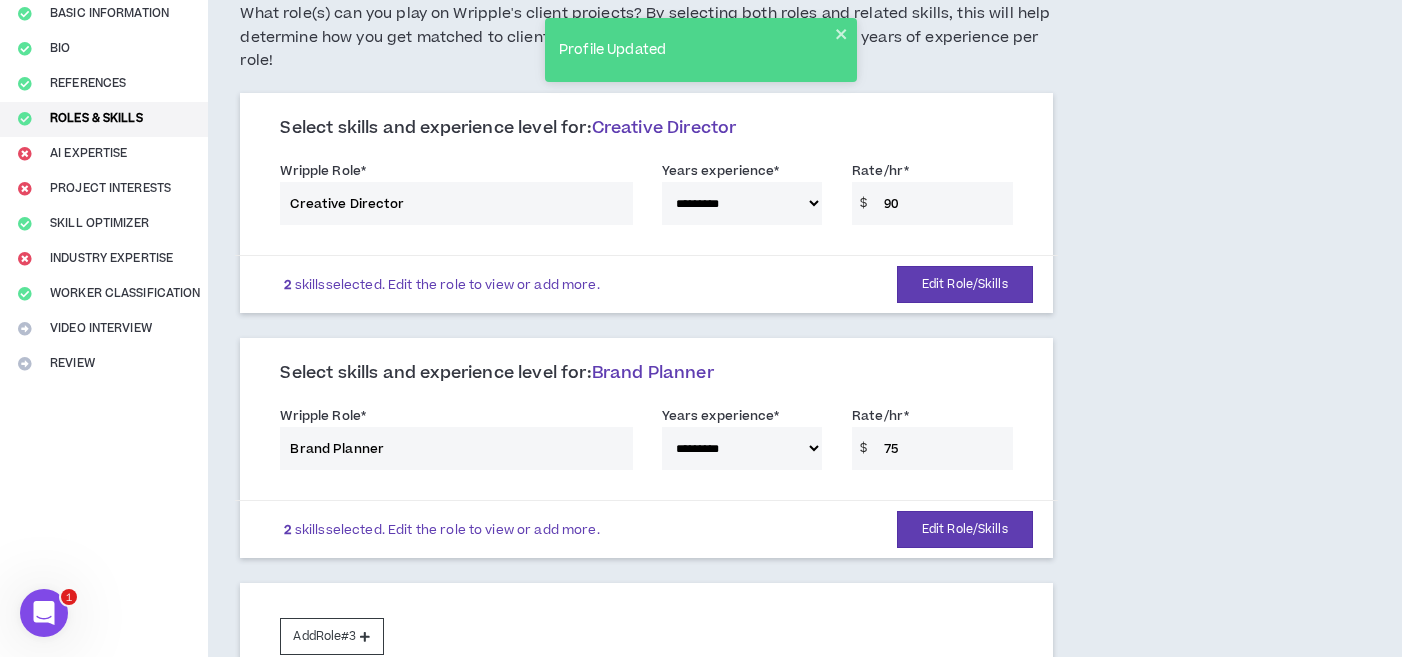 scroll, scrollTop: 171, scrollLeft: 0, axis: vertical 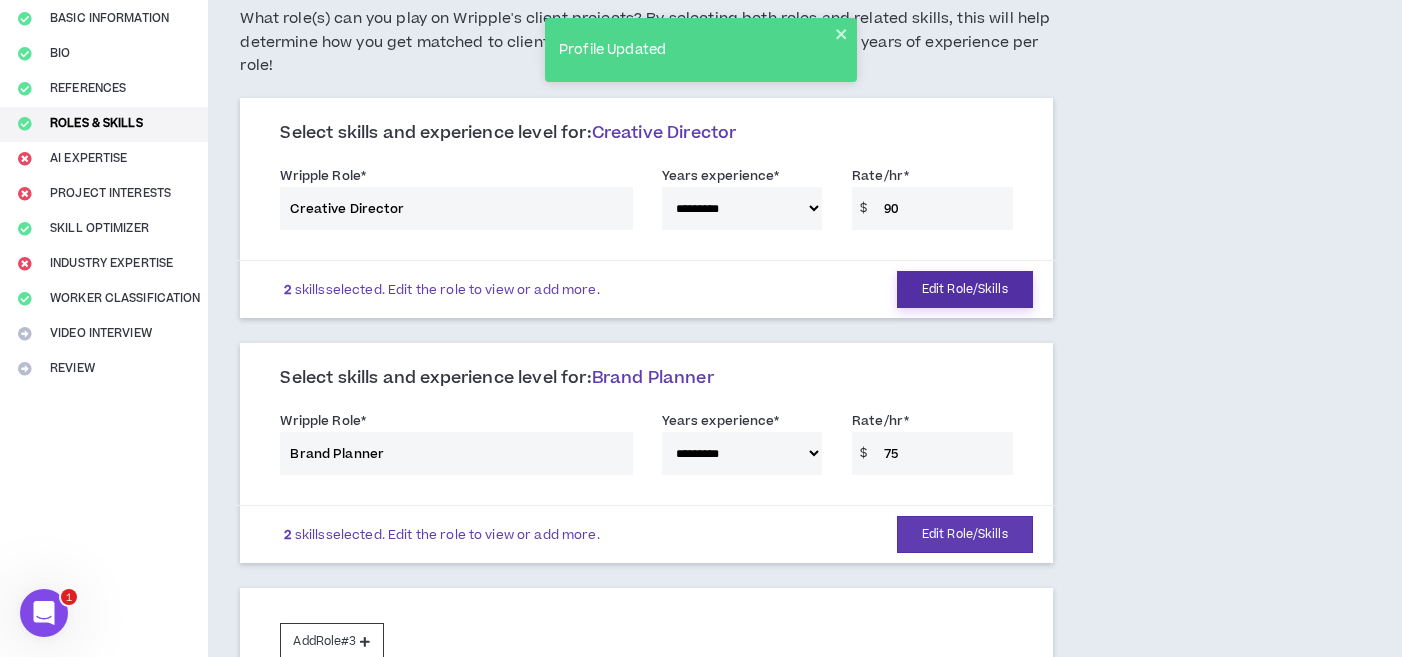 click on "Edit Role/Skills" at bounding box center (965, 289) 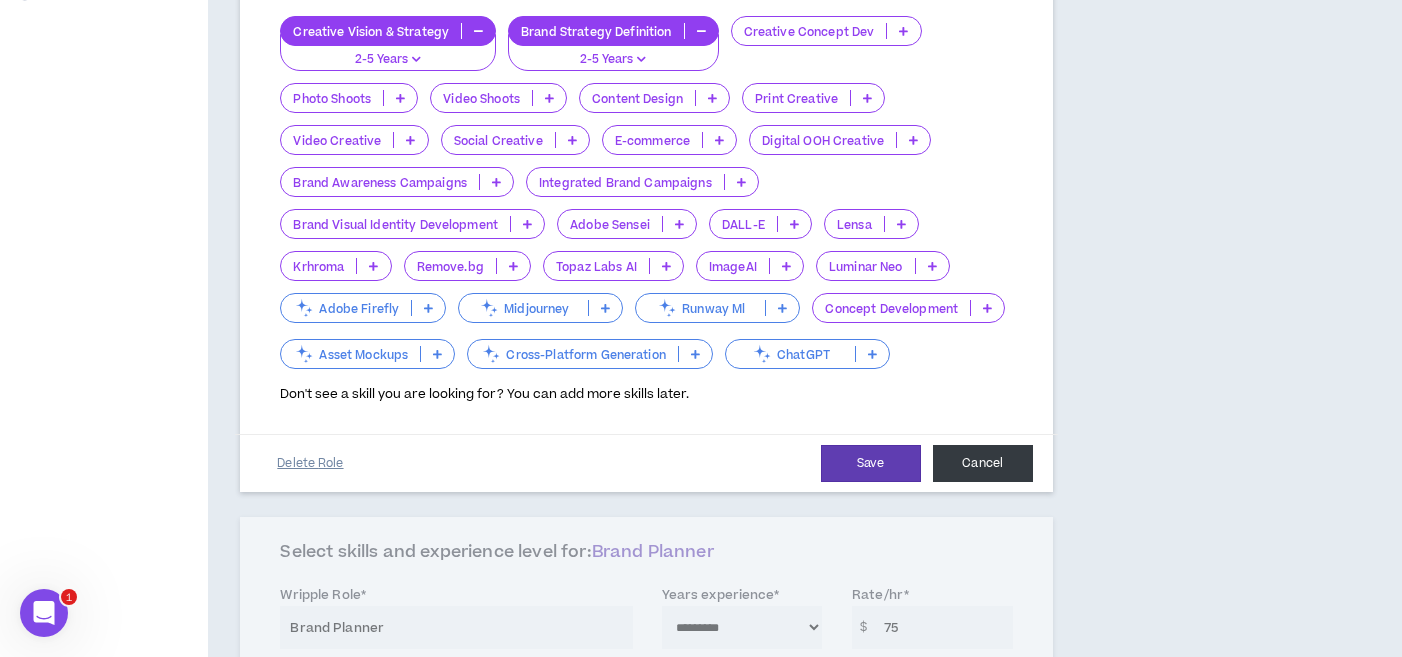 scroll, scrollTop: 576, scrollLeft: 0, axis: vertical 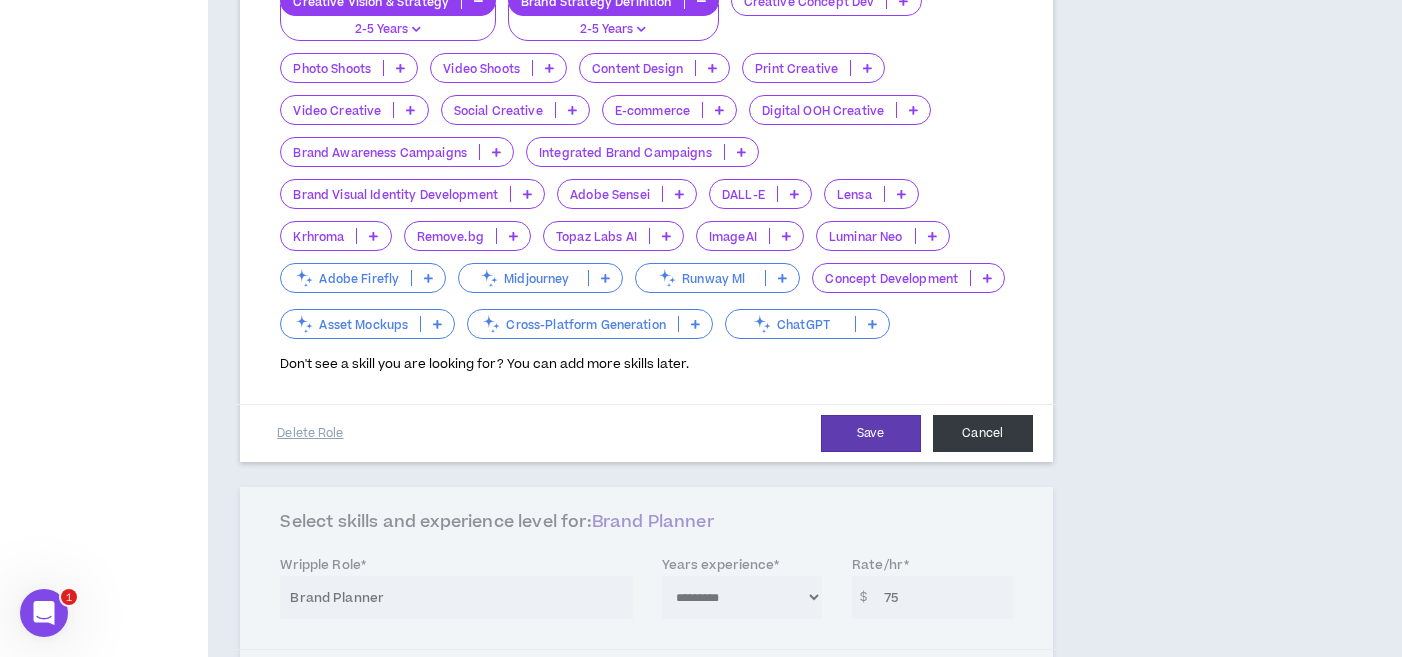 click on "Cancel" at bounding box center (983, 433) 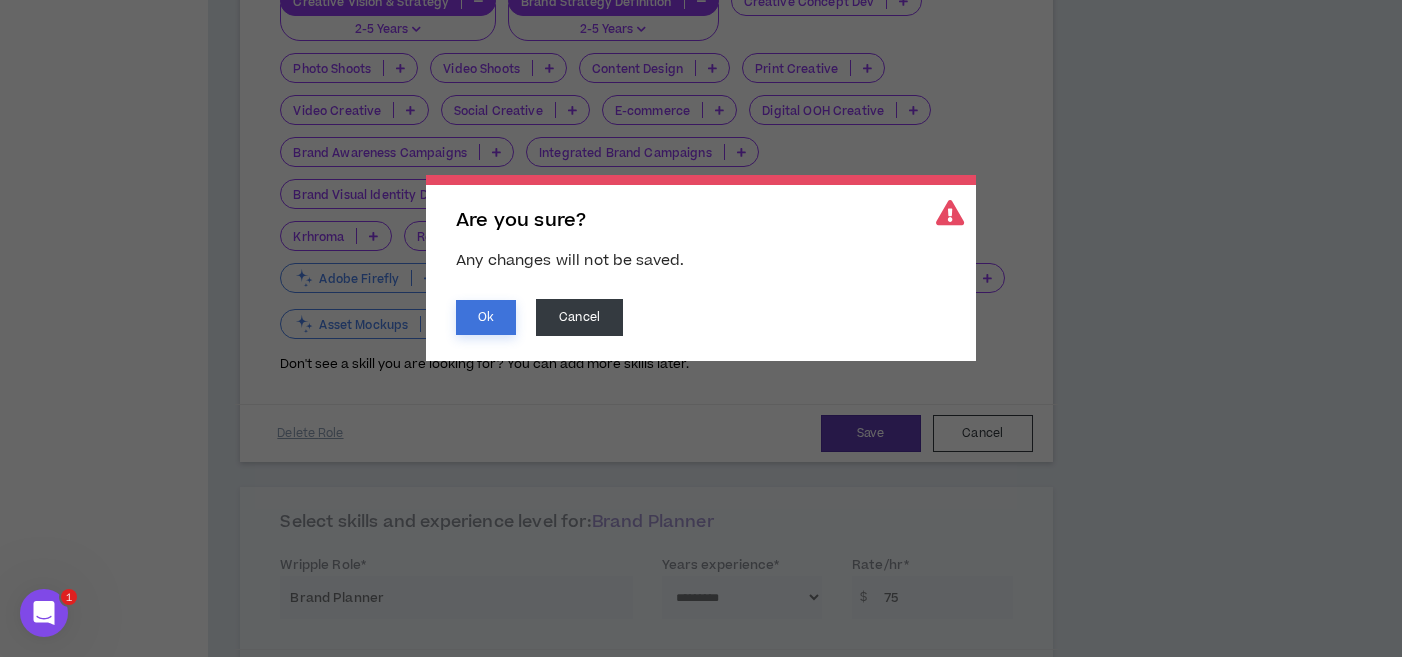 click on "Ok" at bounding box center (486, 317) 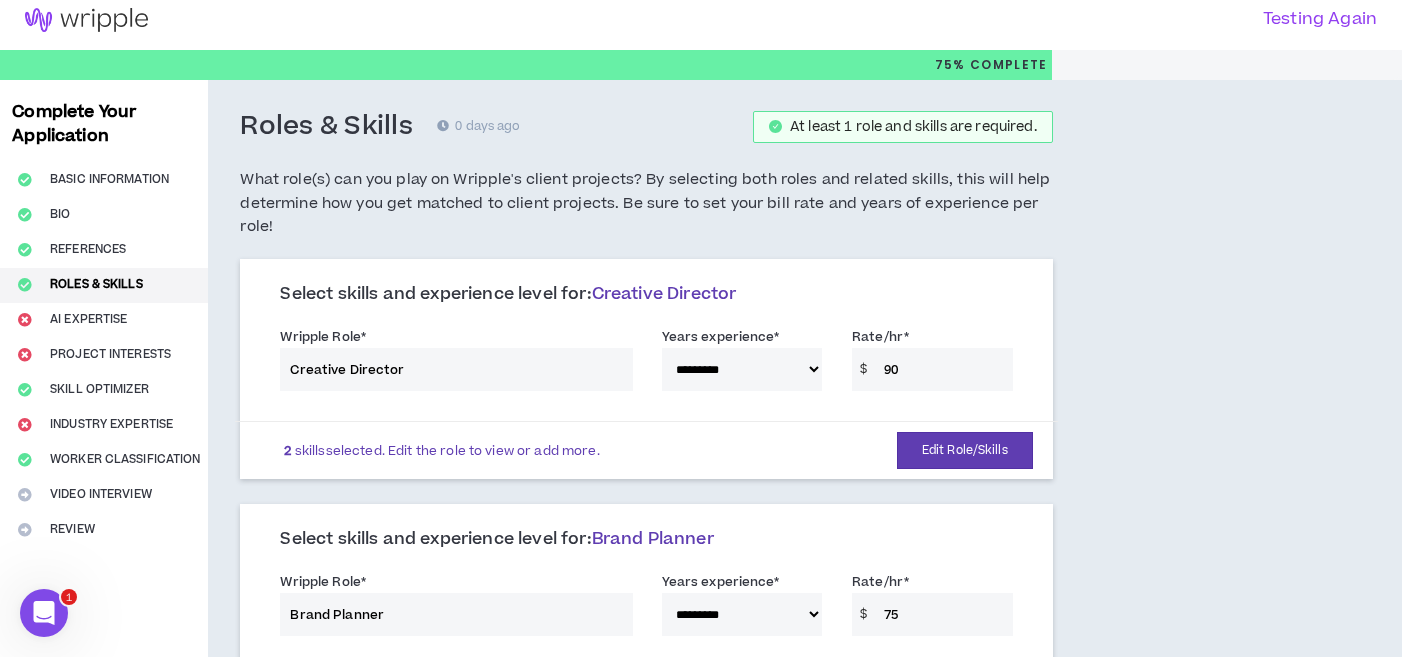 scroll, scrollTop: 0, scrollLeft: 0, axis: both 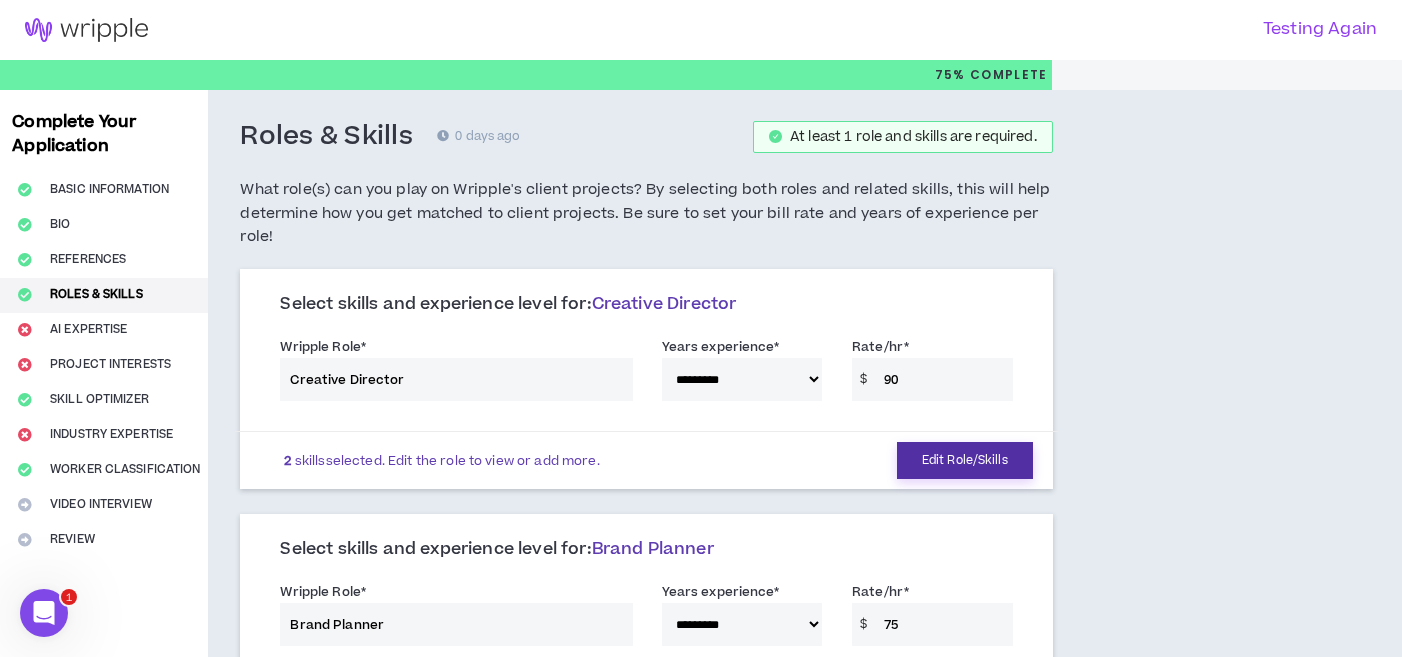 click on "Edit Role/Skills" at bounding box center [965, 460] 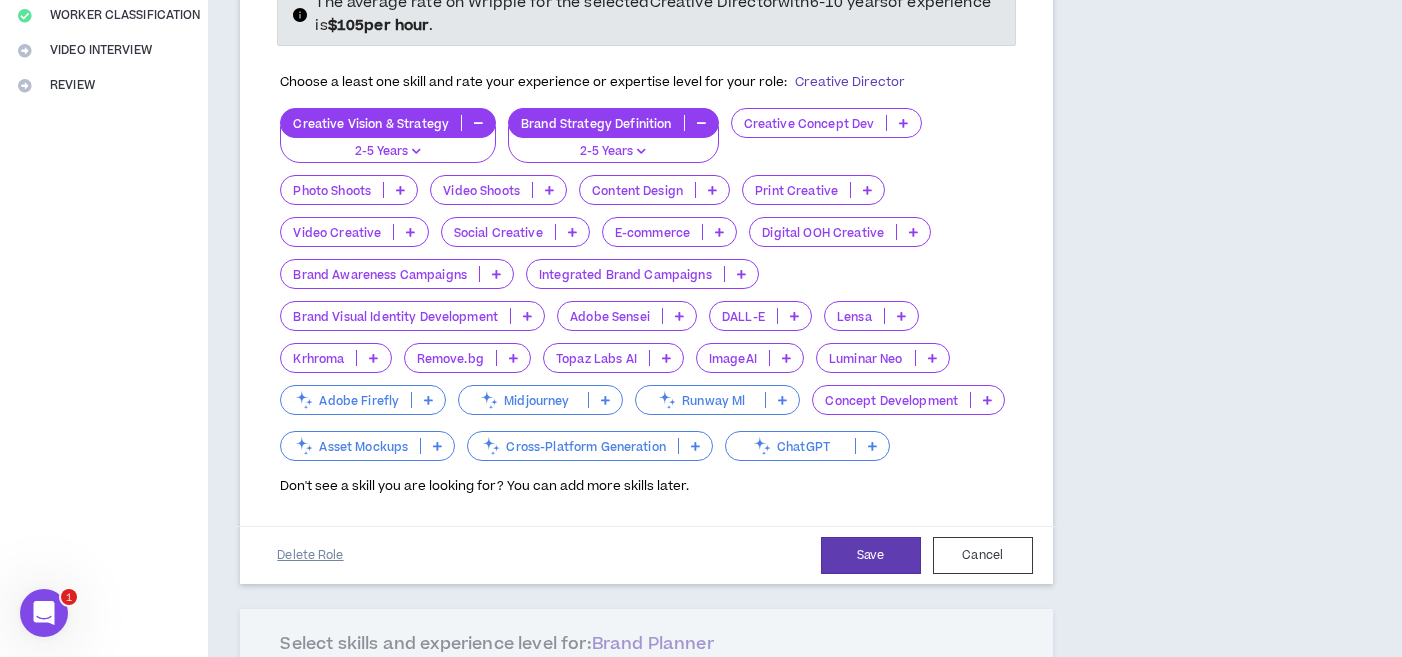scroll, scrollTop: 460, scrollLeft: 0, axis: vertical 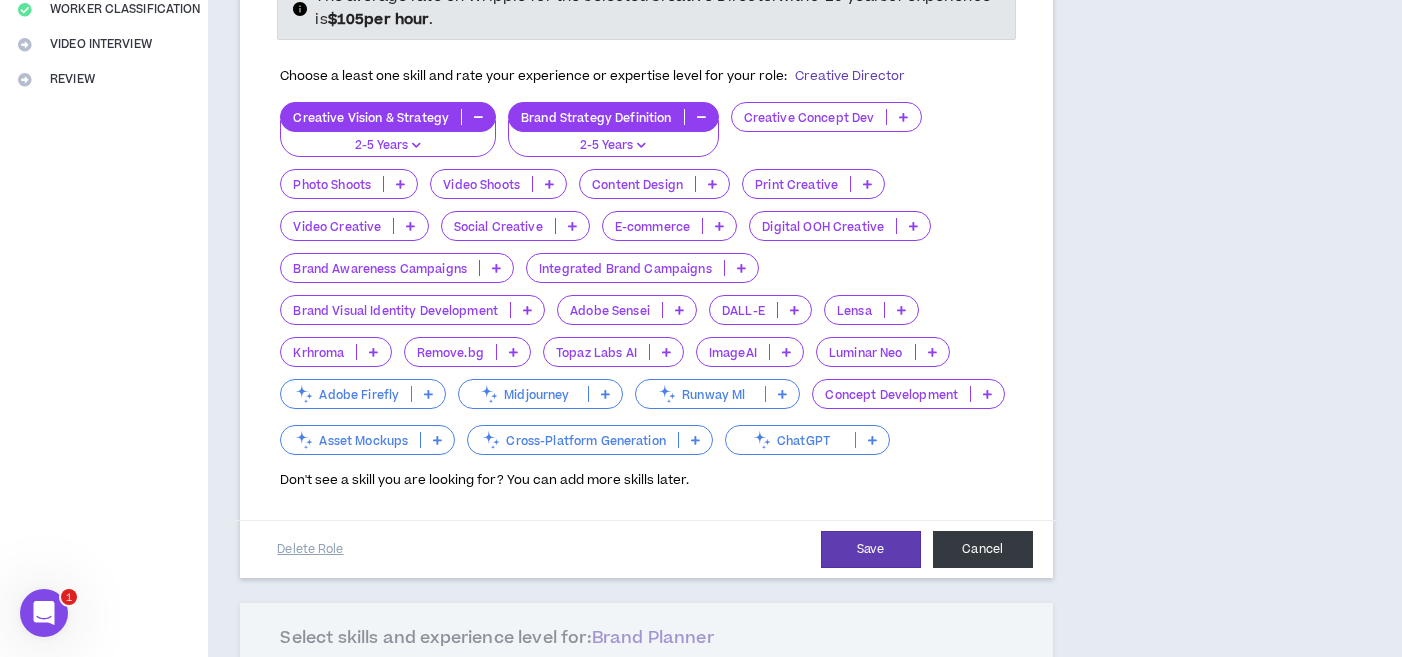 click on "Cancel" at bounding box center [983, 549] 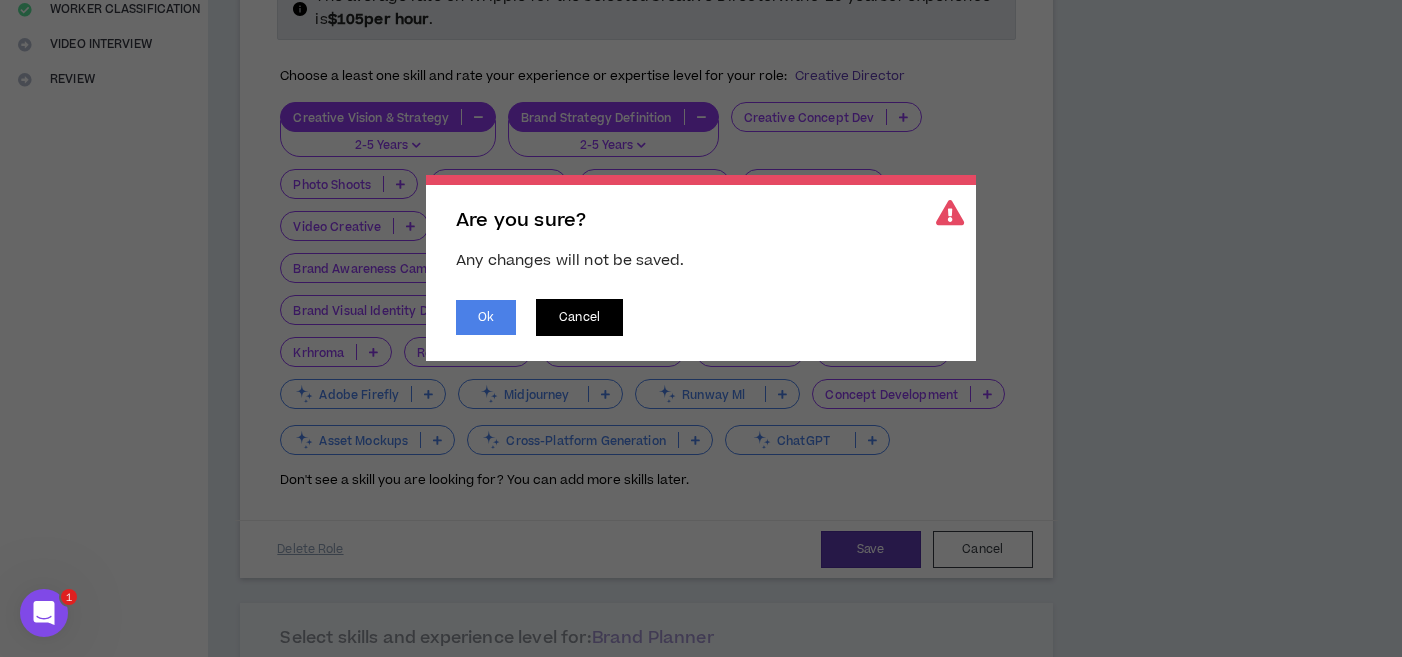 click on "Cancel" at bounding box center (579, 317) 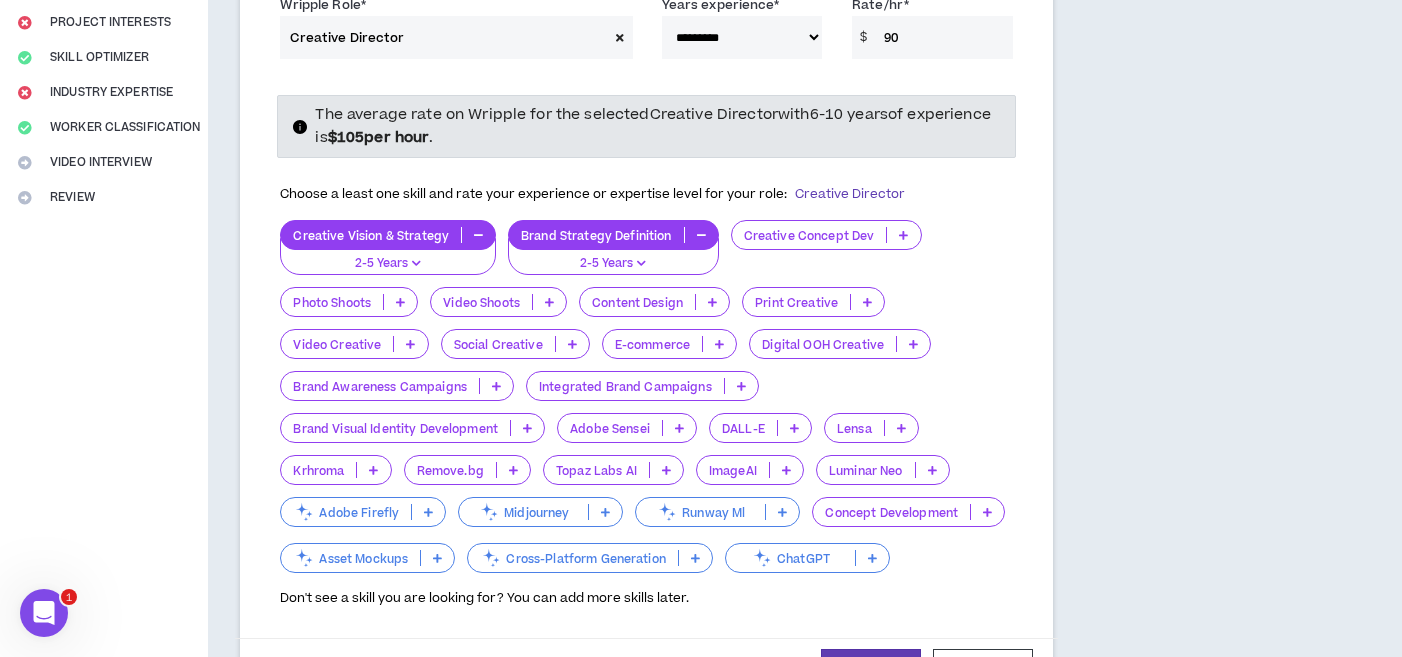 scroll, scrollTop: 339, scrollLeft: 0, axis: vertical 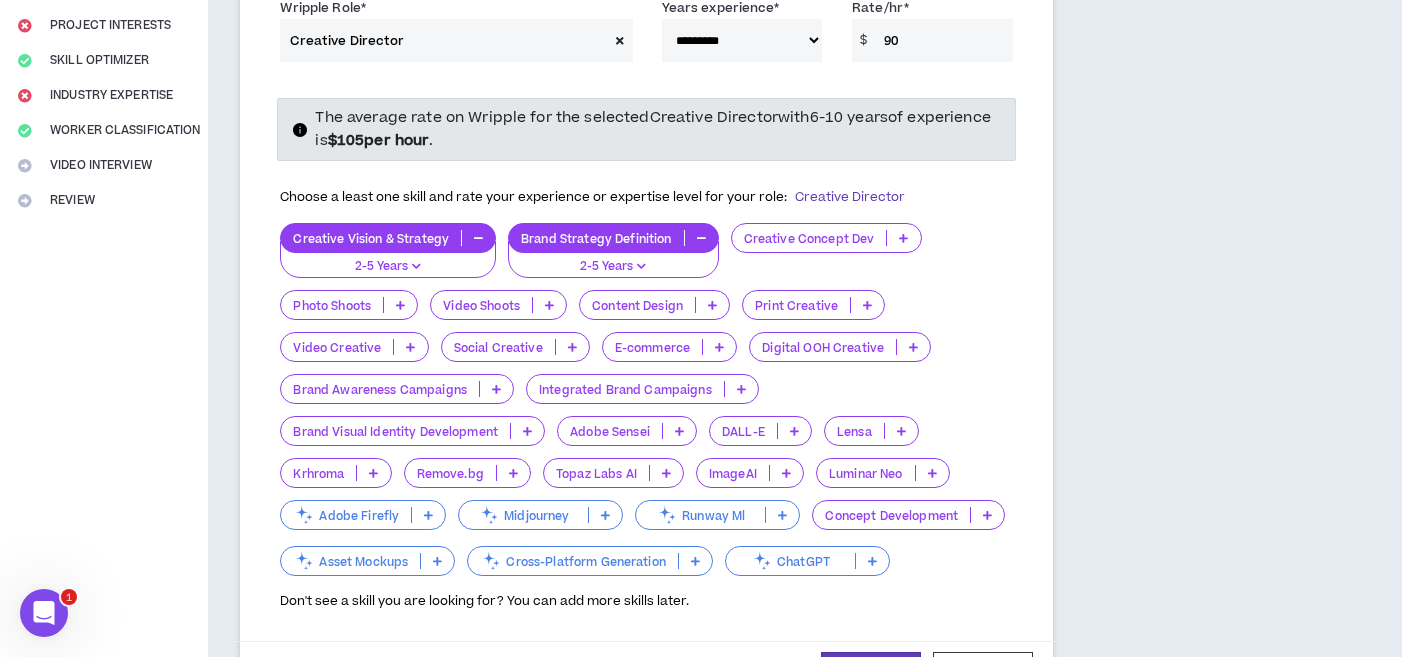 click on "**********" at bounding box center [646, 34] 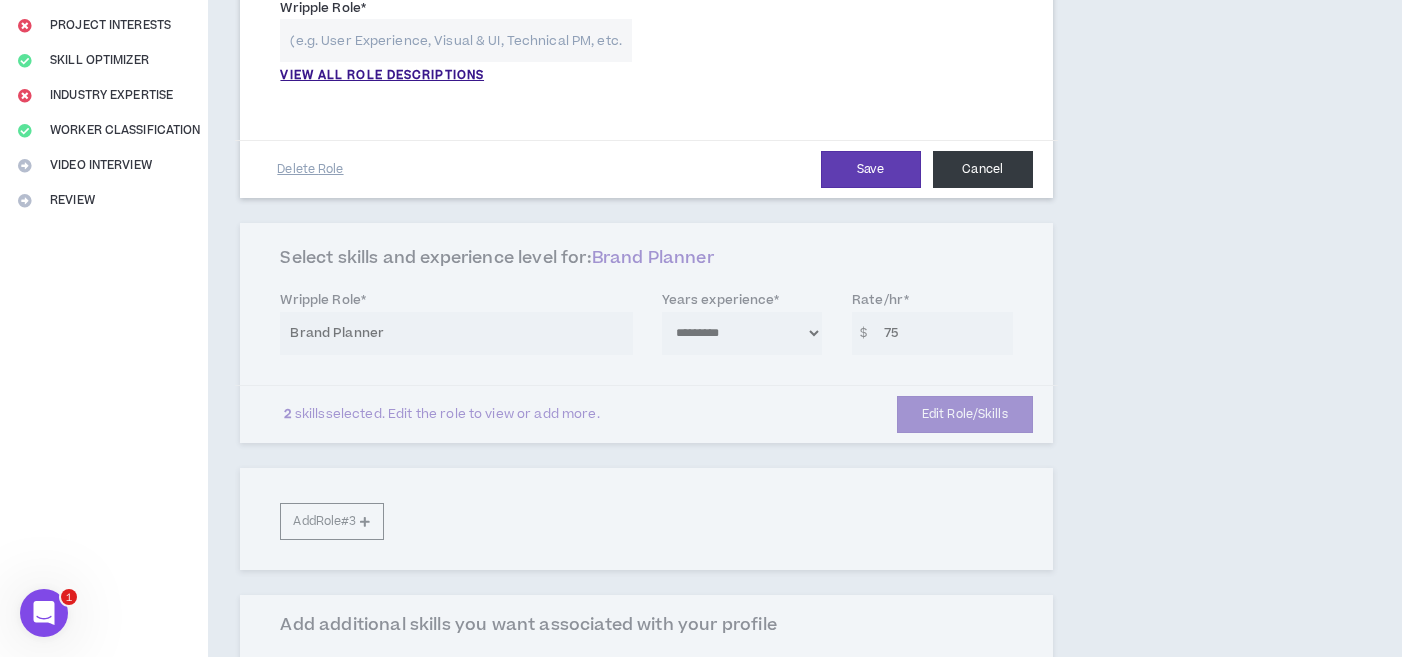 click on "Cancel" at bounding box center [983, 169] 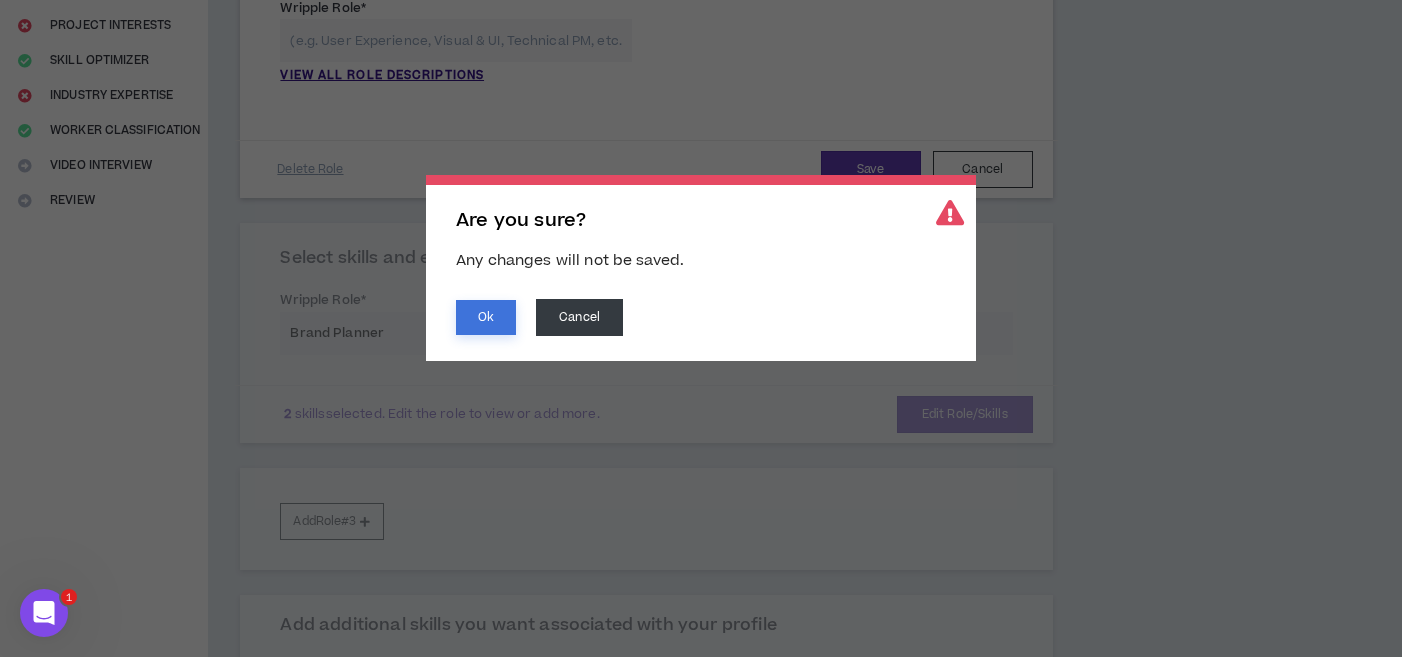 click on "Ok" at bounding box center [486, 317] 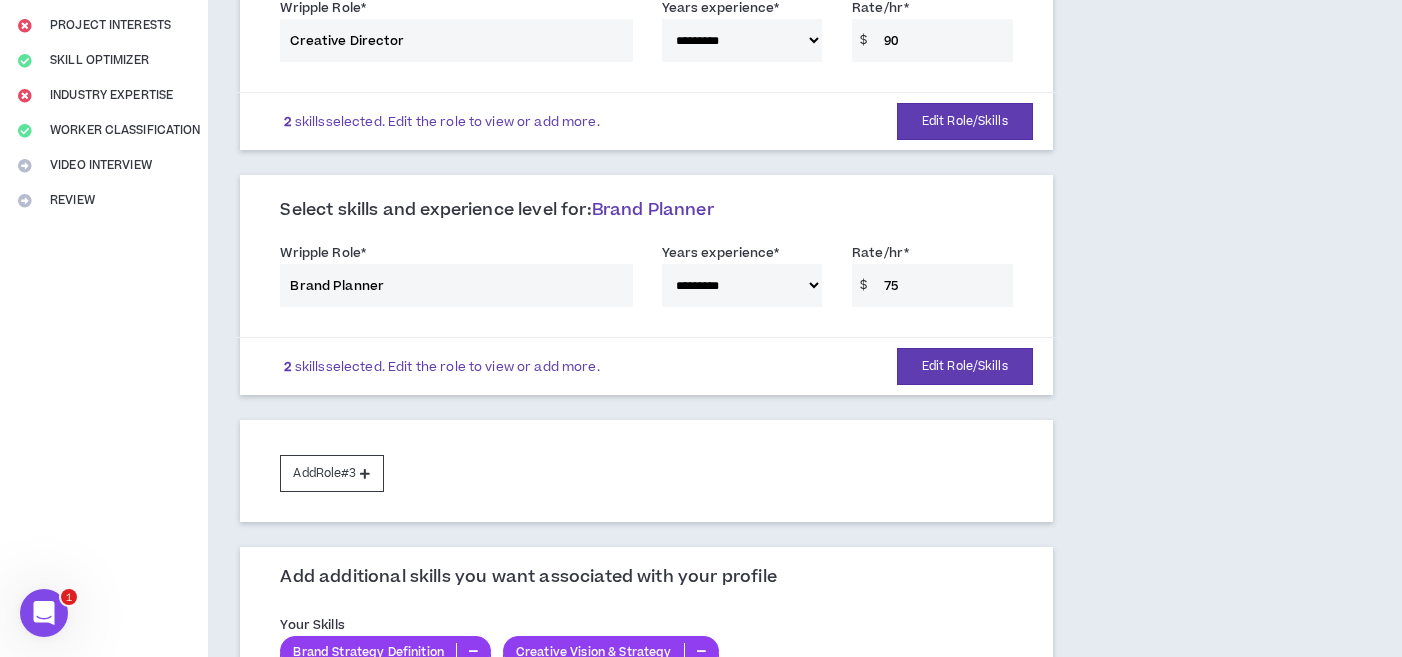 click on "**********" at bounding box center (734, 350) 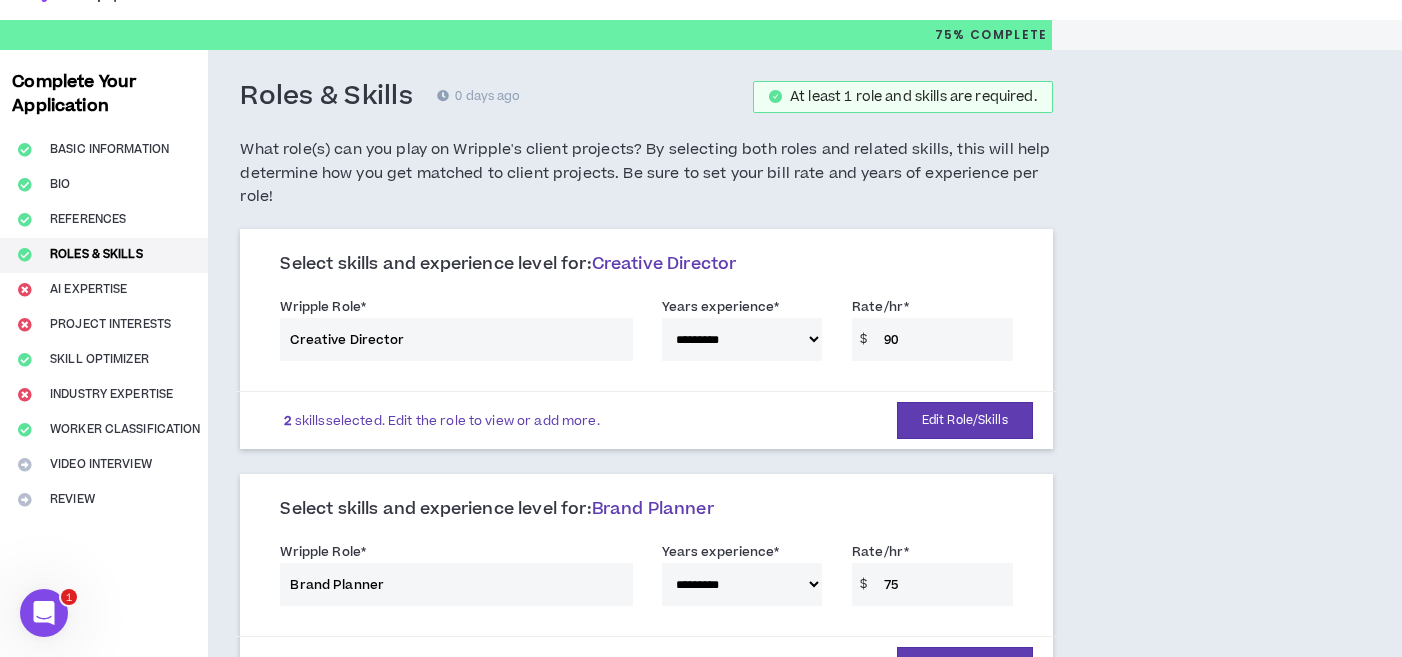 scroll, scrollTop: 37, scrollLeft: 0, axis: vertical 